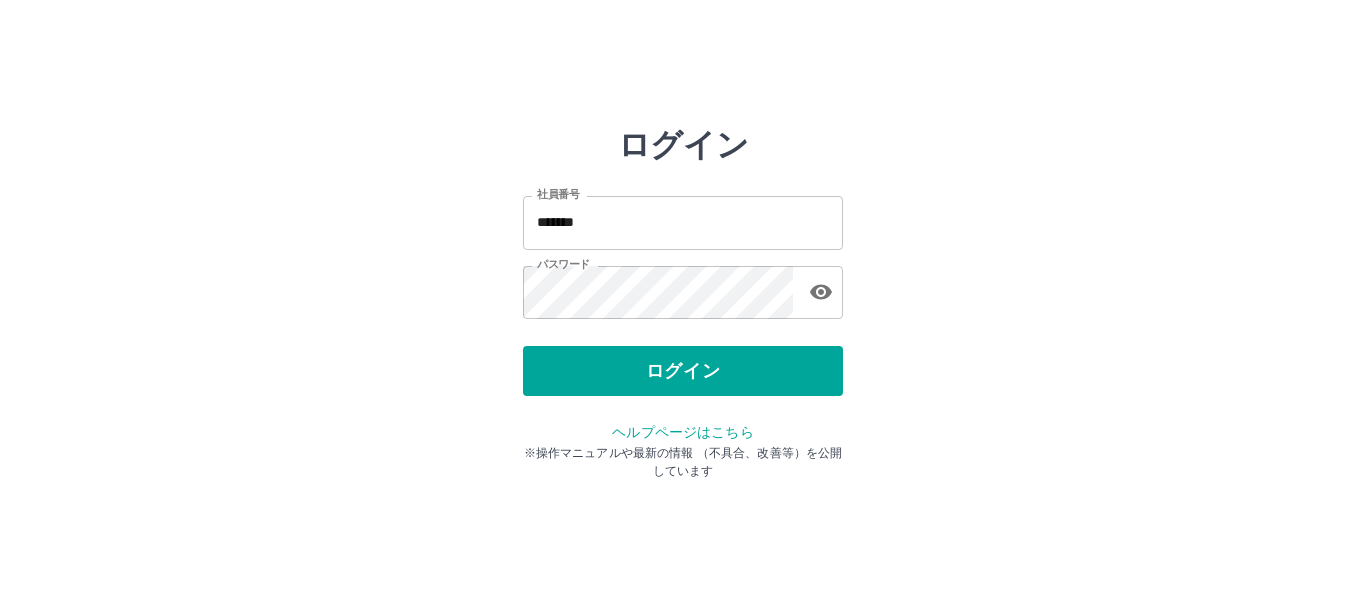 scroll, scrollTop: 0, scrollLeft: 0, axis: both 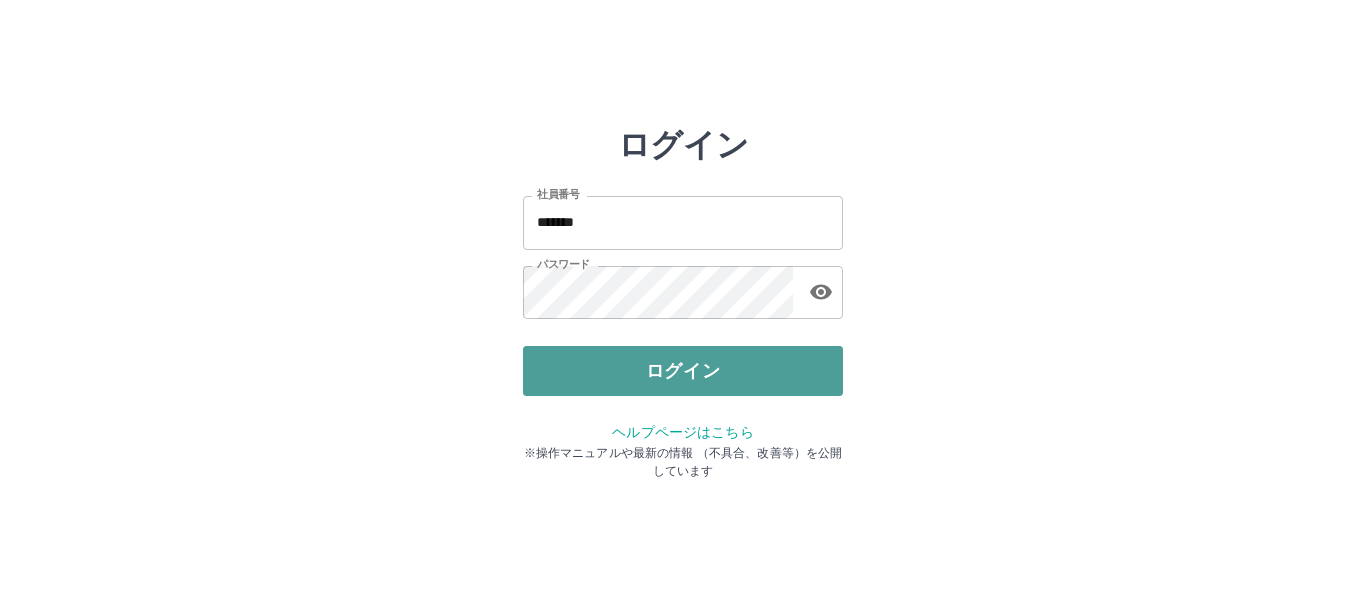 click on "ログイン" at bounding box center [683, 371] 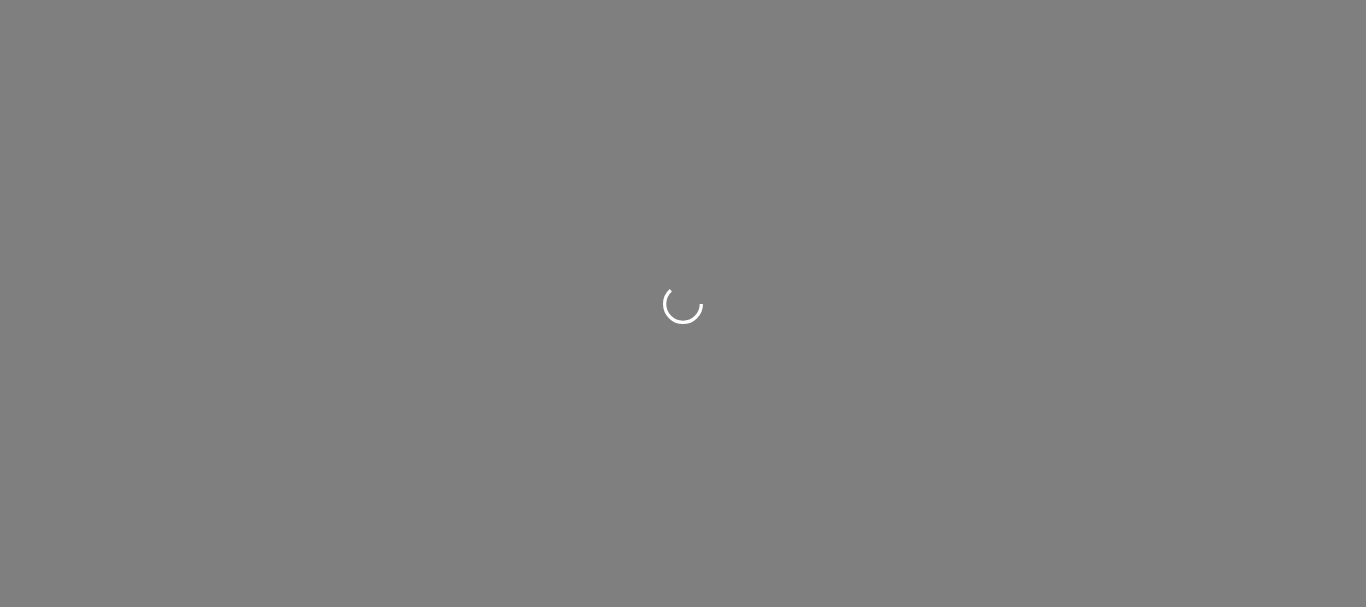 scroll, scrollTop: 0, scrollLeft: 0, axis: both 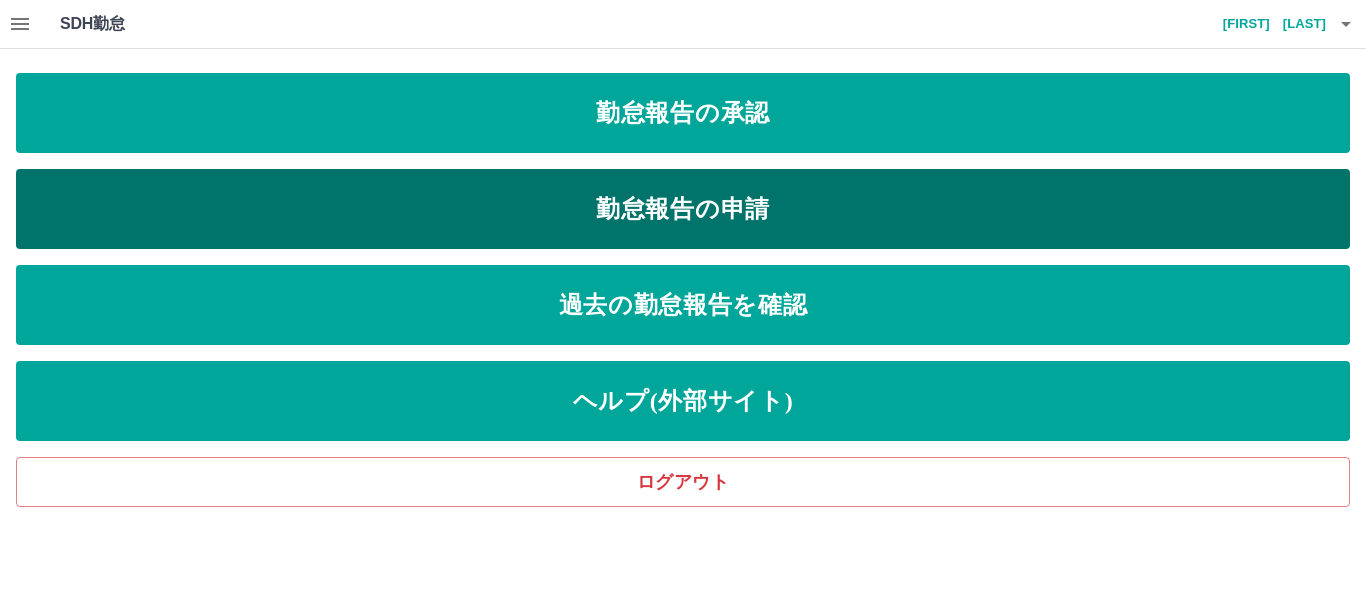 click on "勤怠報告の申請" at bounding box center [683, 209] 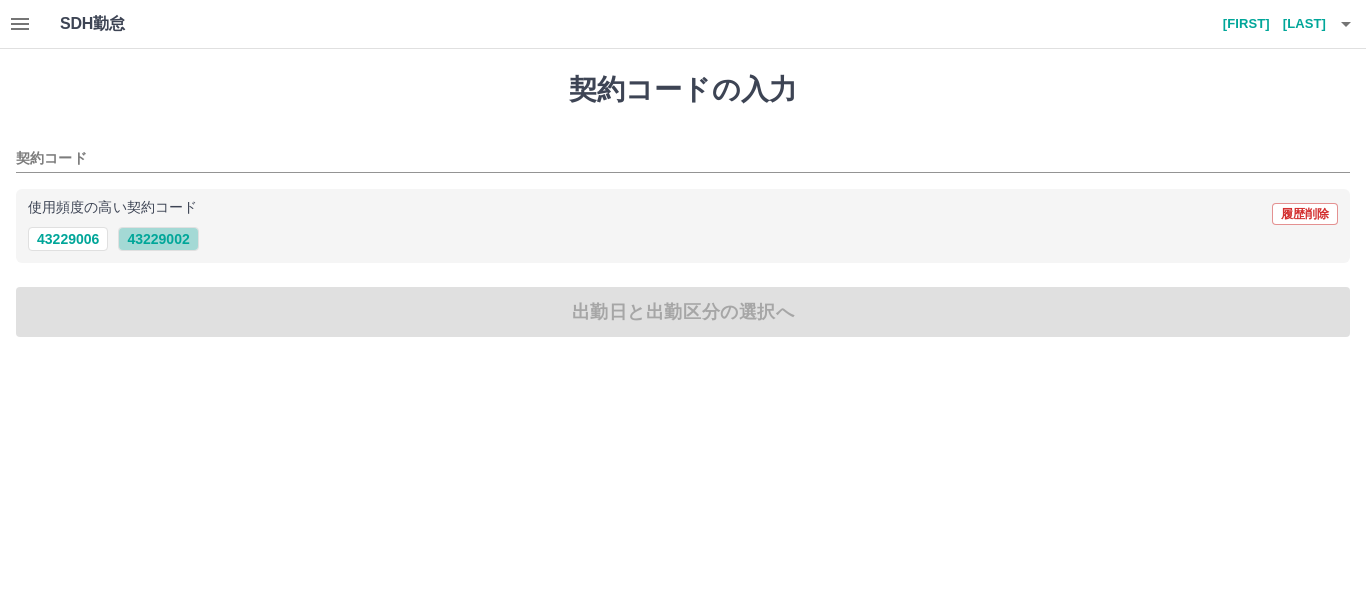 click on "43229002" at bounding box center [158, 239] 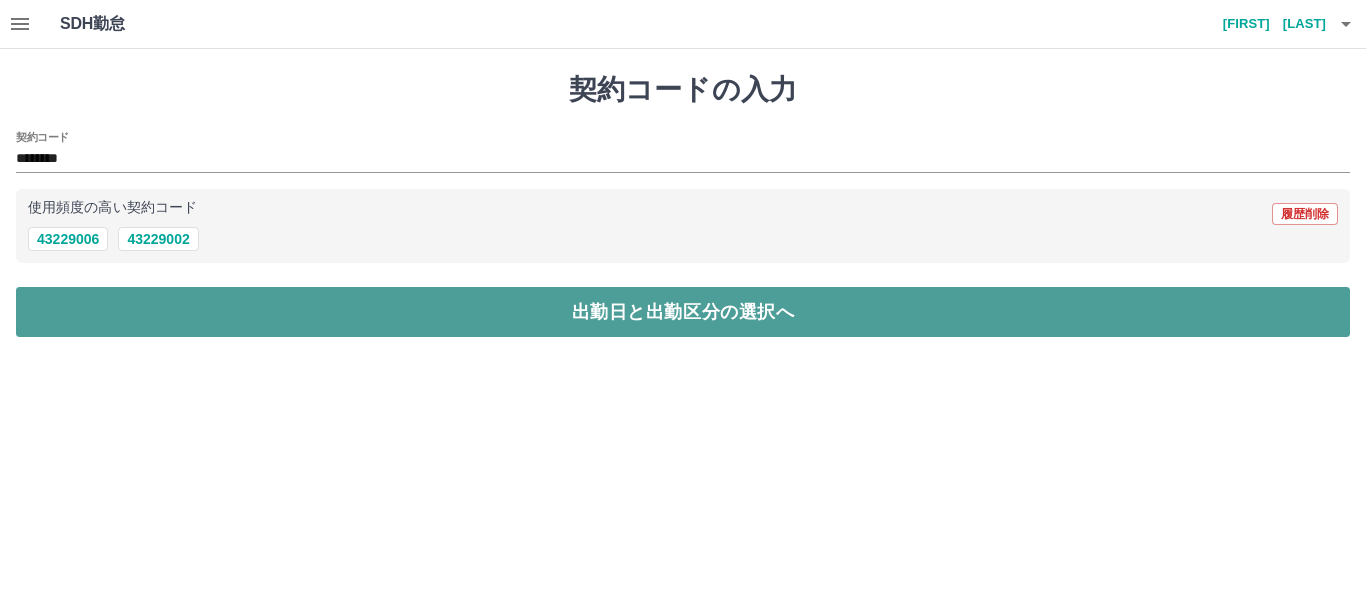 click on "出勤日と出勤区分の選択へ" at bounding box center [683, 312] 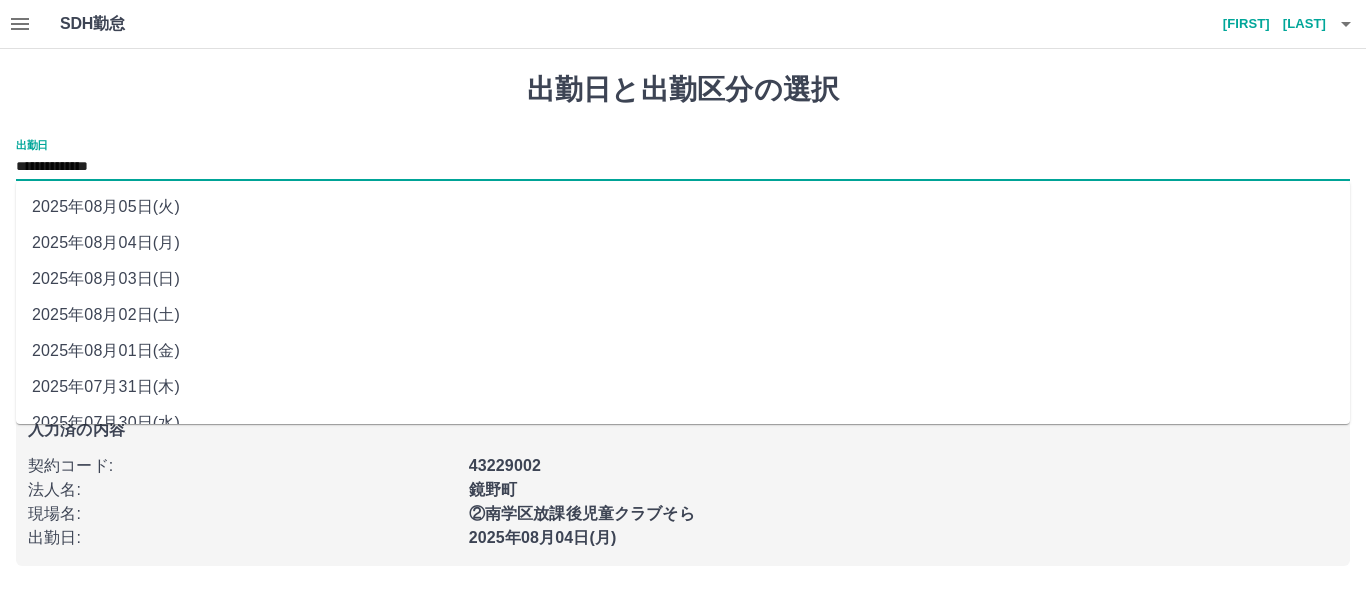 click on "**********" at bounding box center (683, 167) 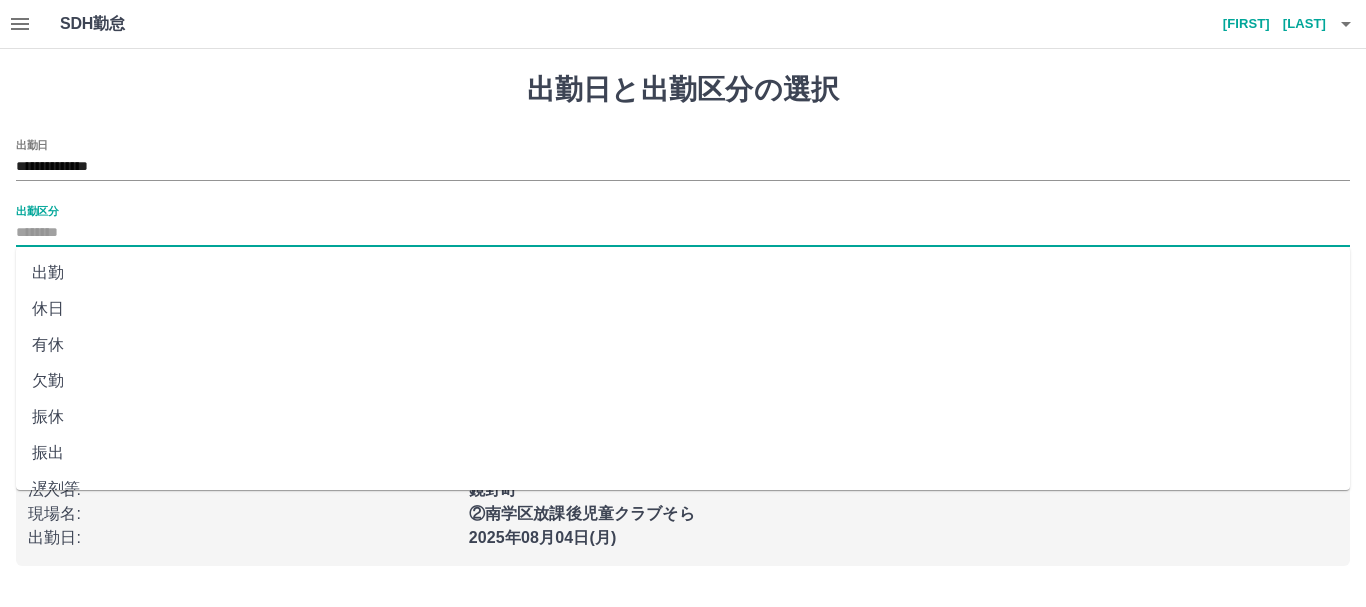 click on "出勤区分" at bounding box center [683, 233] 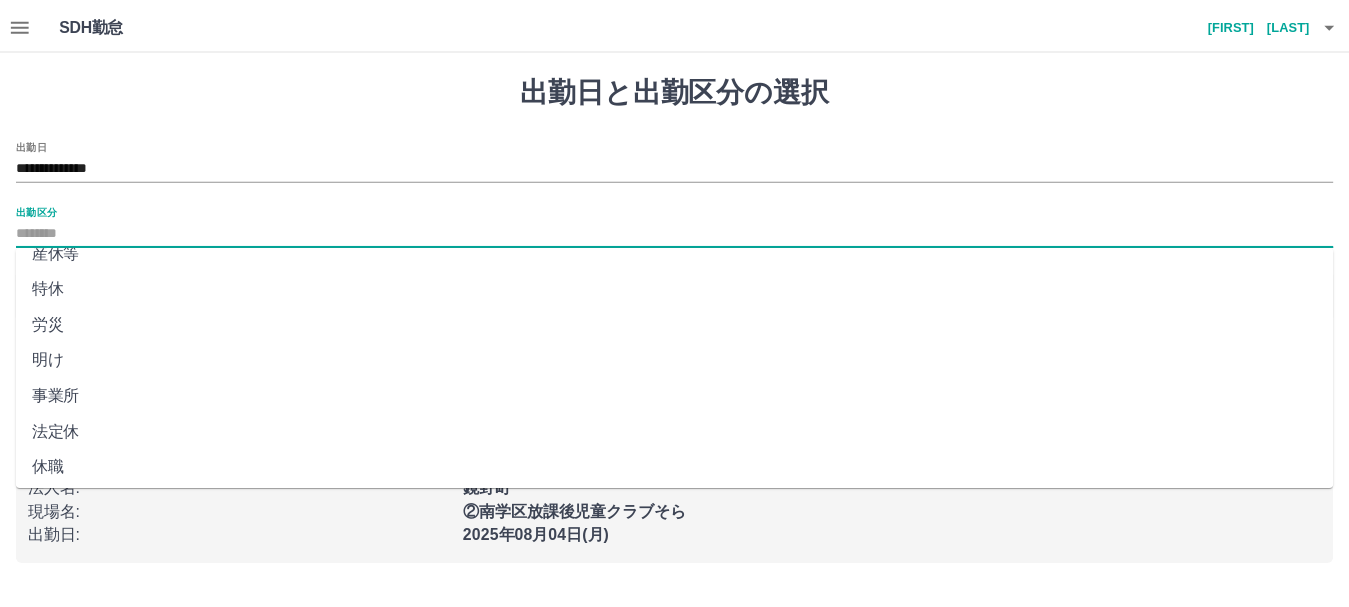 scroll, scrollTop: 421, scrollLeft: 0, axis: vertical 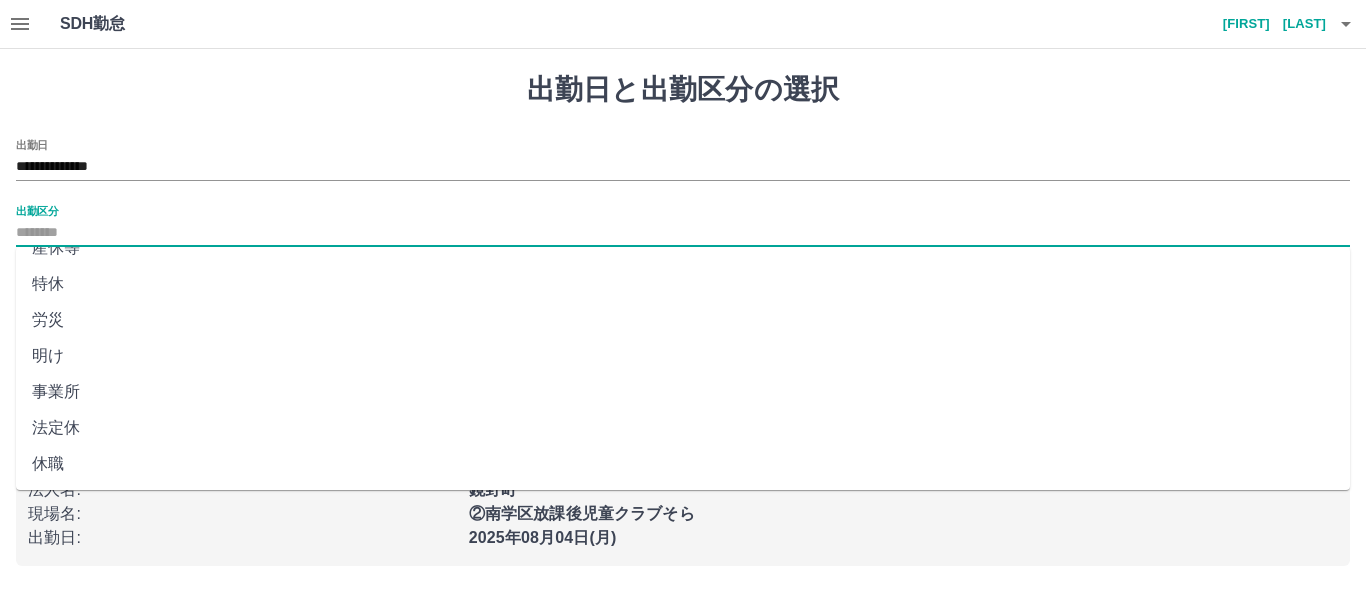click on "法定休" at bounding box center [683, 428] 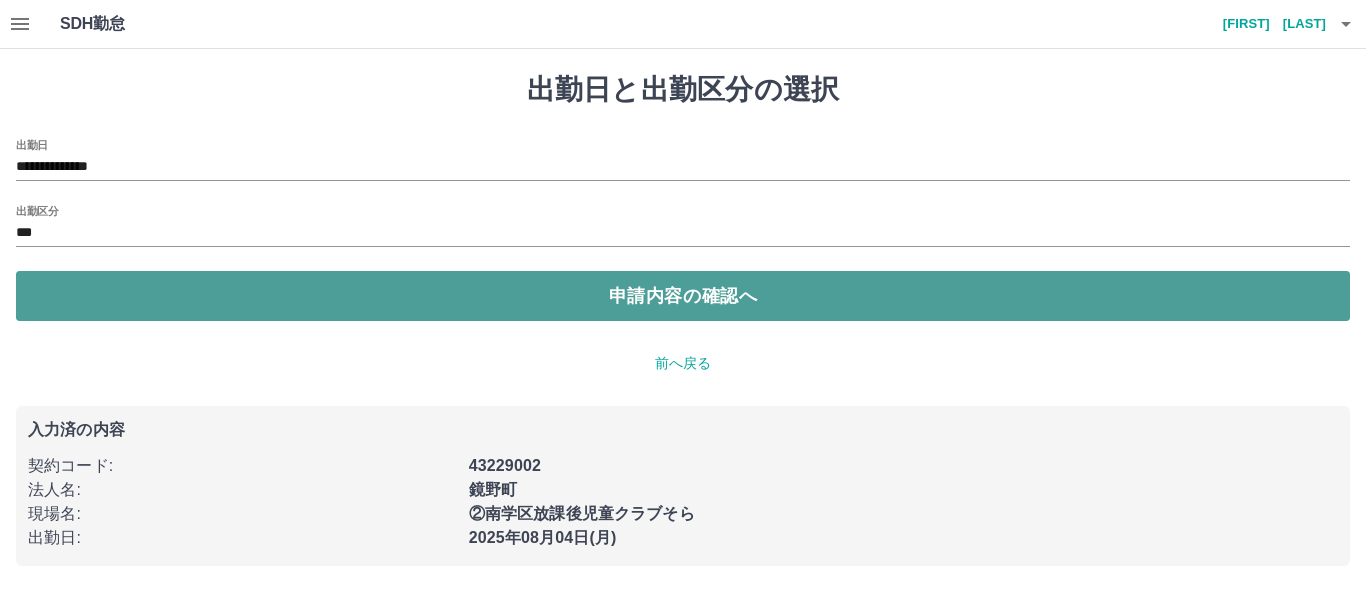 click on "申請内容の確認へ" at bounding box center [683, 296] 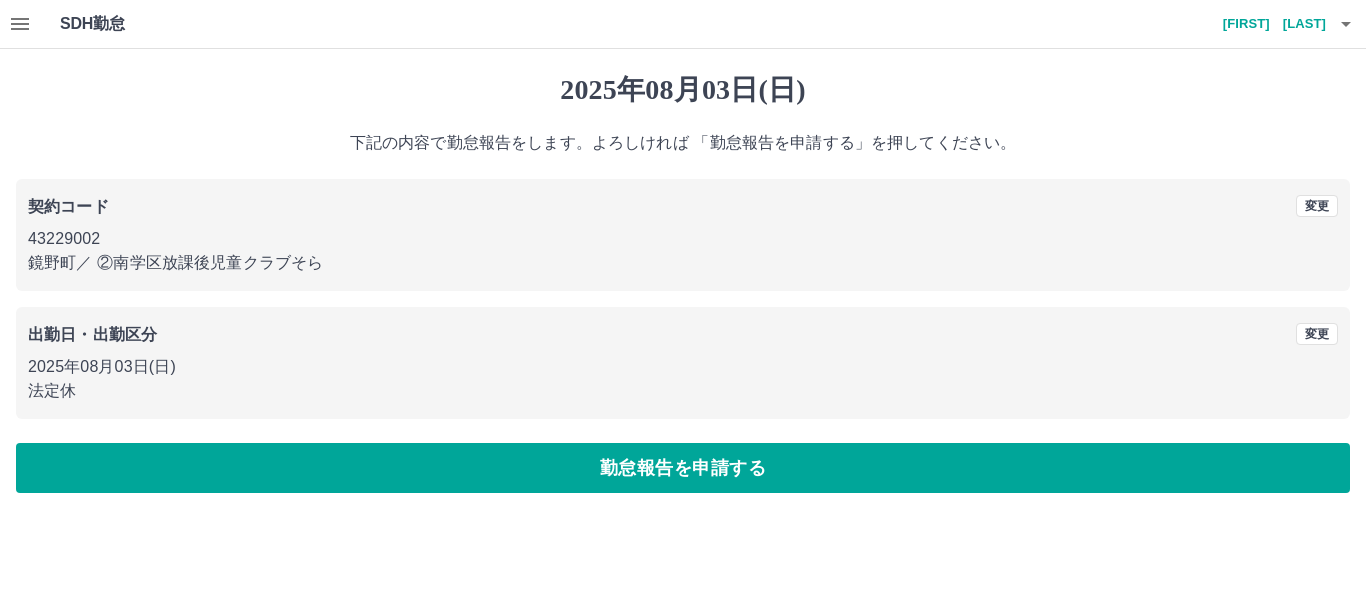 click on "勤怠報告を申請する" at bounding box center (683, 468) 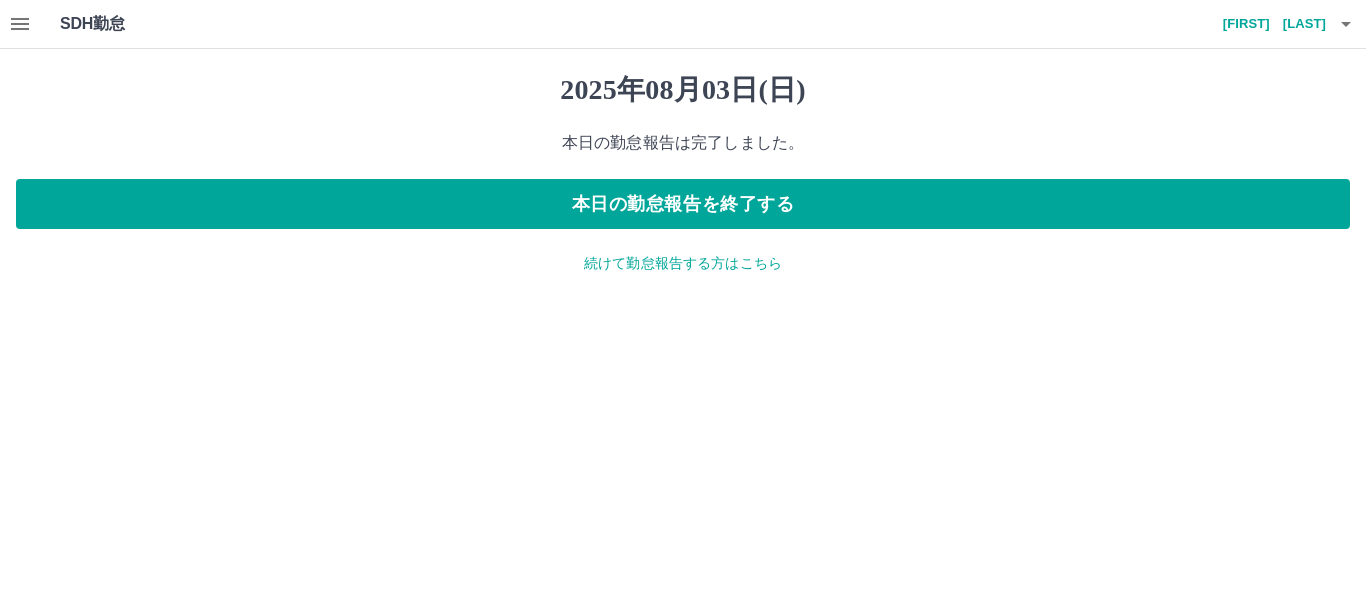 click on "続けて勤怠報告する方はこちら" at bounding box center [683, 263] 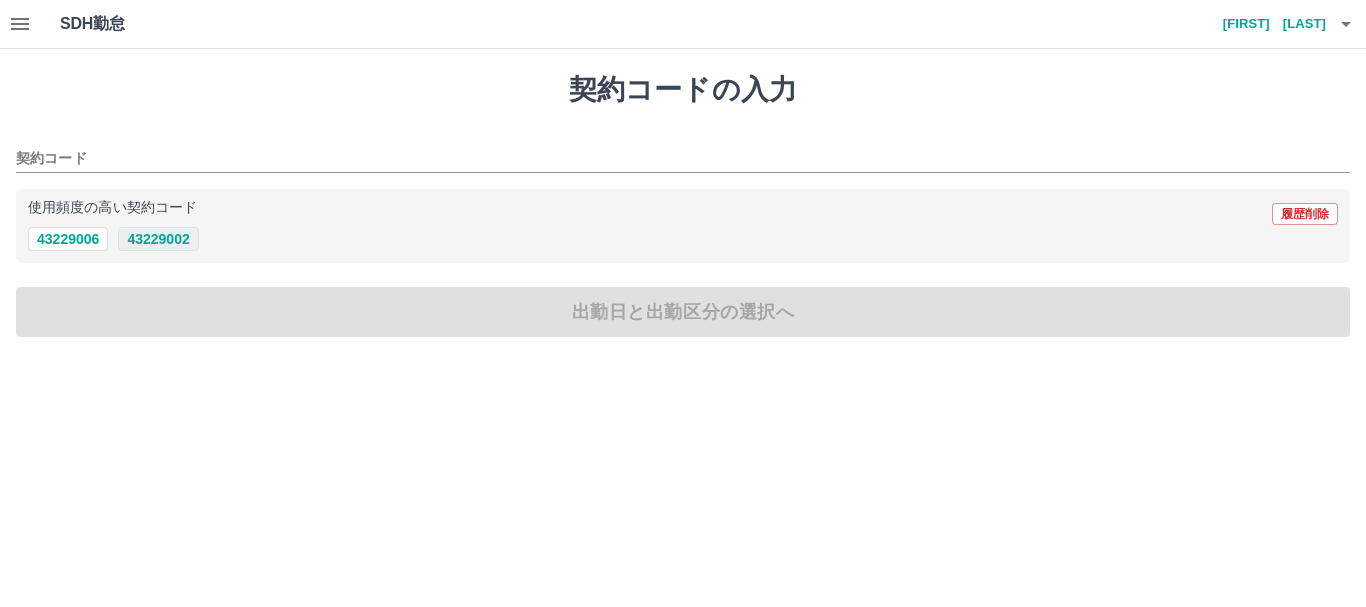 click on "43229002" at bounding box center [158, 239] 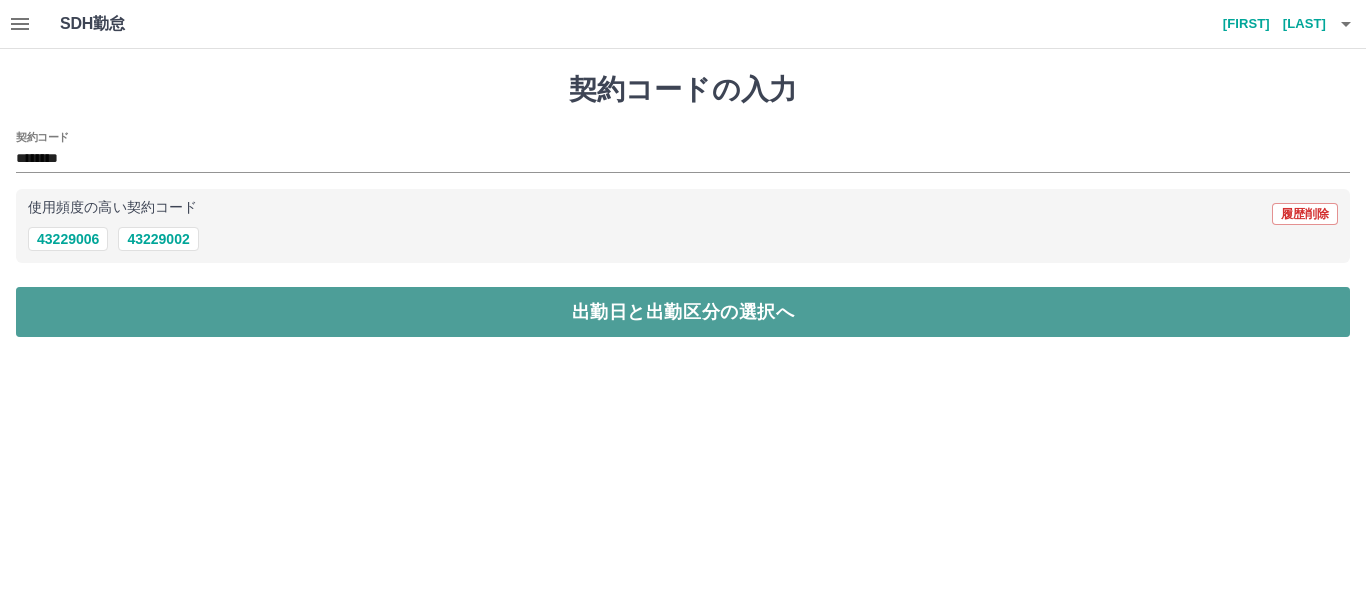 click on "出勤日と出勤区分の選択へ" at bounding box center (683, 312) 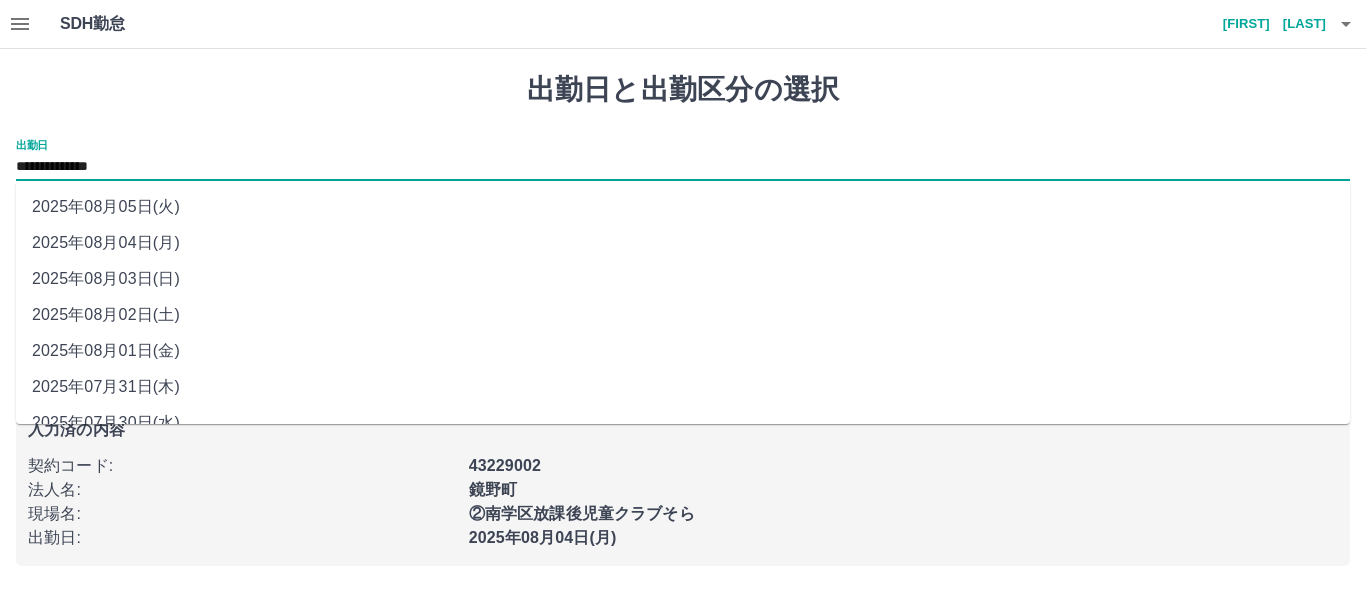 click on "**********" at bounding box center (683, 167) 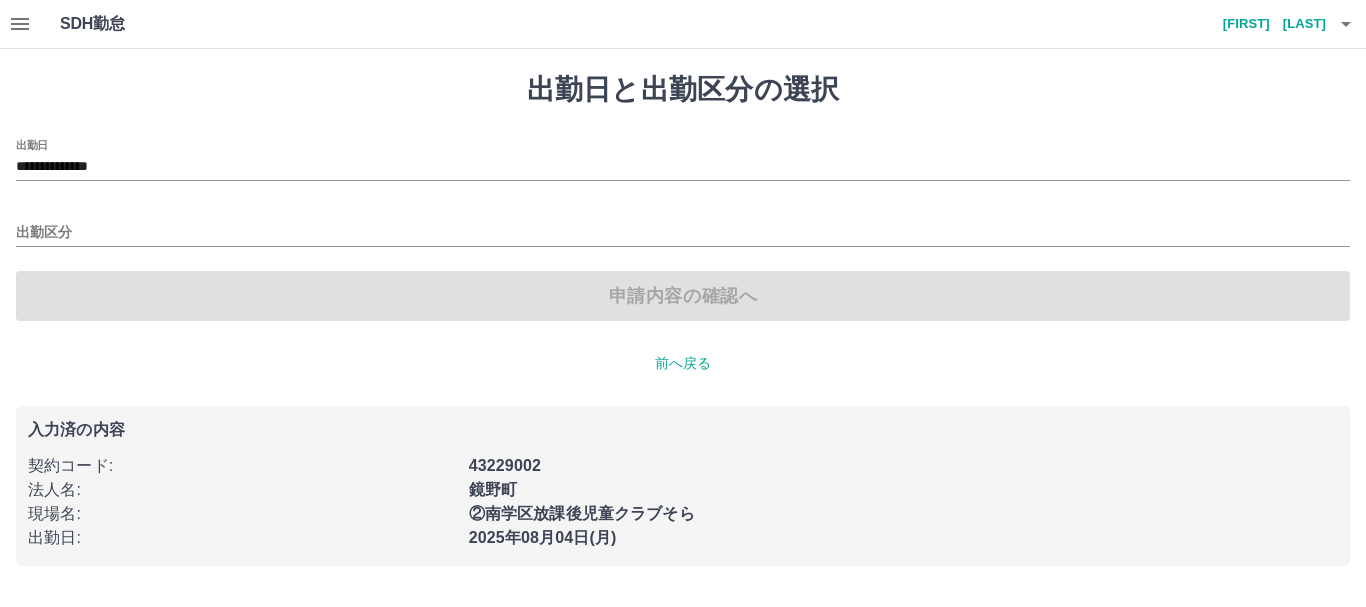 click on "**********" at bounding box center (683, 319) 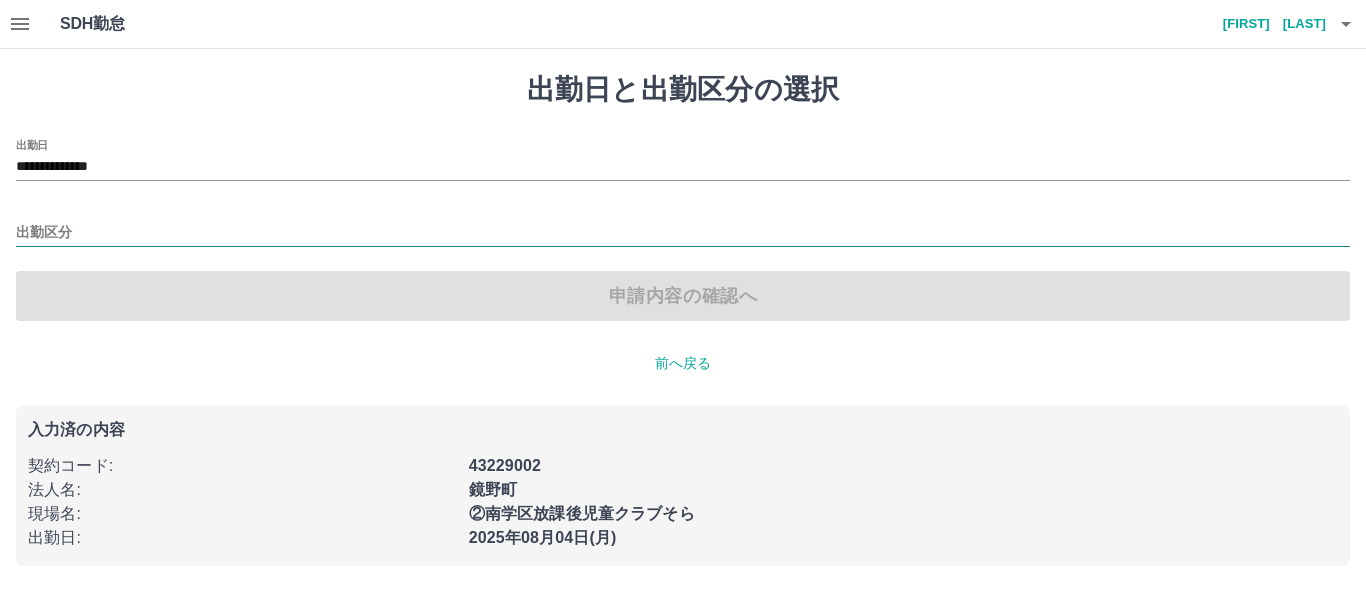 click on "出勤区分" at bounding box center (683, 233) 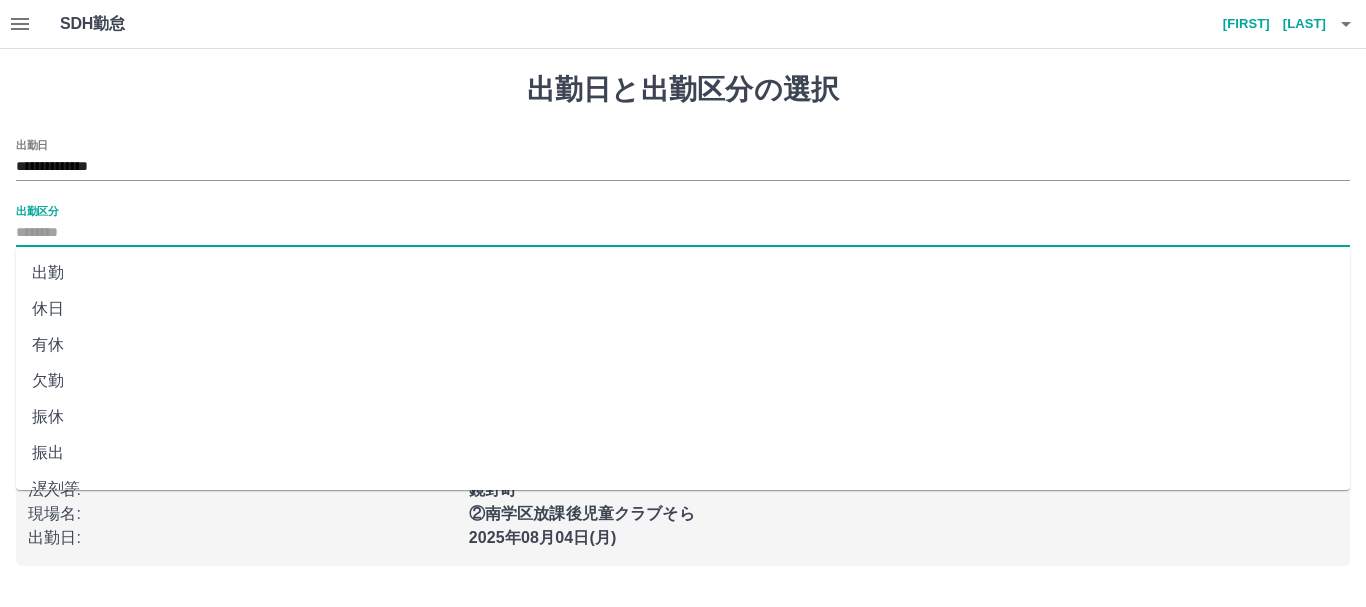 click on "出勤" at bounding box center [683, 273] 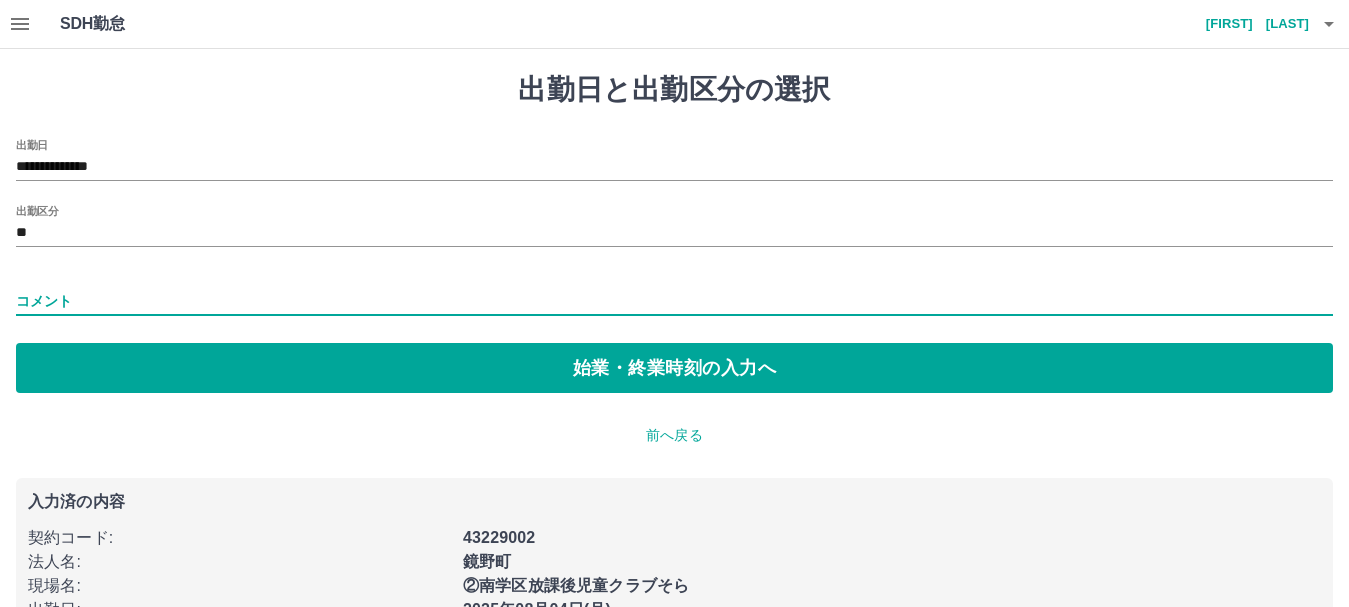 click on "コメント" at bounding box center [674, 301] 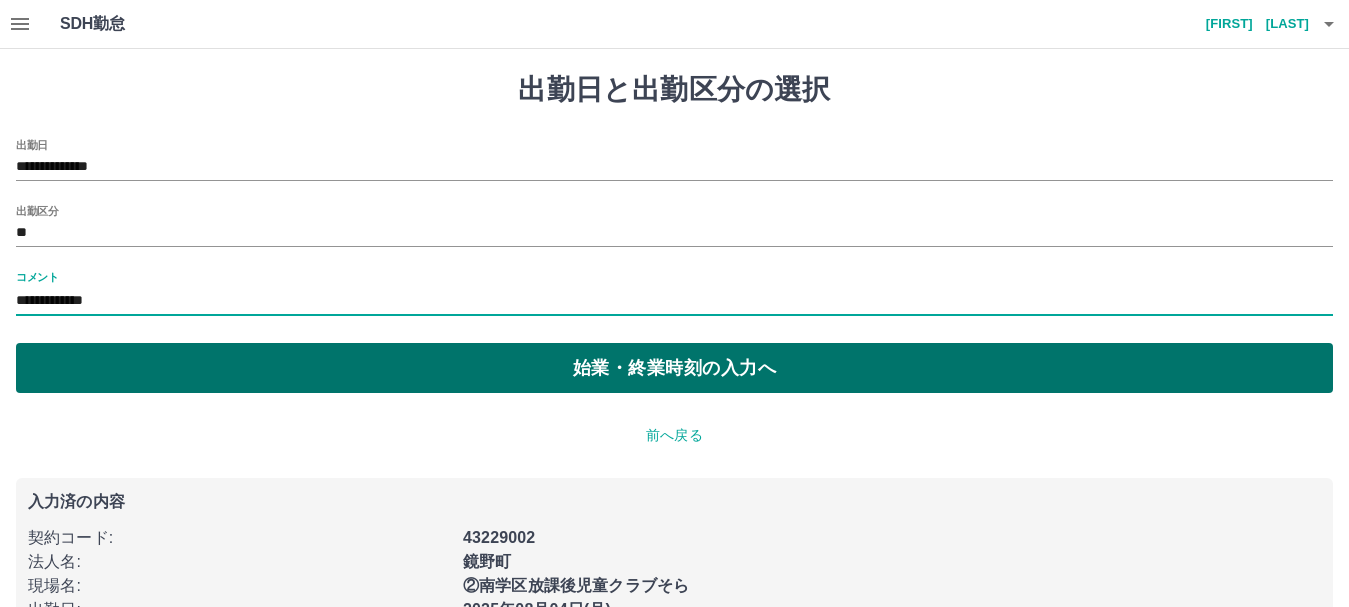 click on "始業・終業時刻の入力へ" at bounding box center (674, 368) 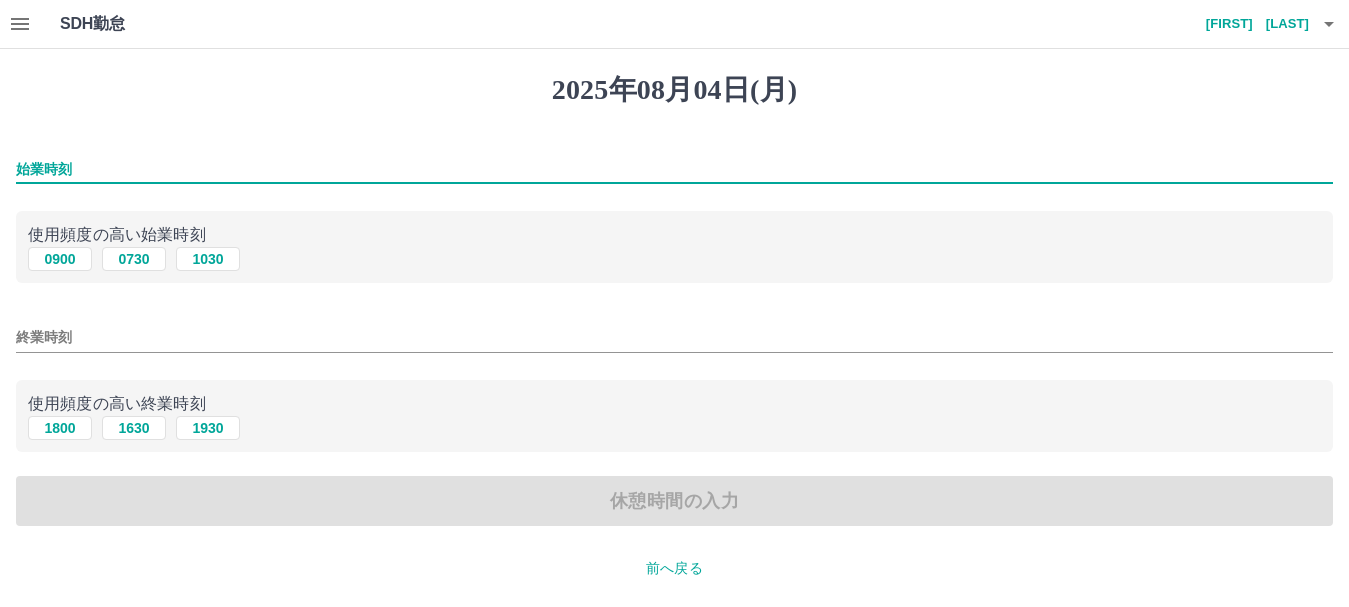click on "始業時刻" at bounding box center (674, 169) 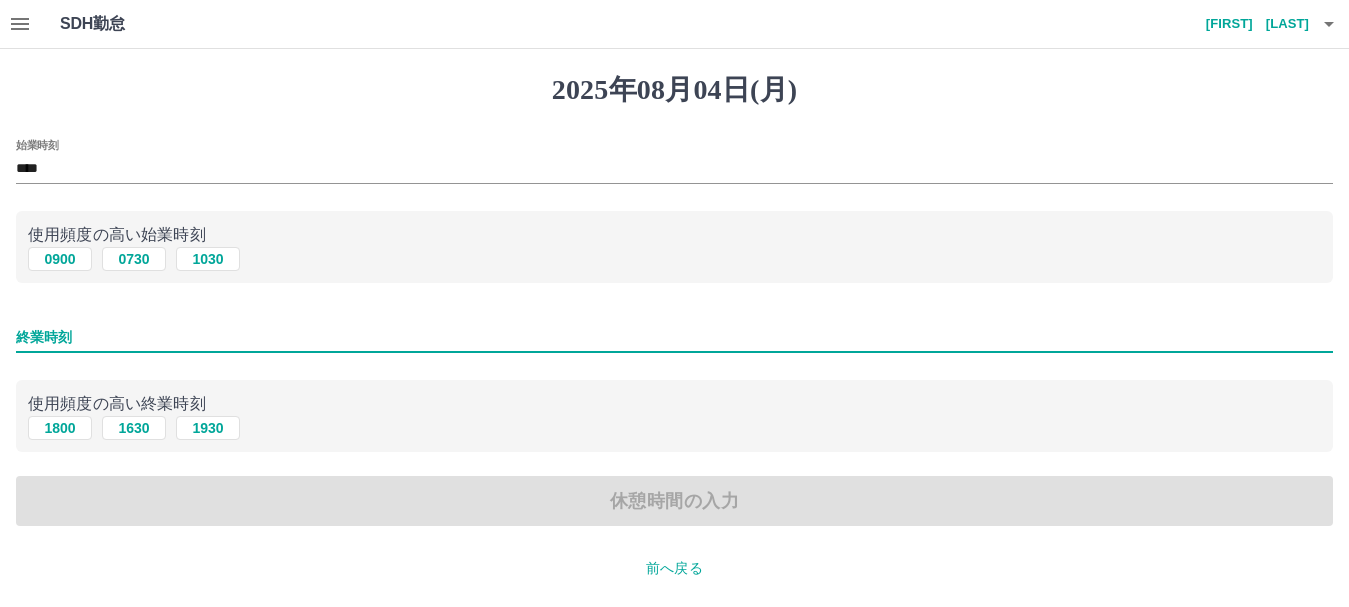 click on "終業時刻" at bounding box center [674, 337] 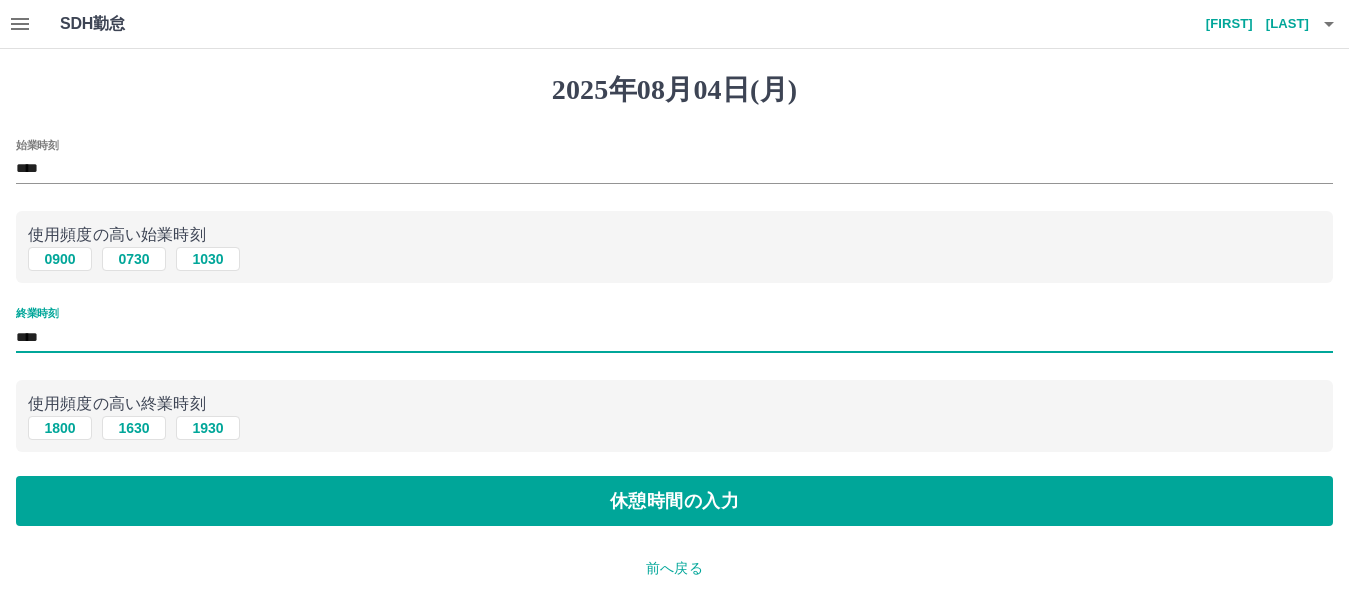 click on "****" at bounding box center [674, 337] 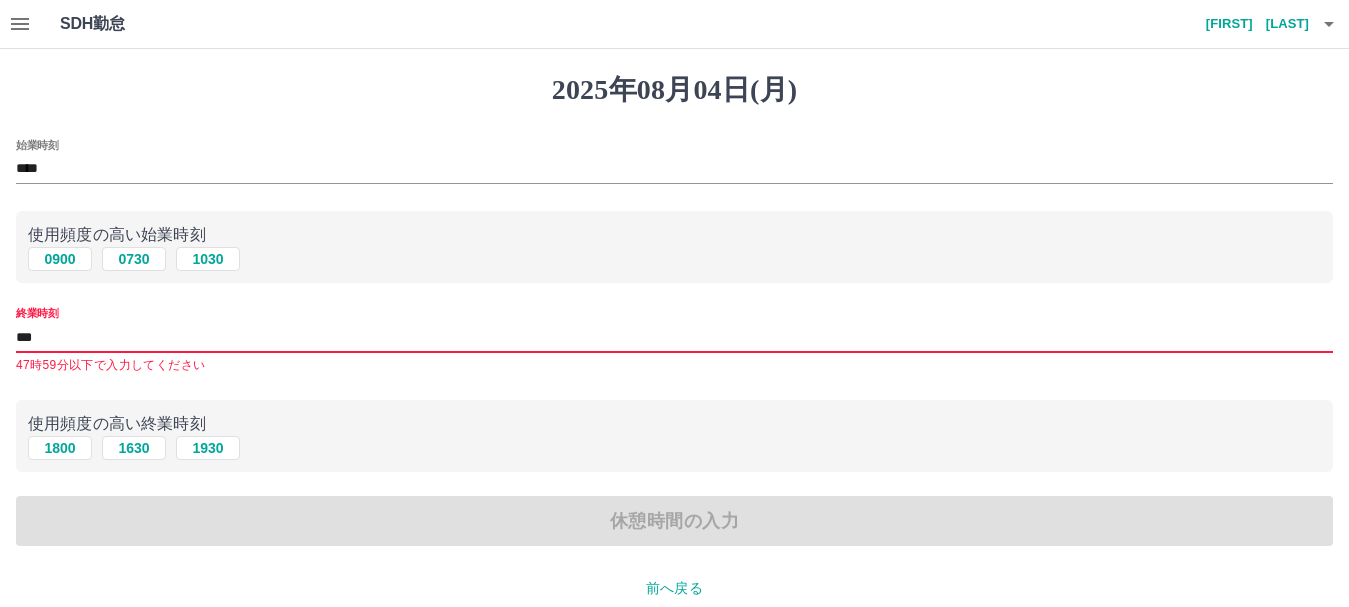 click on "***" at bounding box center (674, 337) 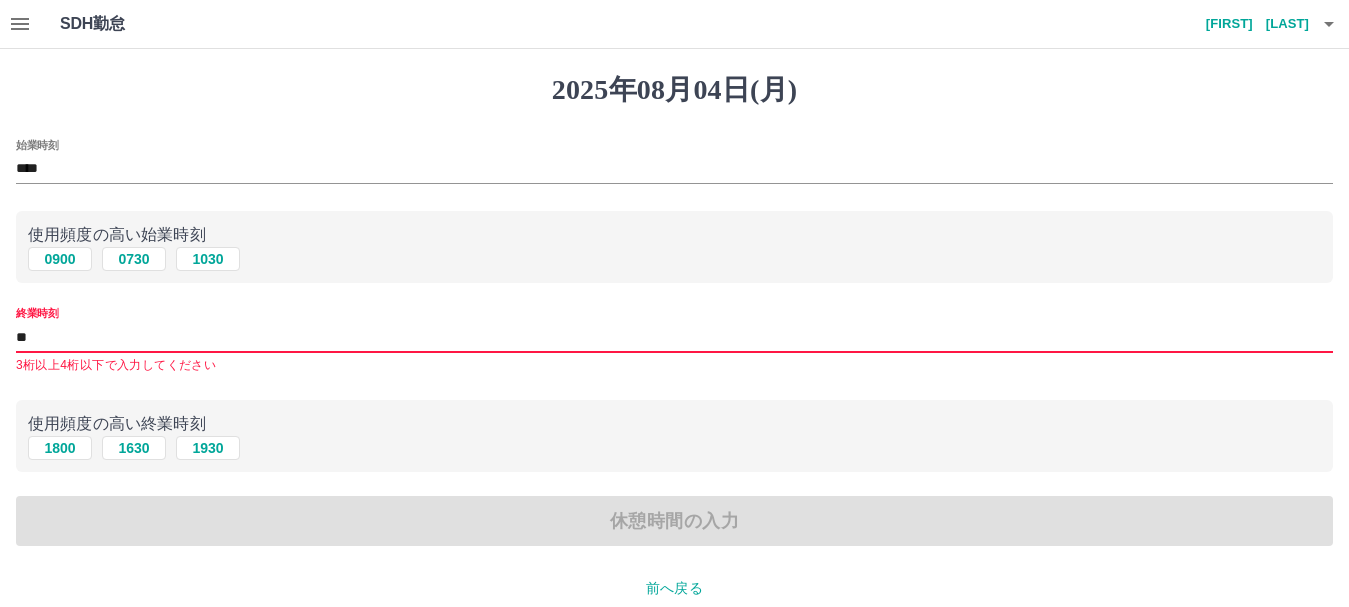 click on "**" at bounding box center (674, 337) 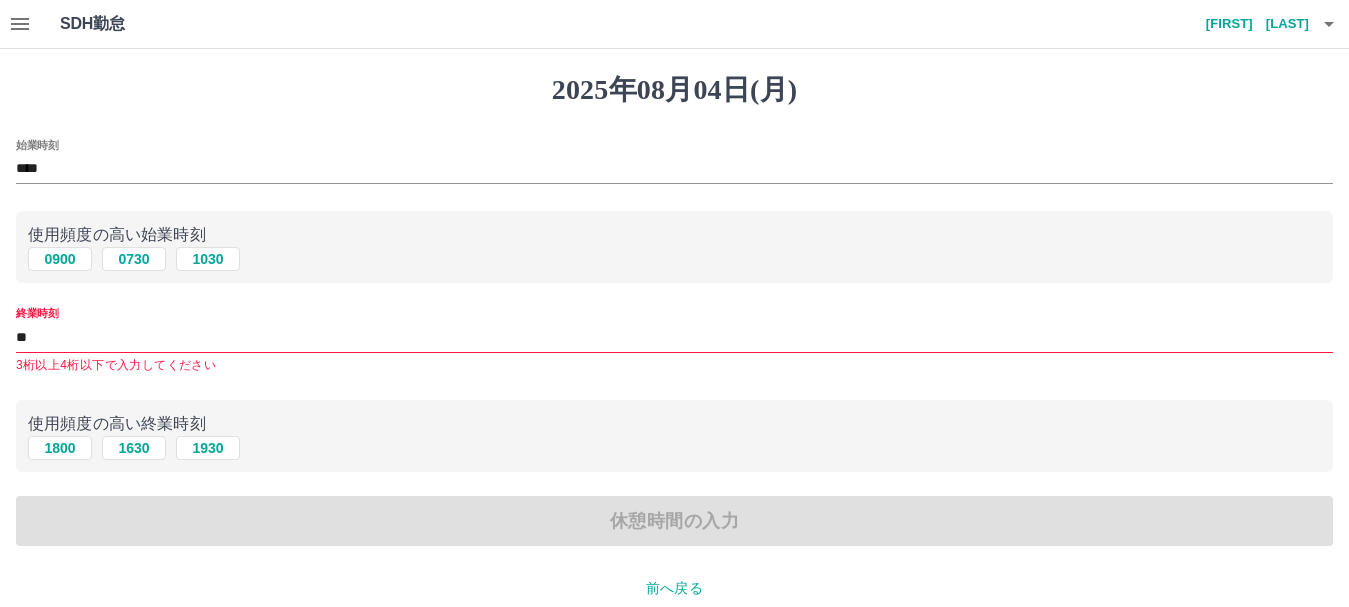 click on "[PHONE]" at bounding box center (674, 259) 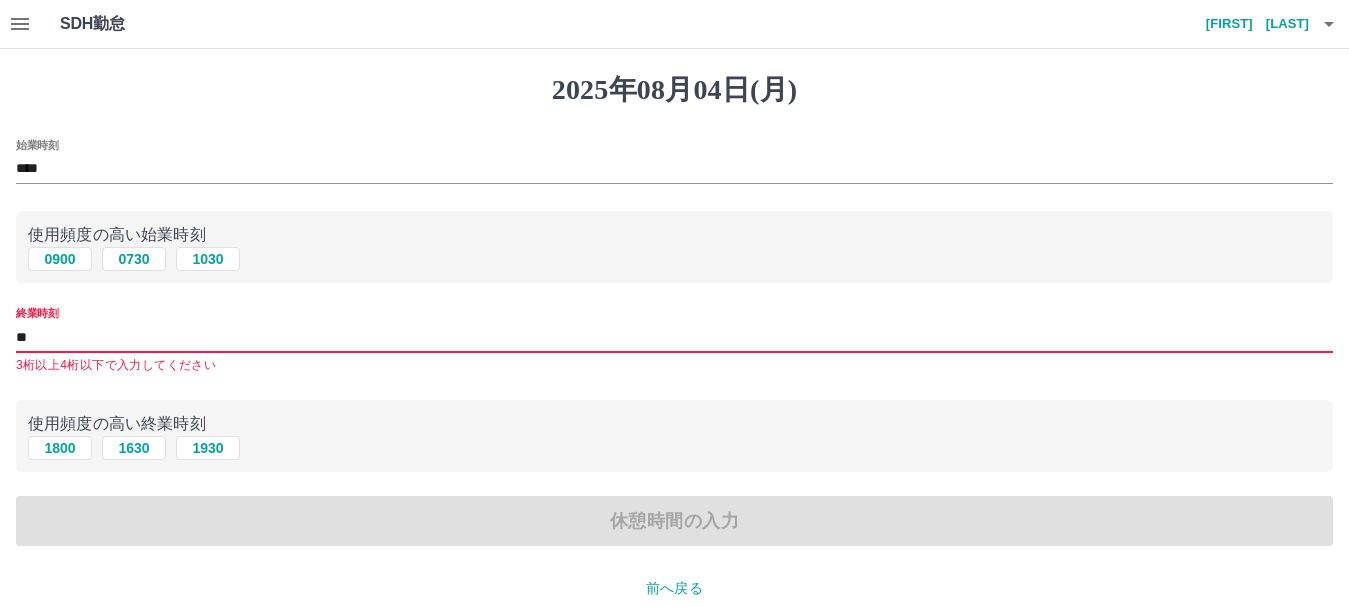 type on "*" 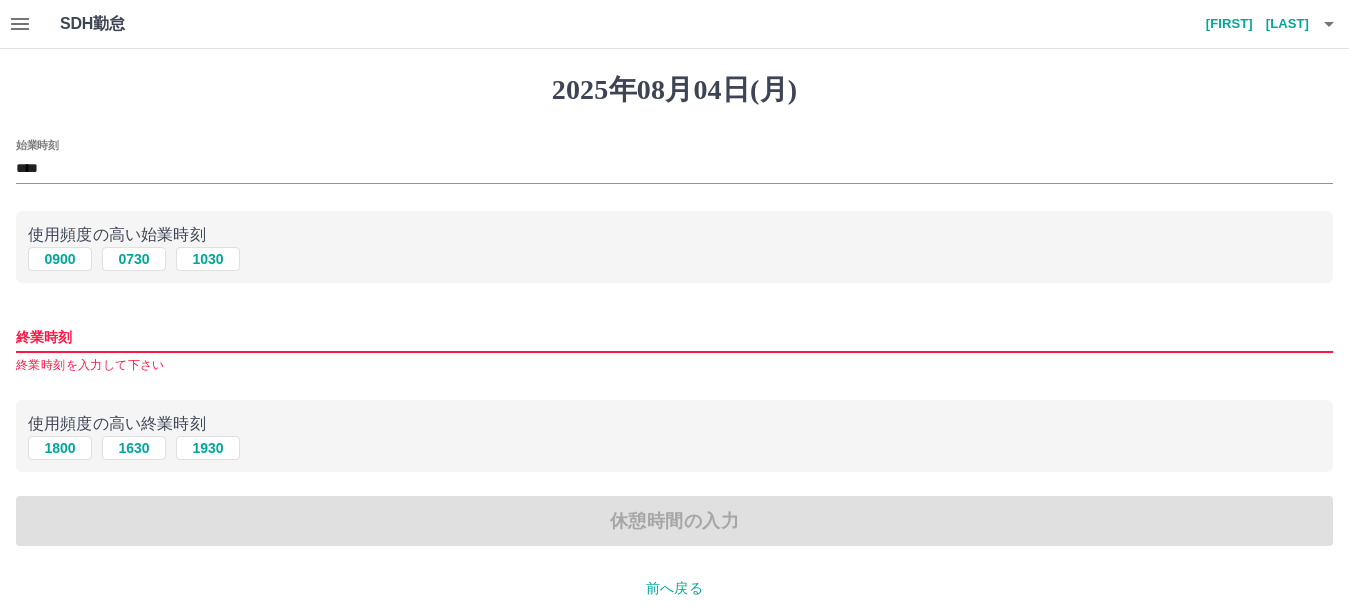 click on "終業時刻" at bounding box center (674, 337) 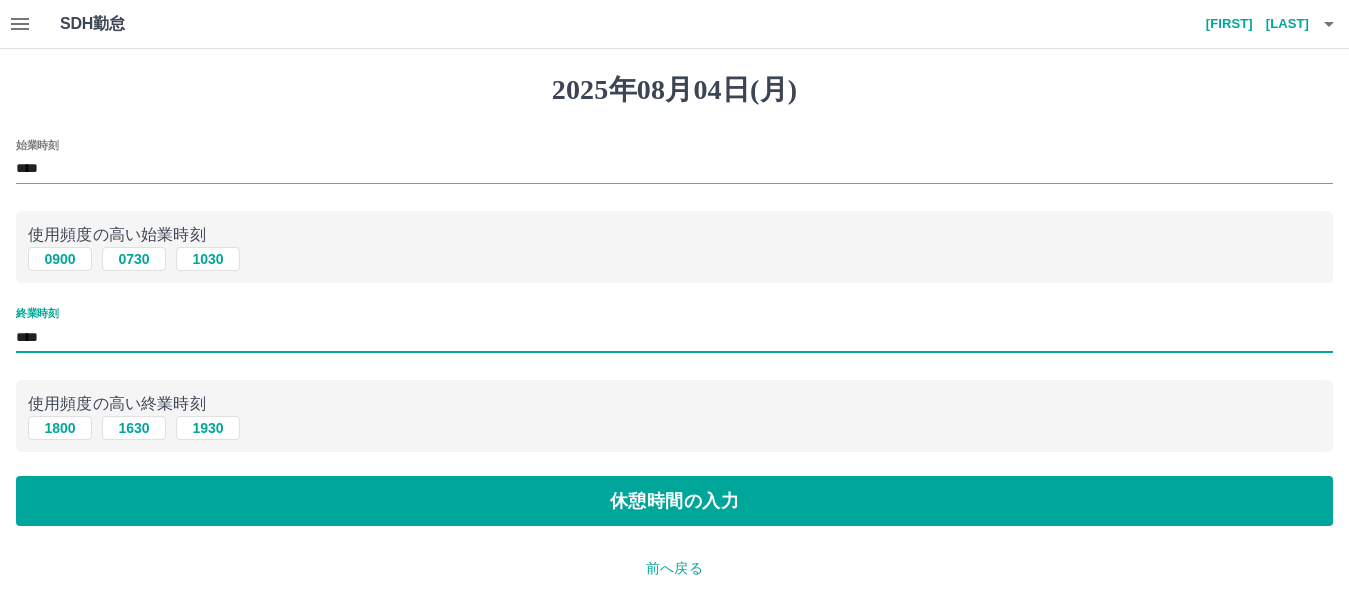 click on "****" at bounding box center [674, 337] 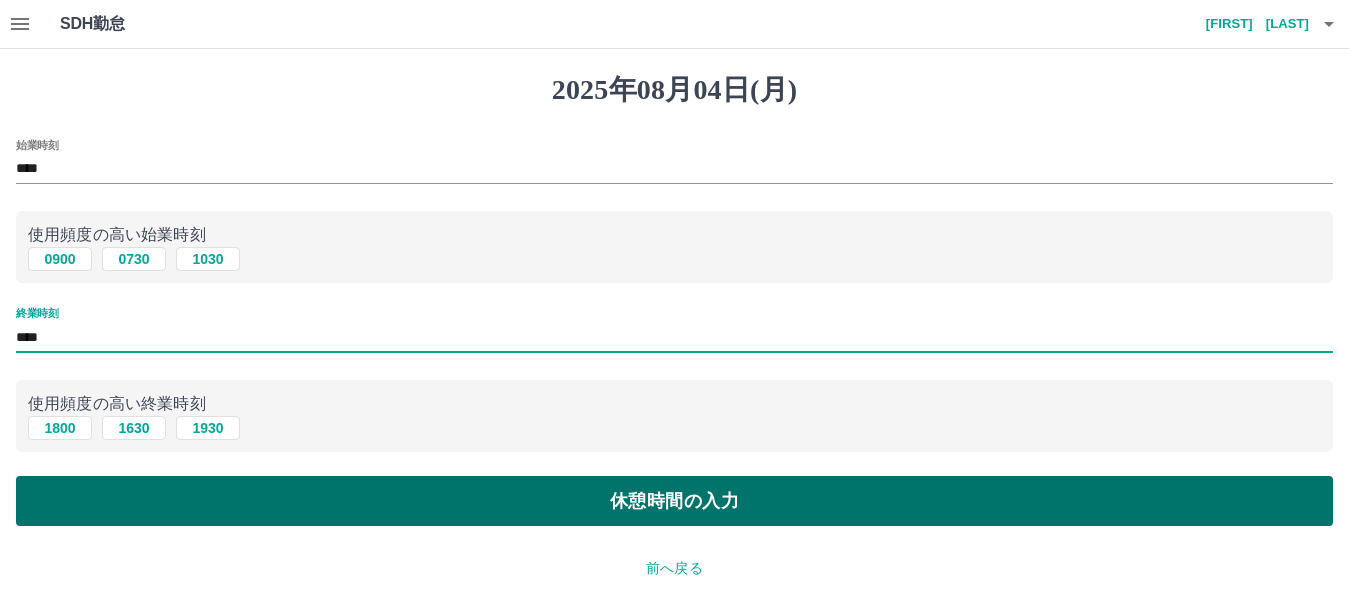 type on "****" 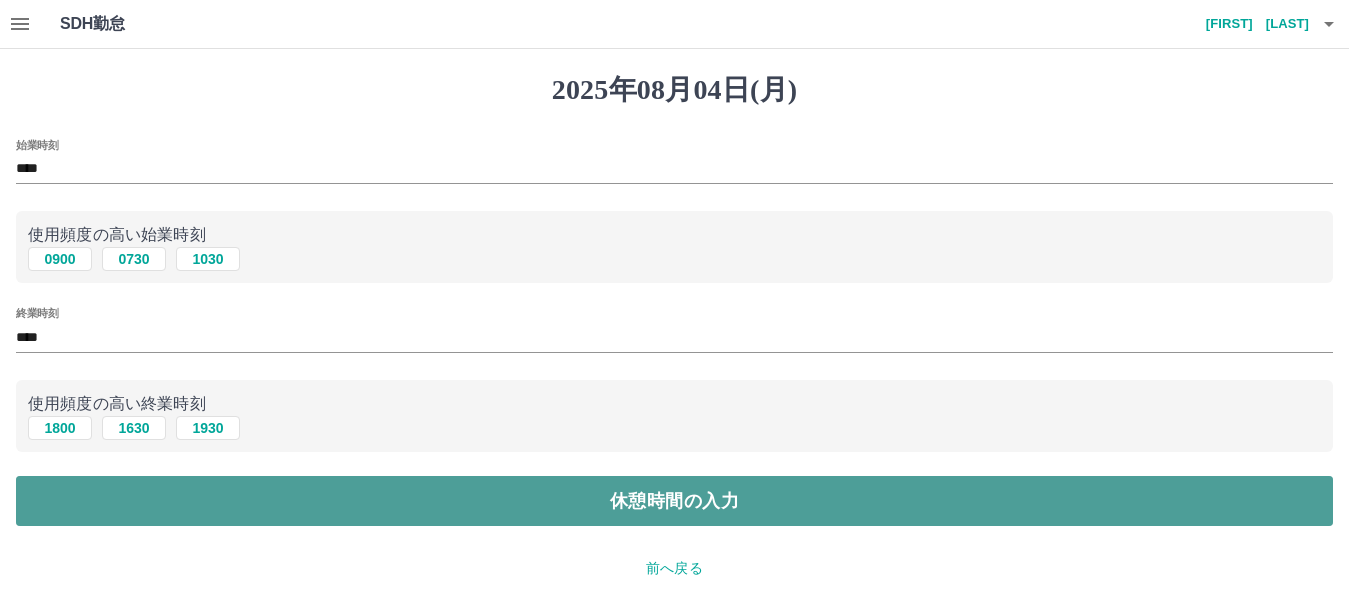 click on "休憩時間の入力" at bounding box center (674, 501) 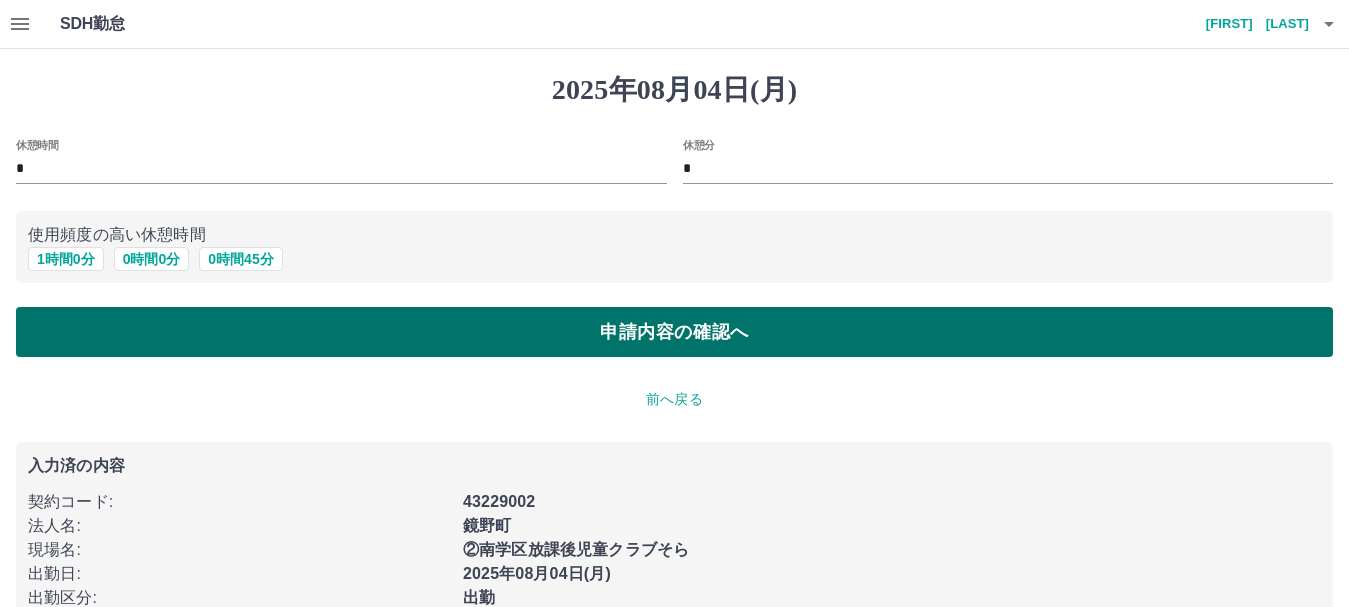 click on "申請内容の確認へ" at bounding box center (674, 332) 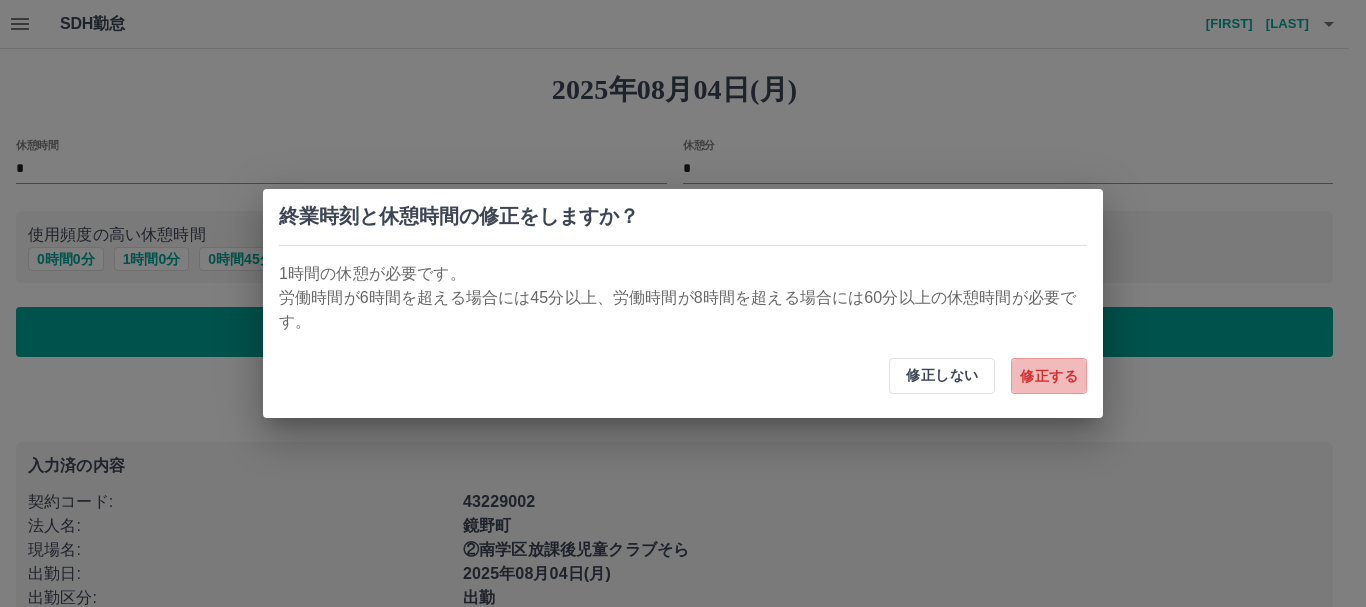 click on "修正する" at bounding box center (1049, 376) 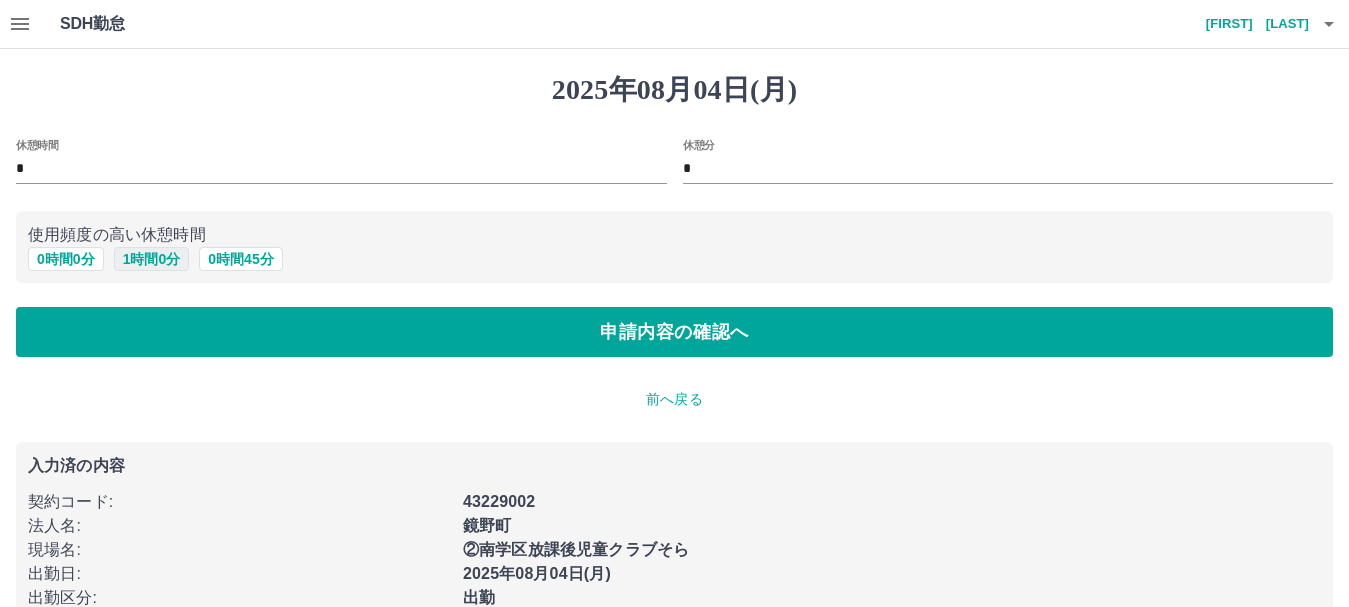 click on "1 時間 0 分" at bounding box center (152, 259) 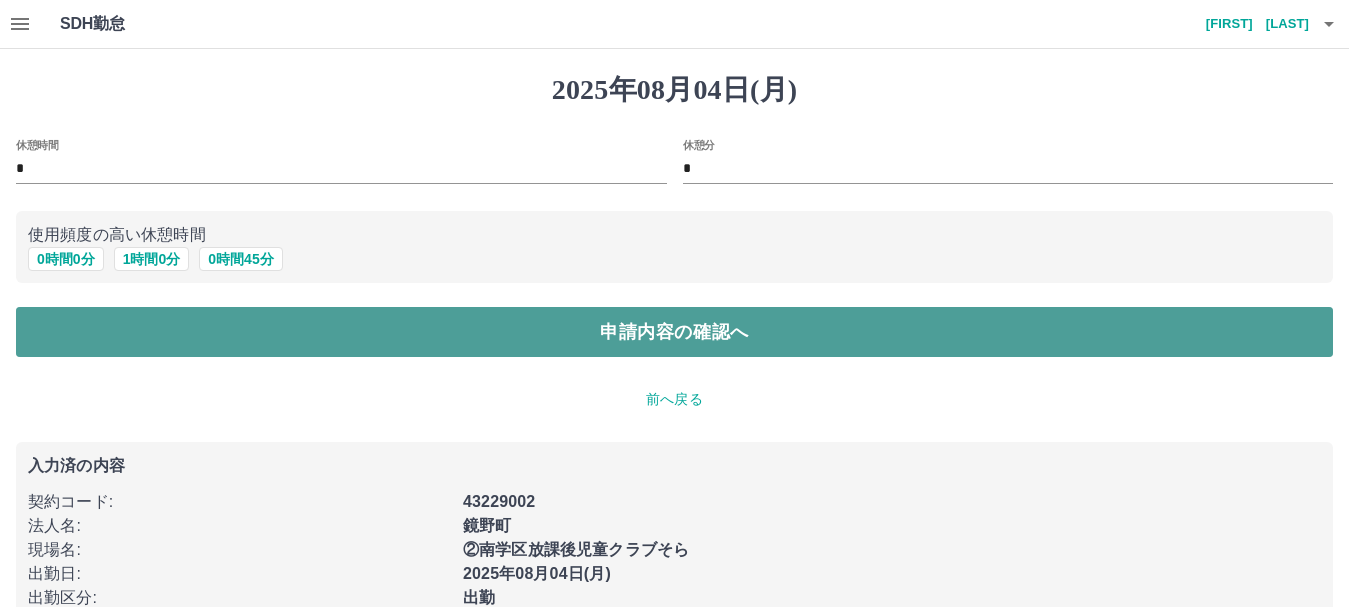 click on "申請内容の確認へ" at bounding box center (674, 332) 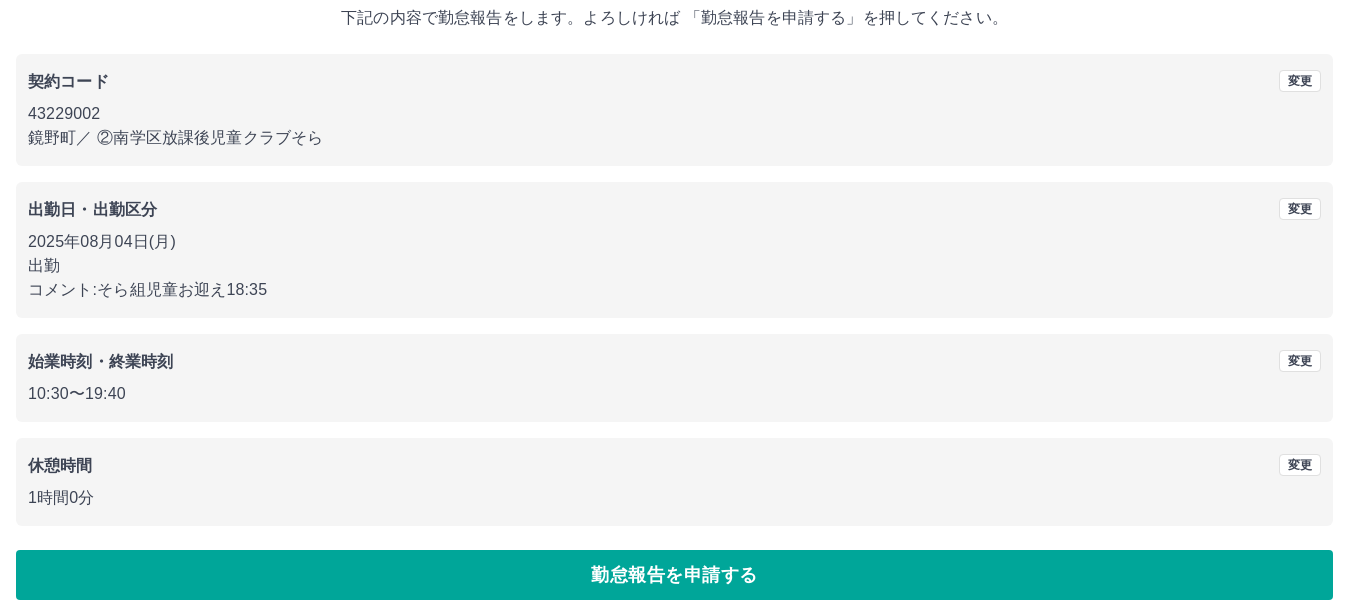 scroll, scrollTop: 142, scrollLeft: 0, axis: vertical 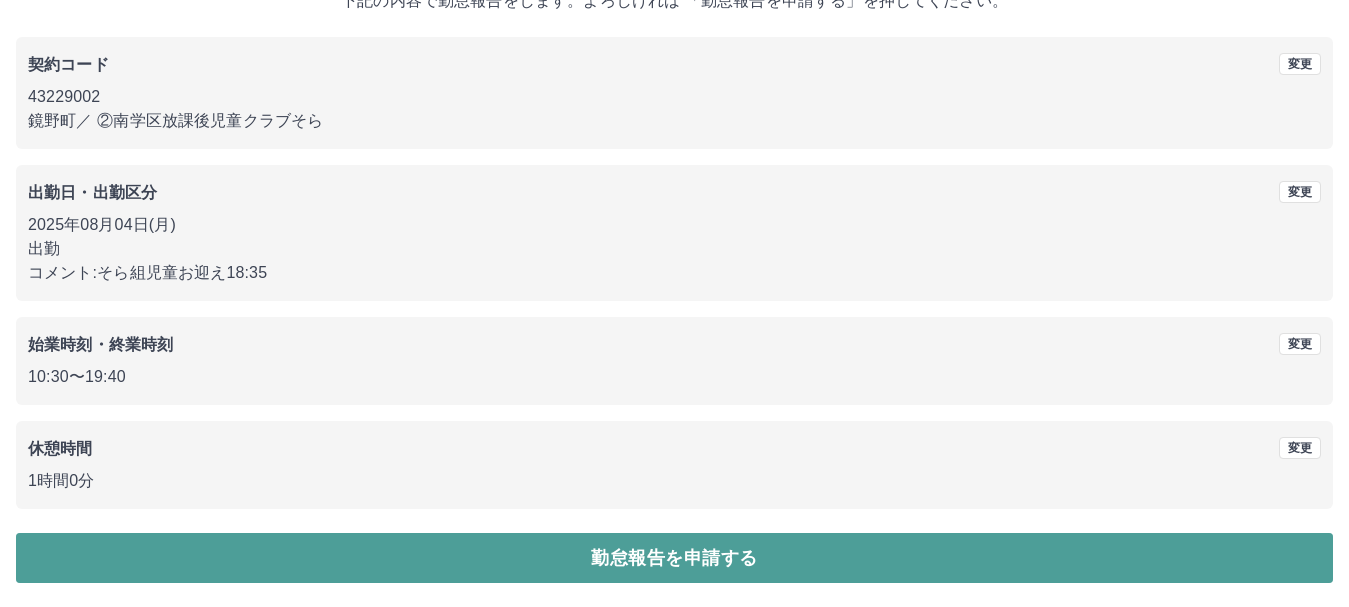 click on "勤怠報告を申請する" at bounding box center (674, 558) 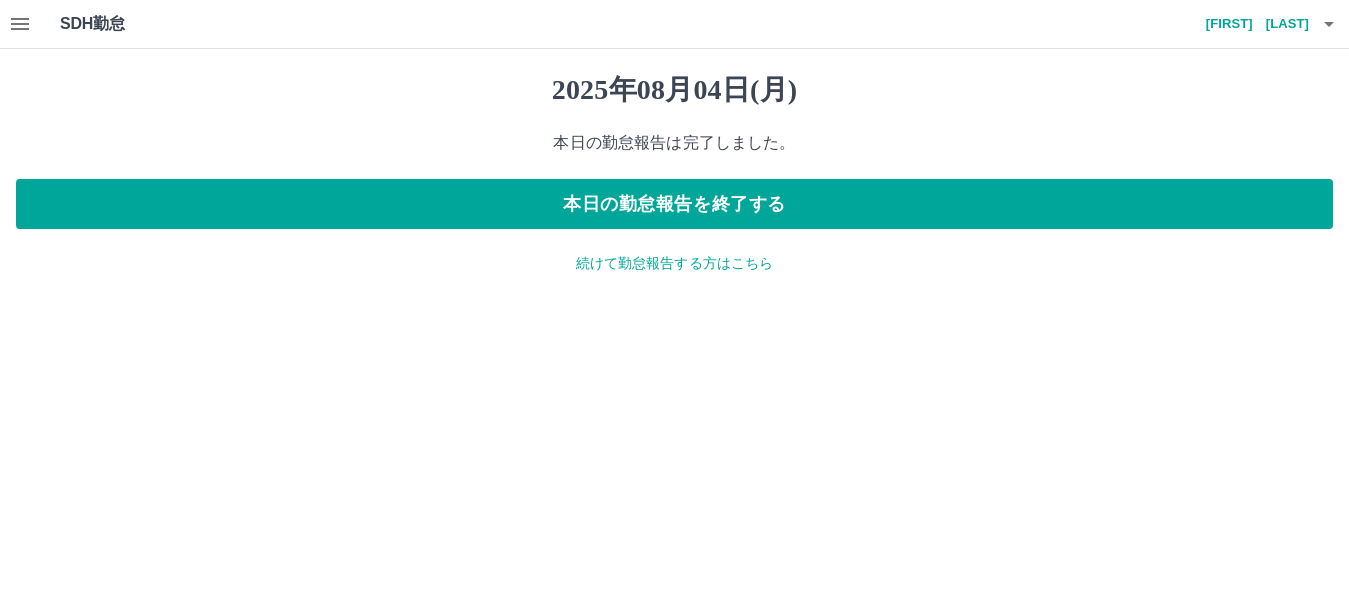 scroll, scrollTop: 0, scrollLeft: 0, axis: both 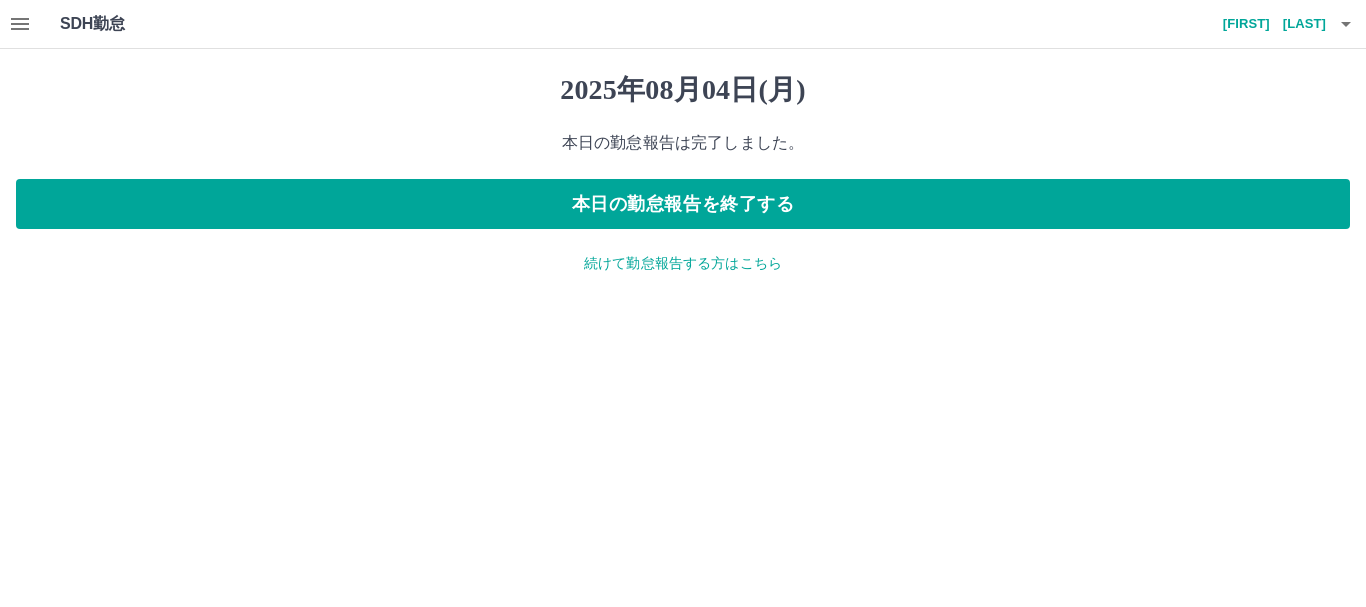 click 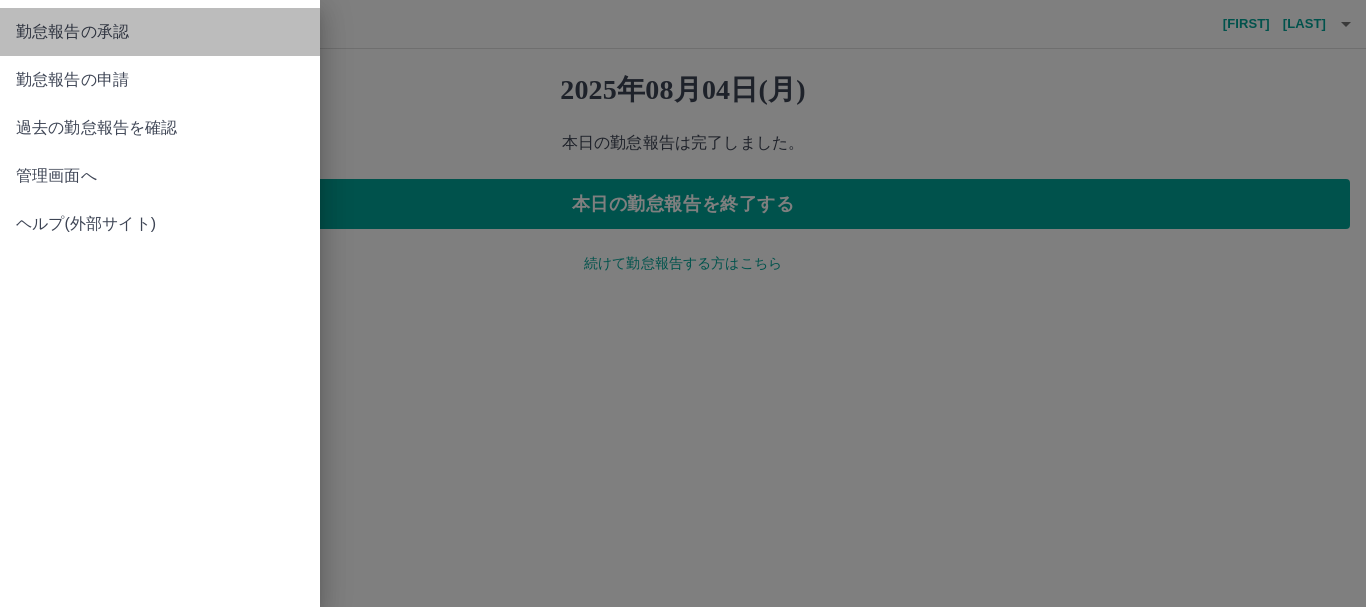 click on "勤怠報告の承認" at bounding box center [160, 32] 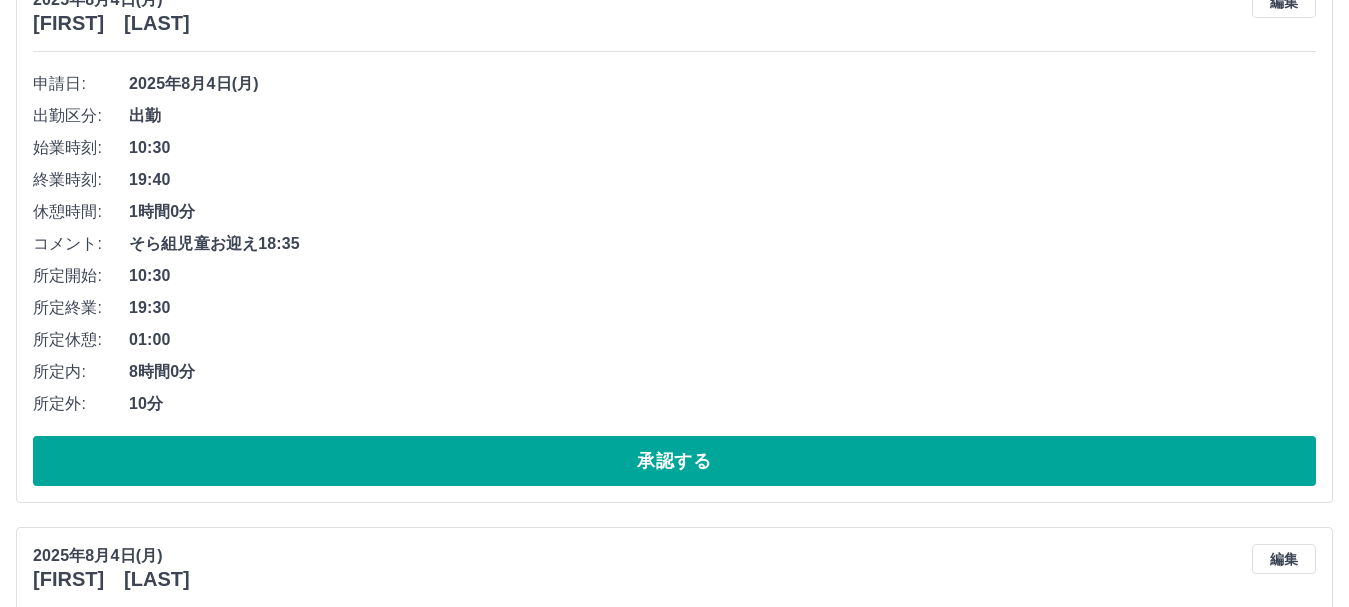 scroll, scrollTop: 300, scrollLeft: 0, axis: vertical 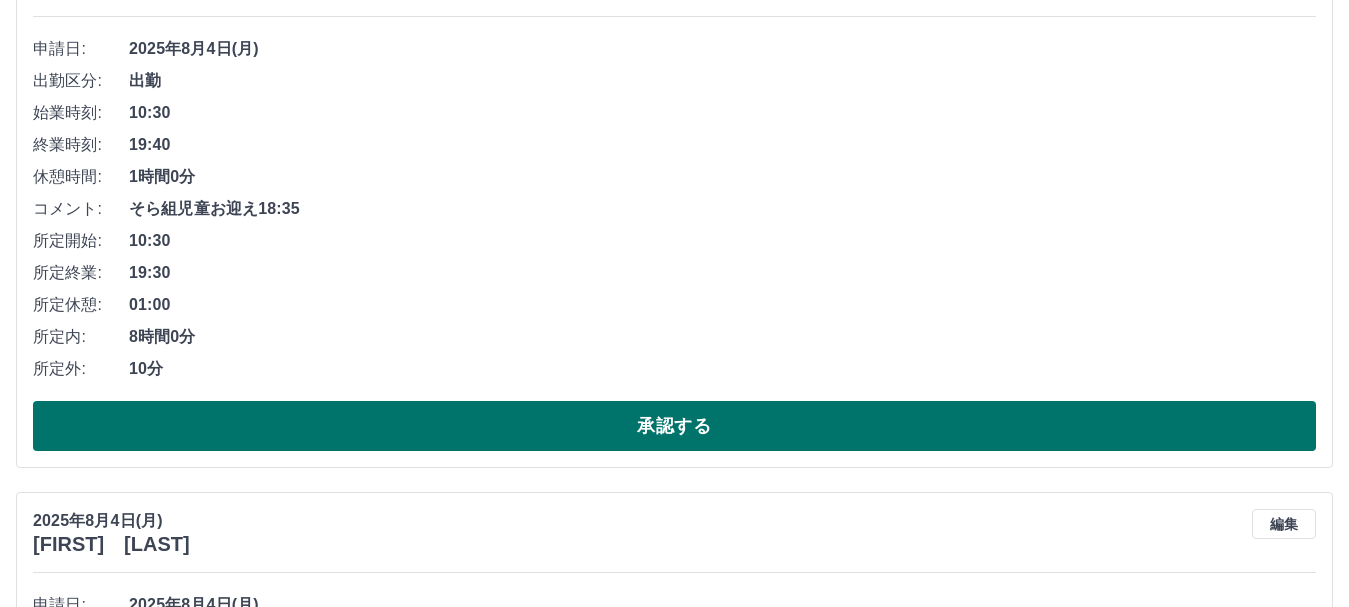 click on "承認する" at bounding box center (674, 426) 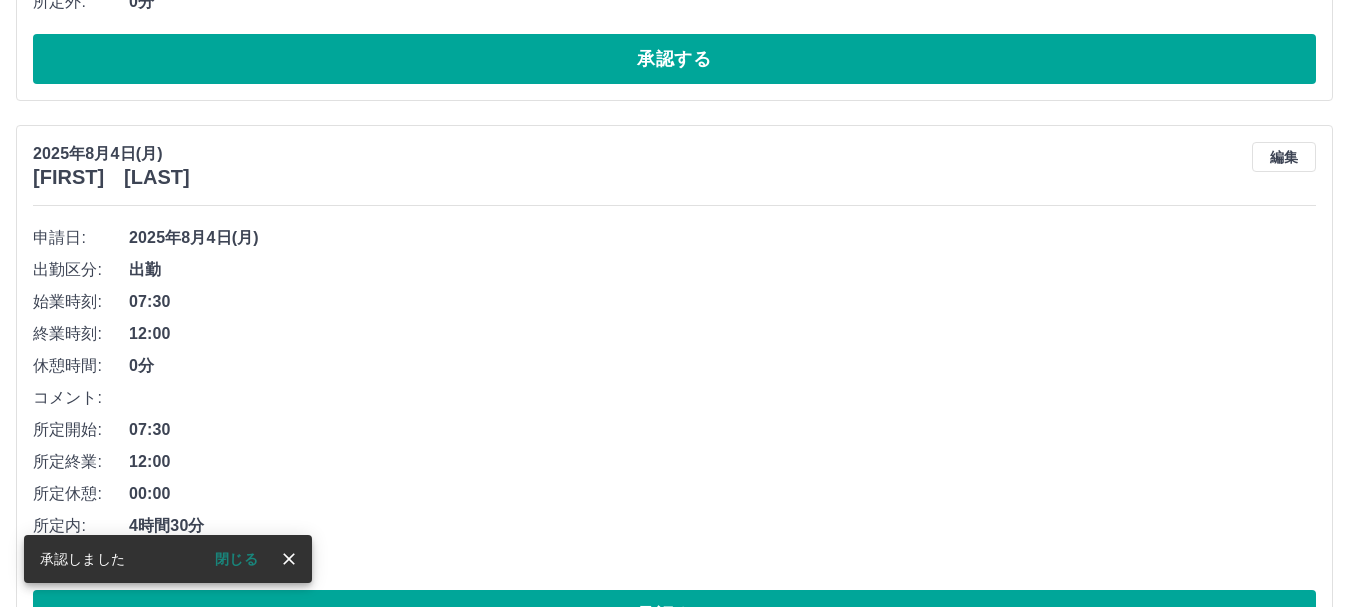 scroll, scrollTop: 800, scrollLeft: 0, axis: vertical 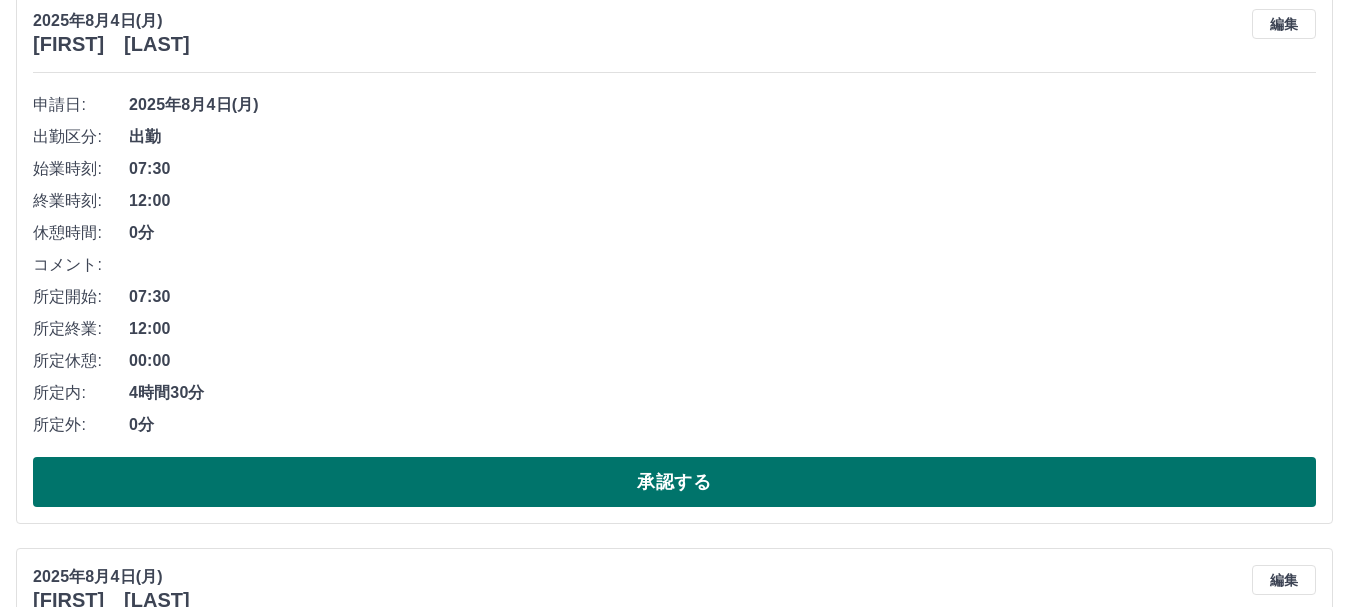 click on "承認する" at bounding box center [674, 482] 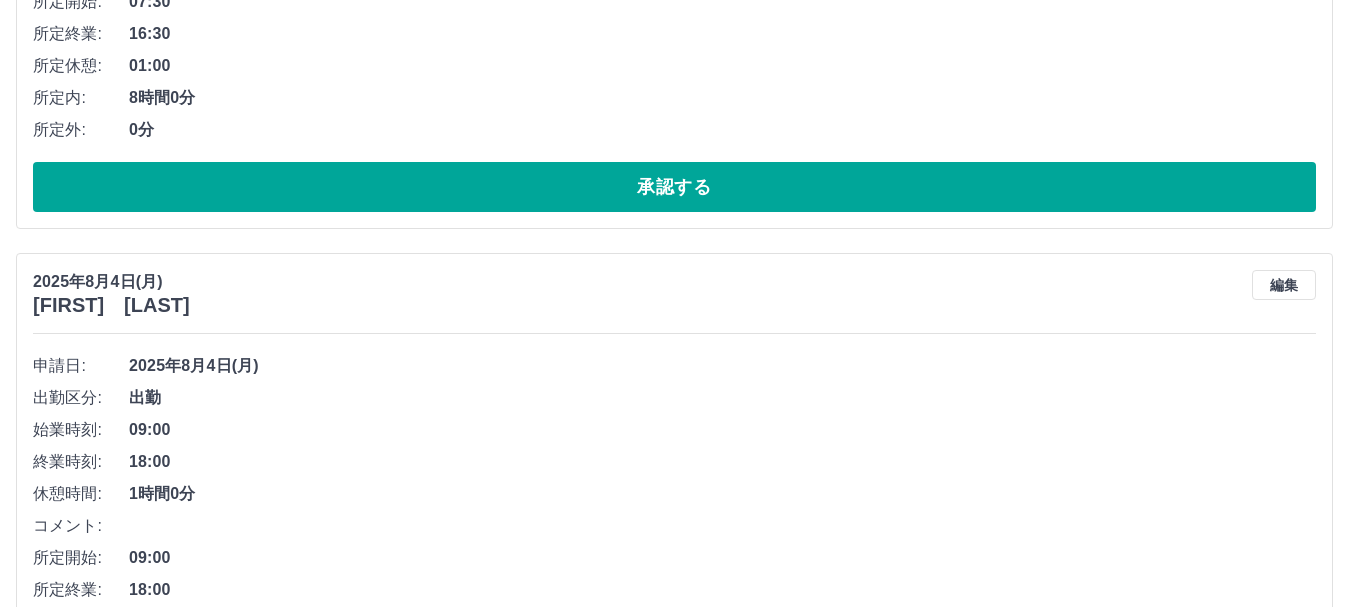 scroll, scrollTop: 744, scrollLeft: 0, axis: vertical 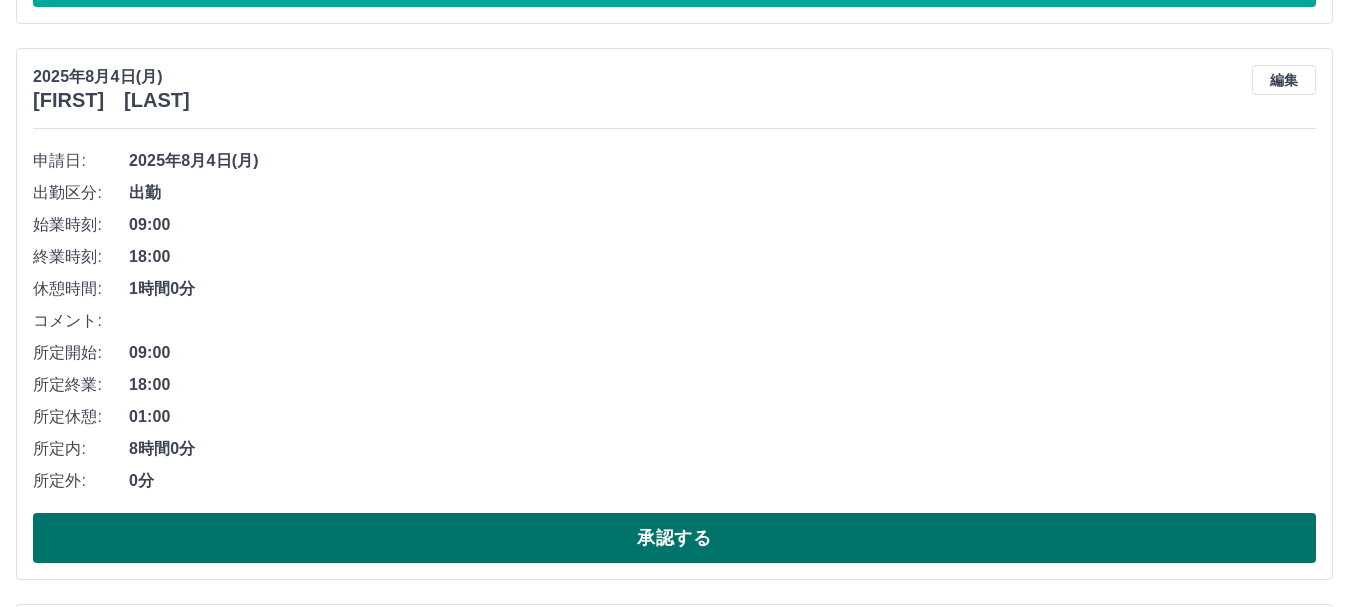 click on "承認する" at bounding box center [674, 538] 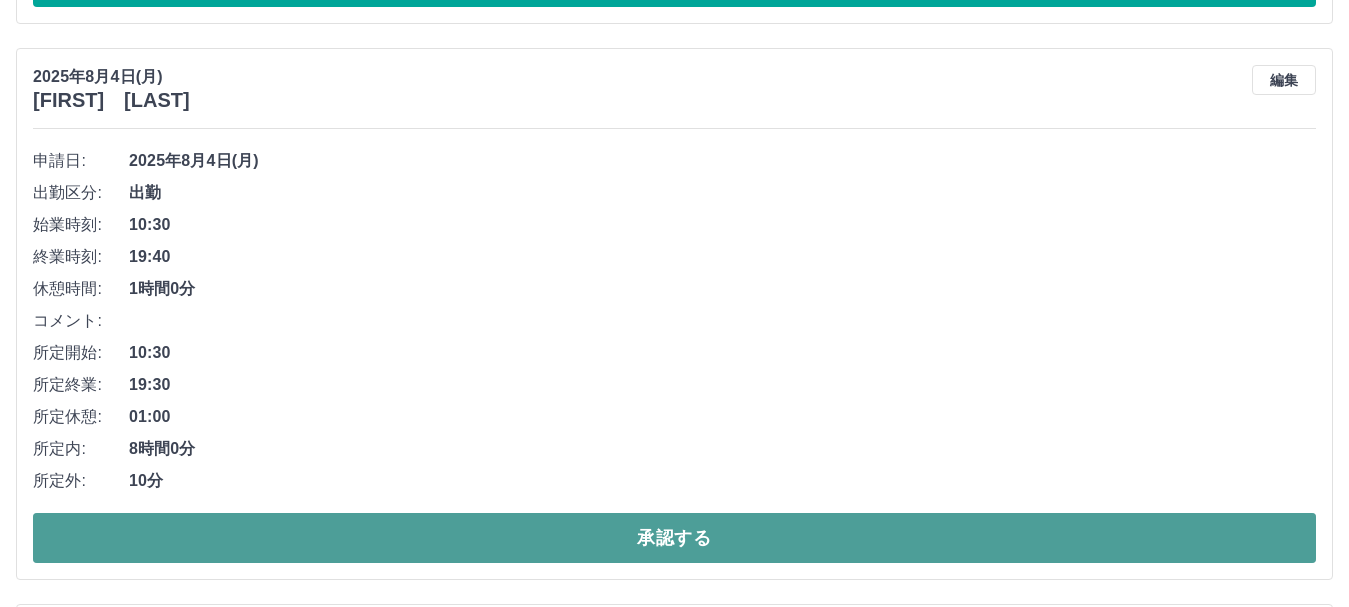 click on "承認する" at bounding box center [674, 538] 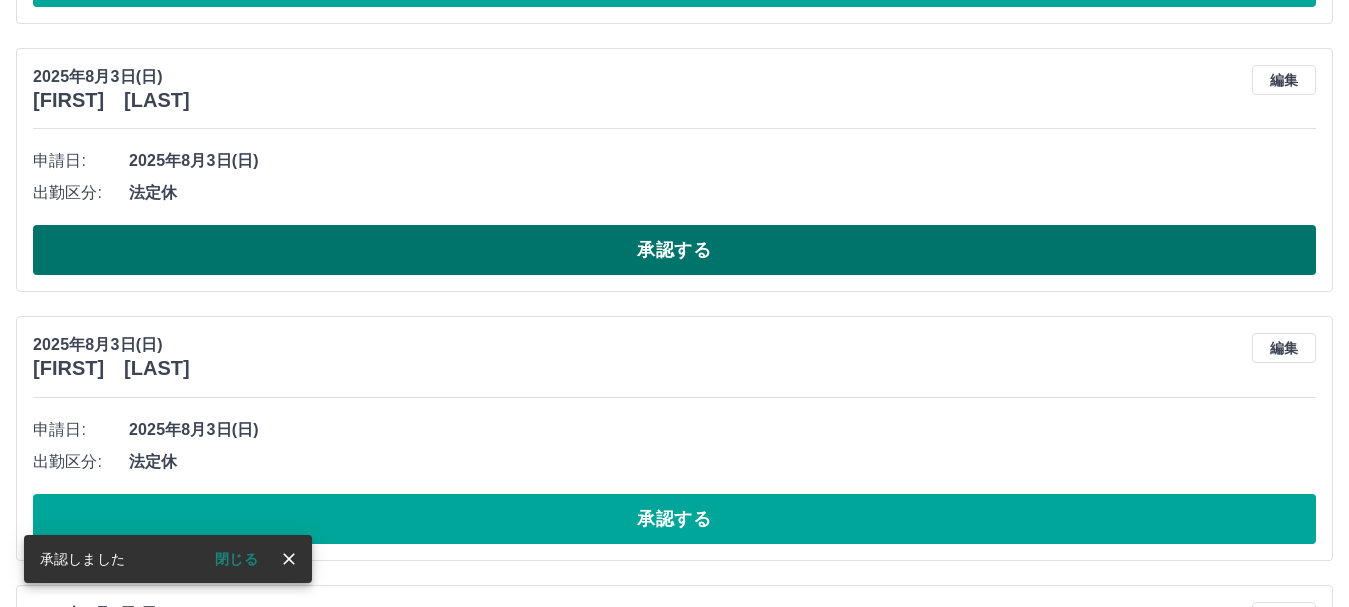 click on "承認する" at bounding box center (674, 250) 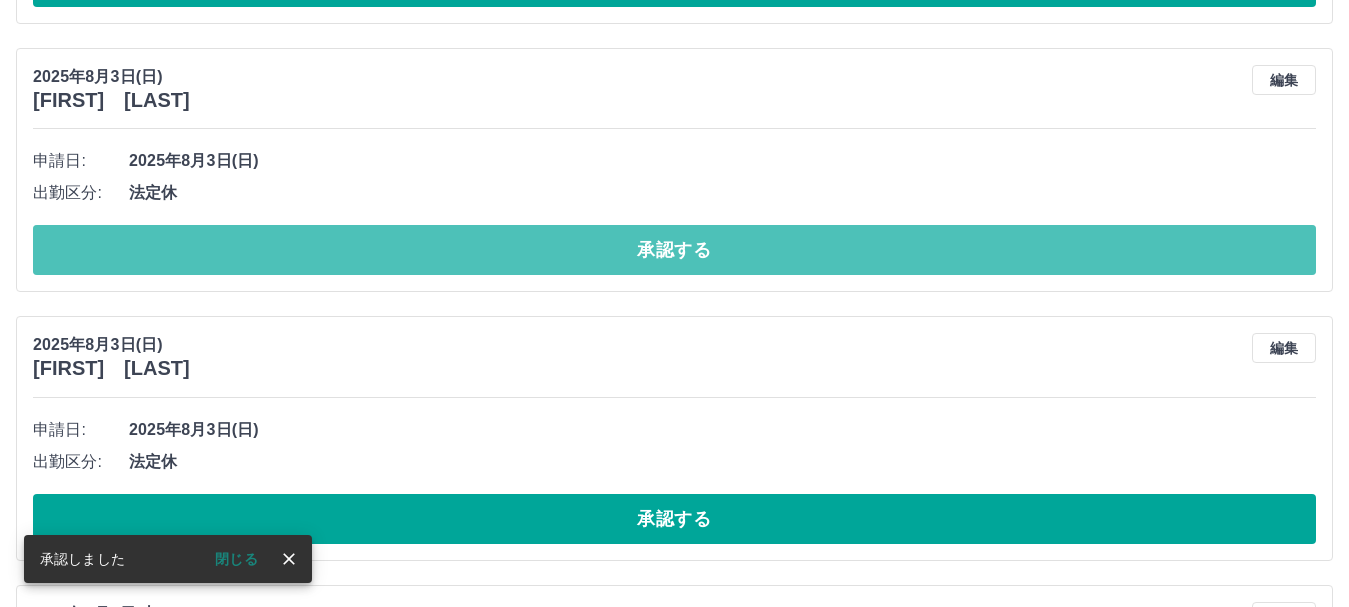 click on "承認する" at bounding box center [674, 250] 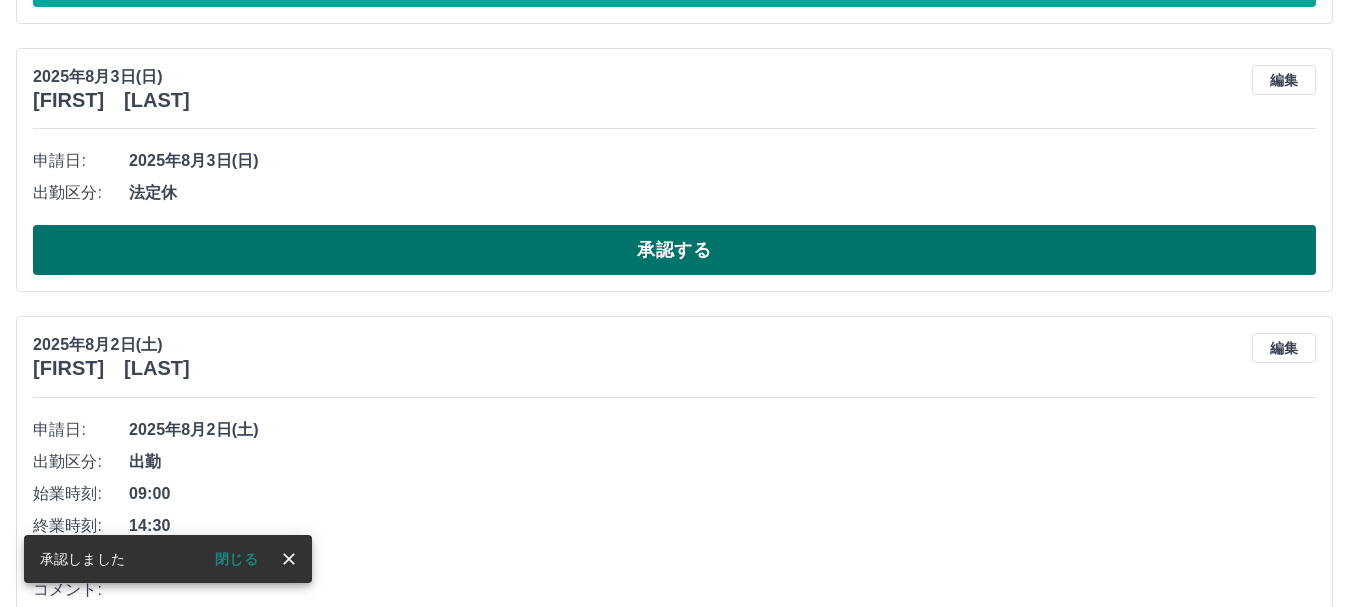 click on "承認する" at bounding box center (674, 250) 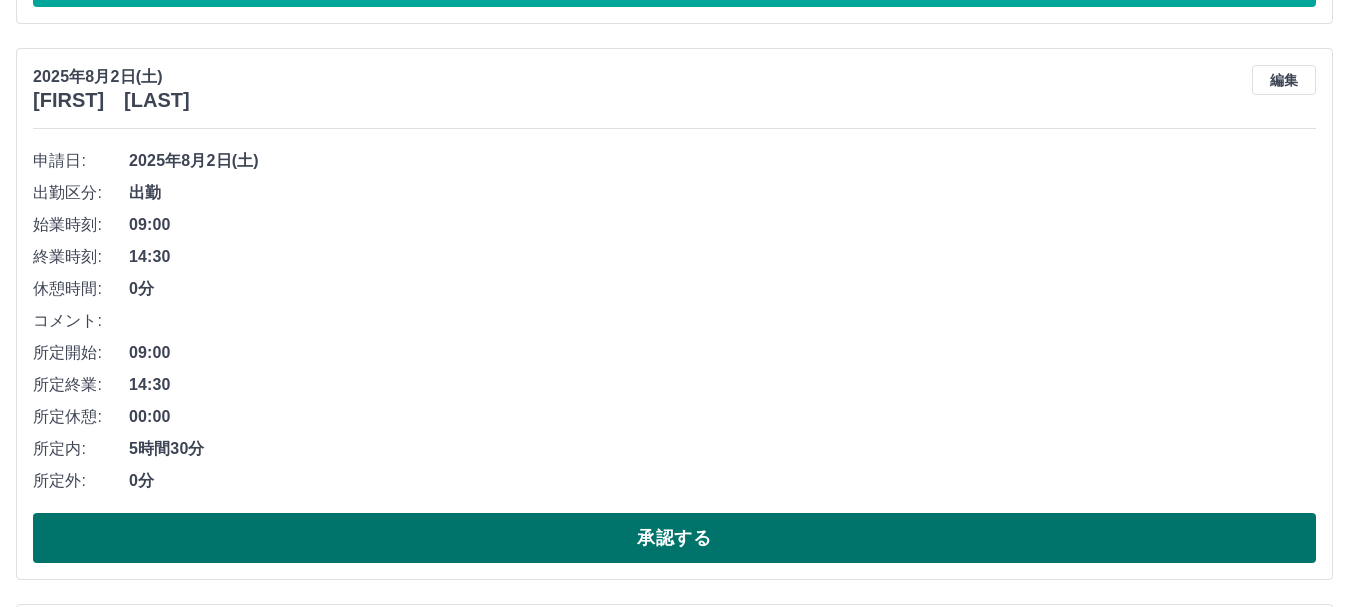 click on "承認する" at bounding box center [674, 538] 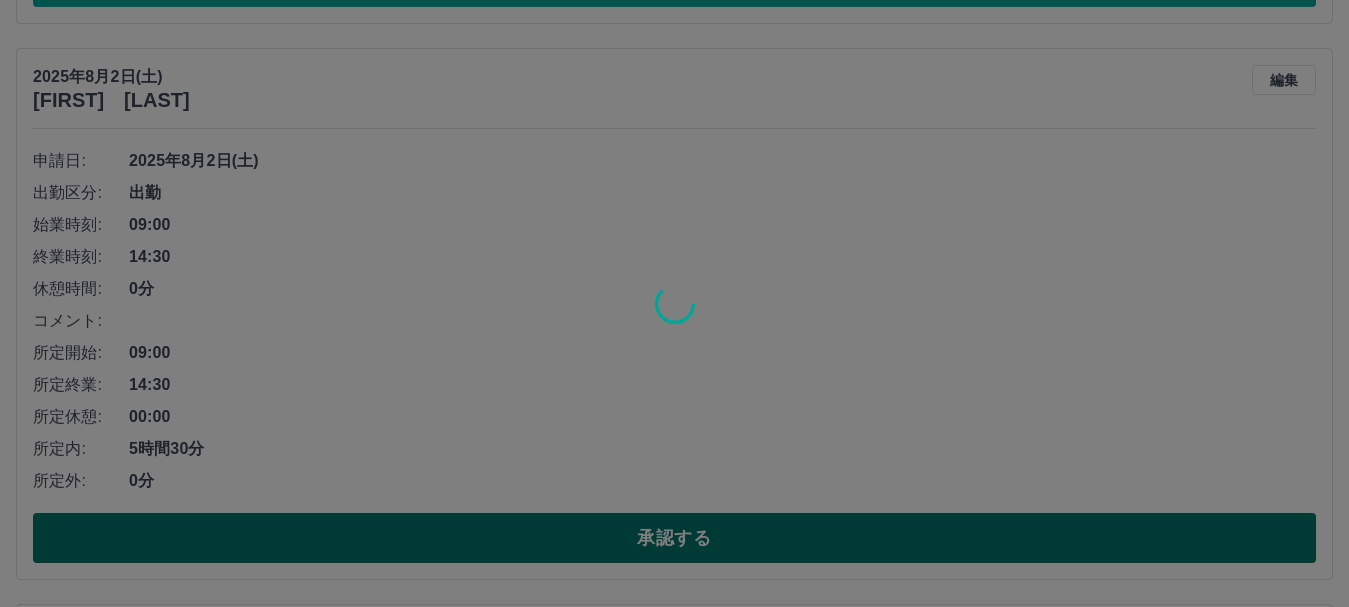scroll, scrollTop: 743, scrollLeft: 0, axis: vertical 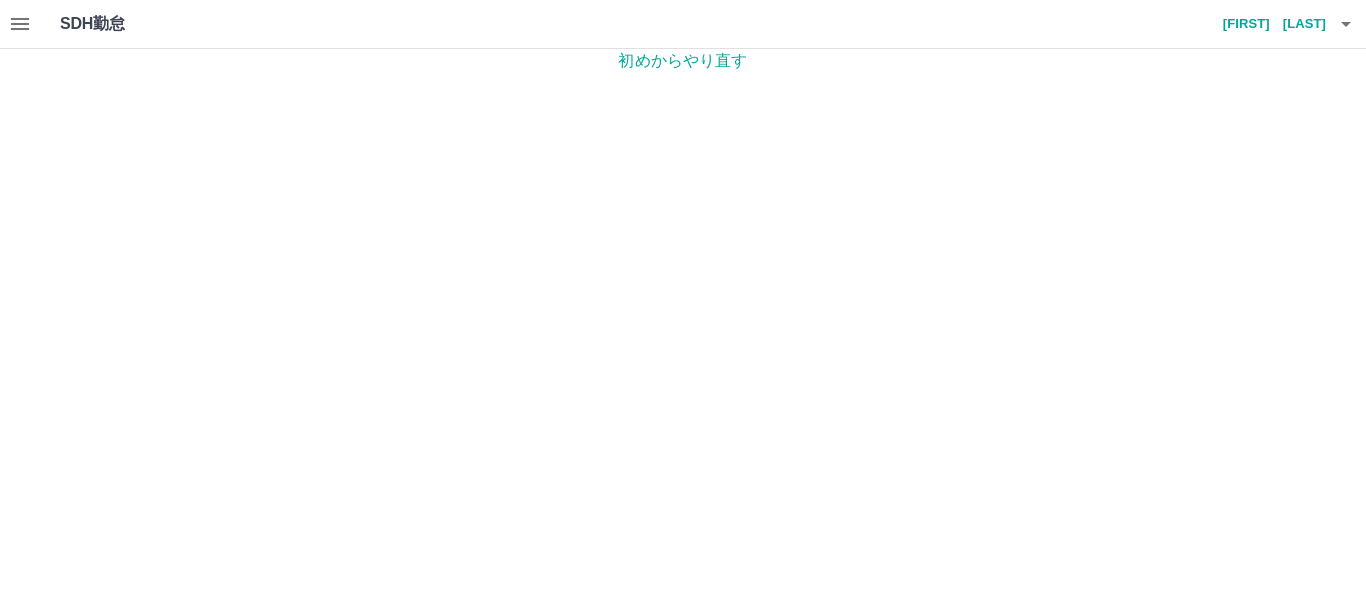 click 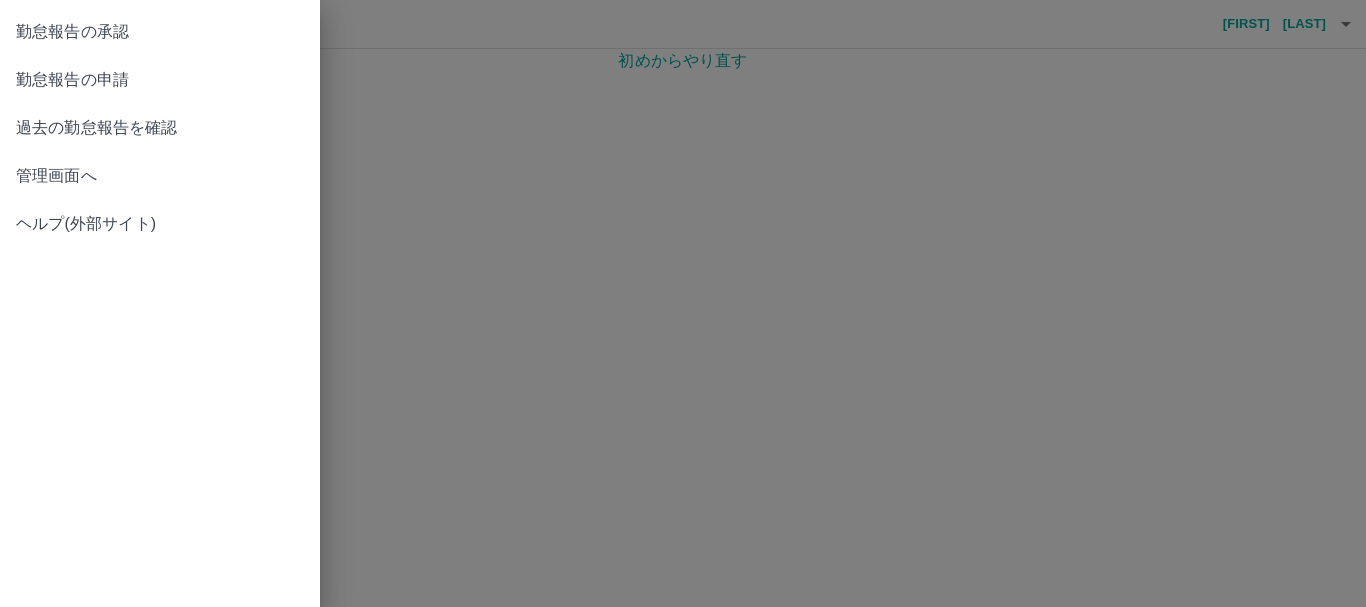 click on "管理画面へ" at bounding box center [160, 176] 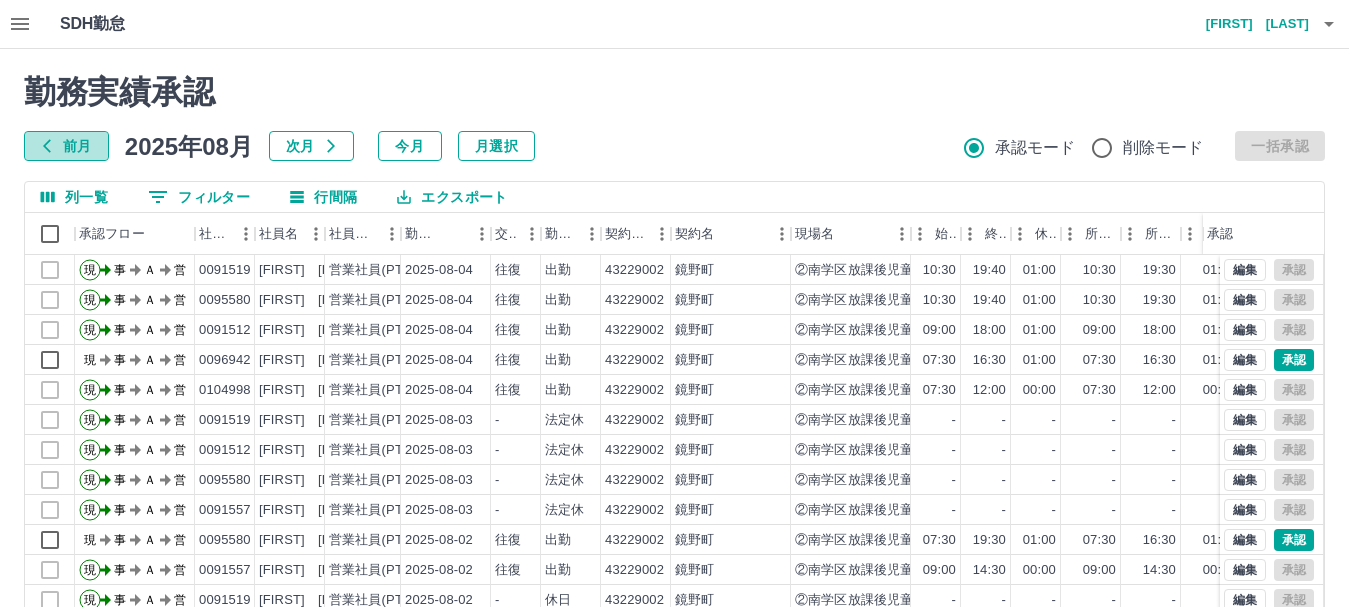 click 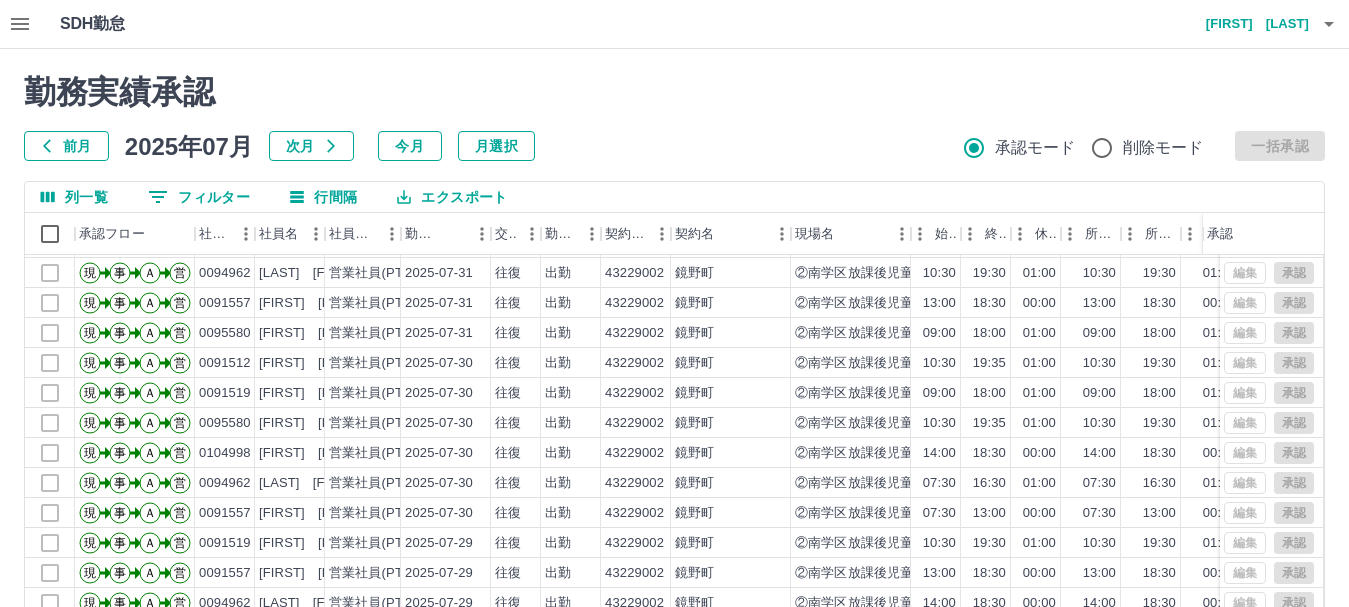 scroll, scrollTop: 0, scrollLeft: 0, axis: both 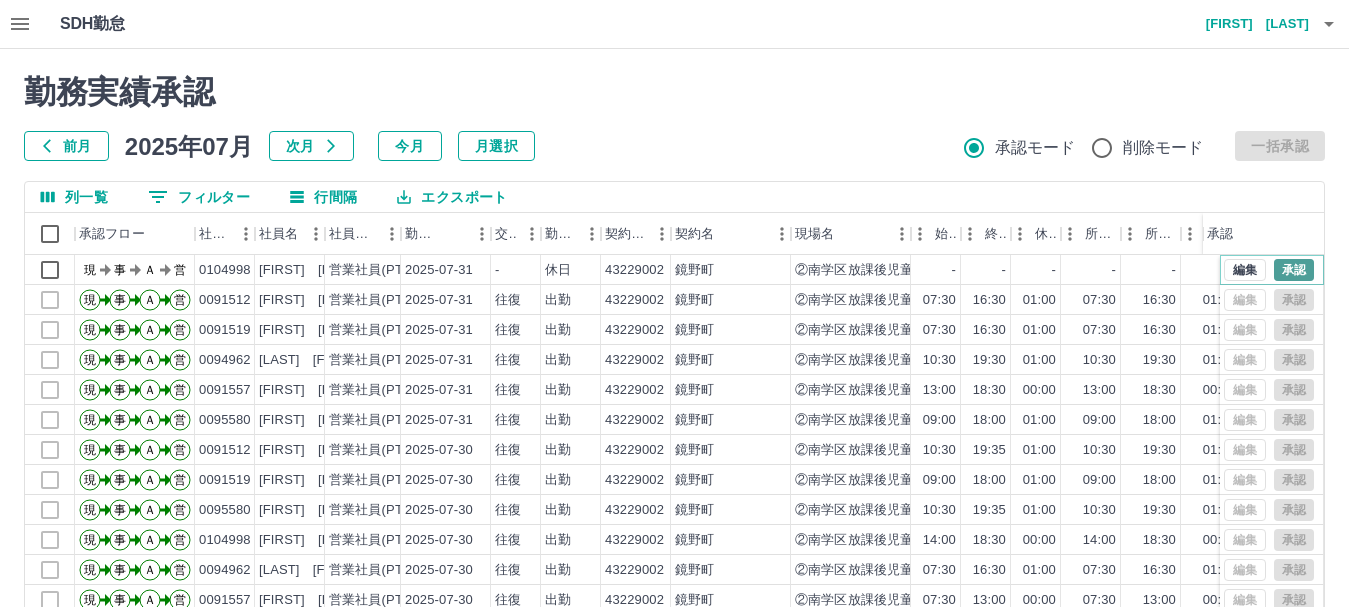 click on "承認" at bounding box center (1294, 270) 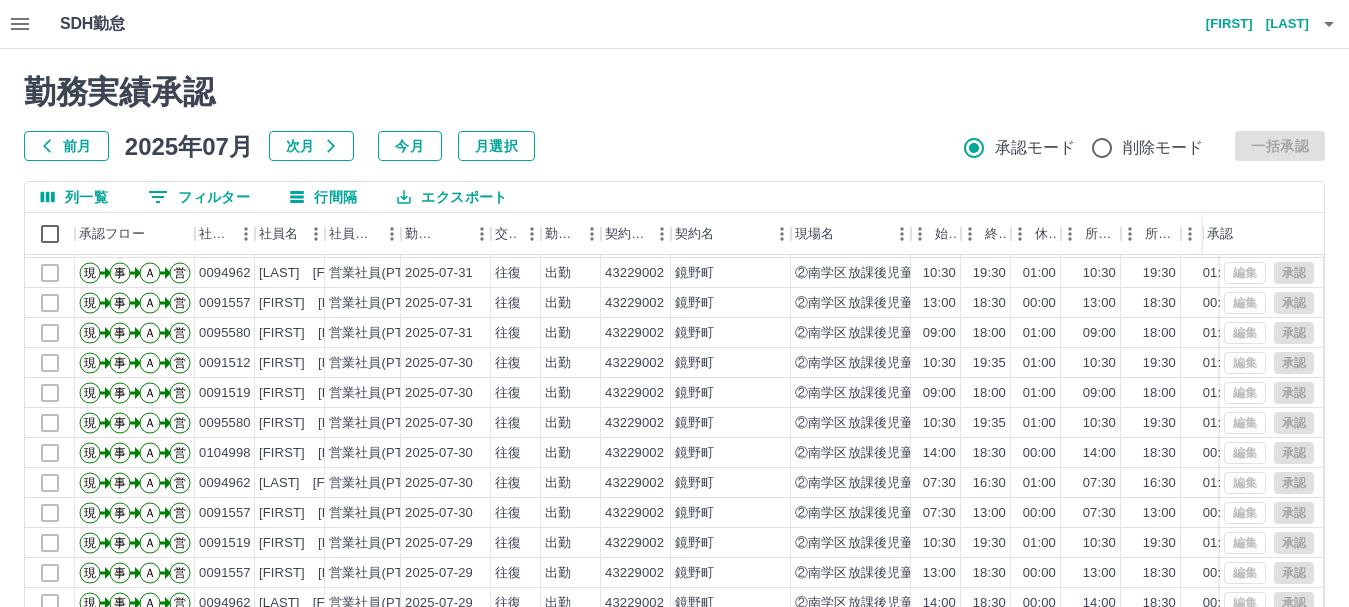 scroll, scrollTop: 0, scrollLeft: 0, axis: both 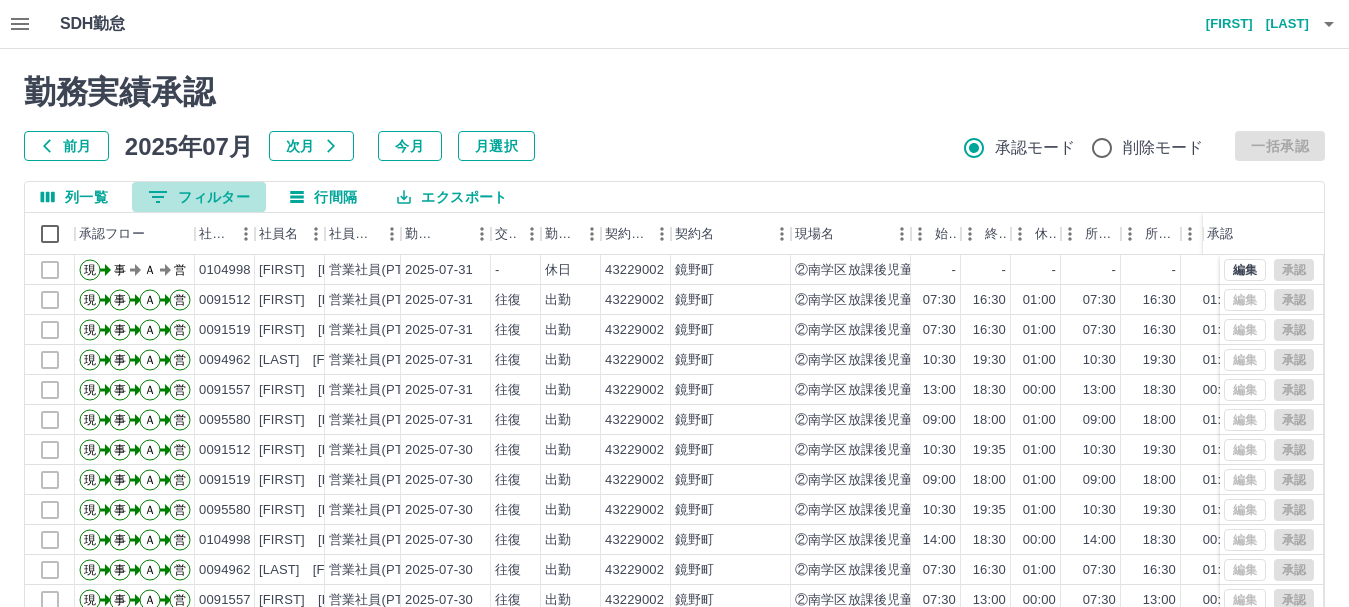 click 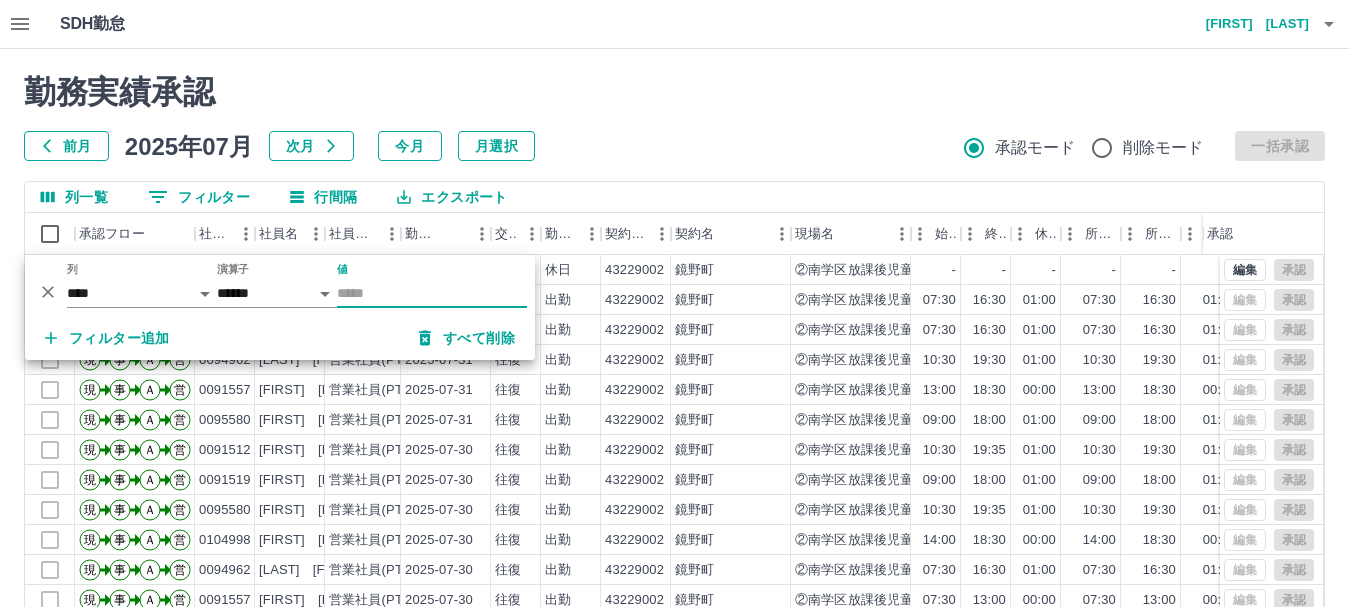 click on "値" at bounding box center [432, 293] 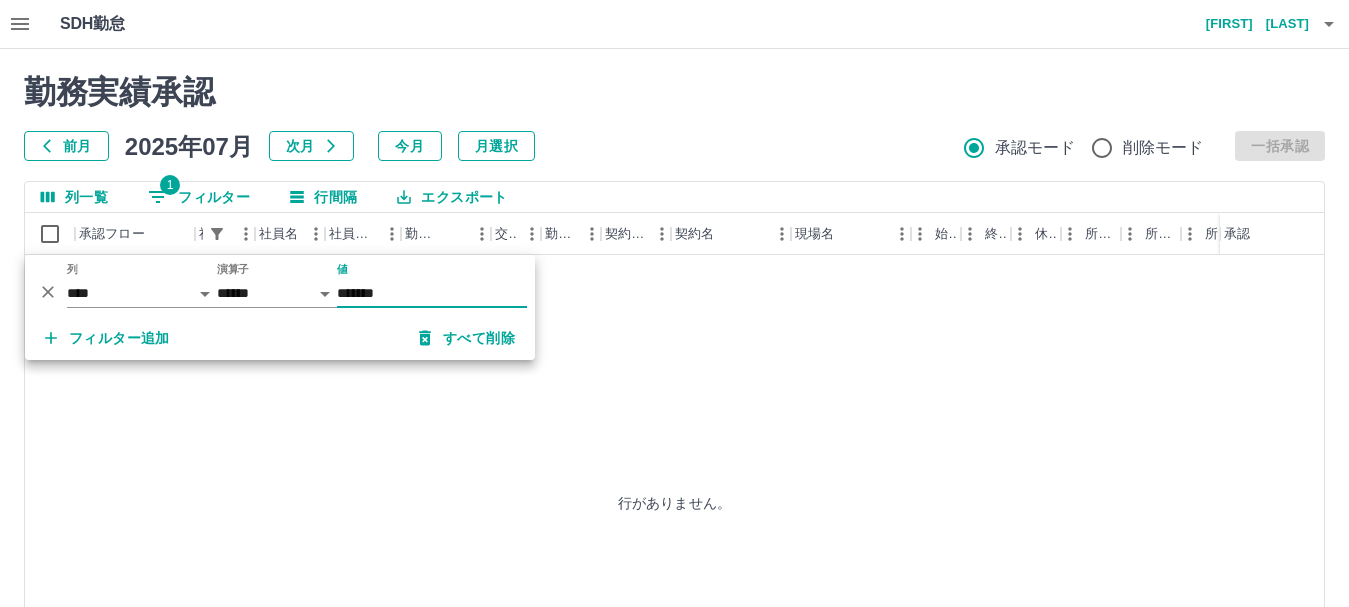 type on "*******" 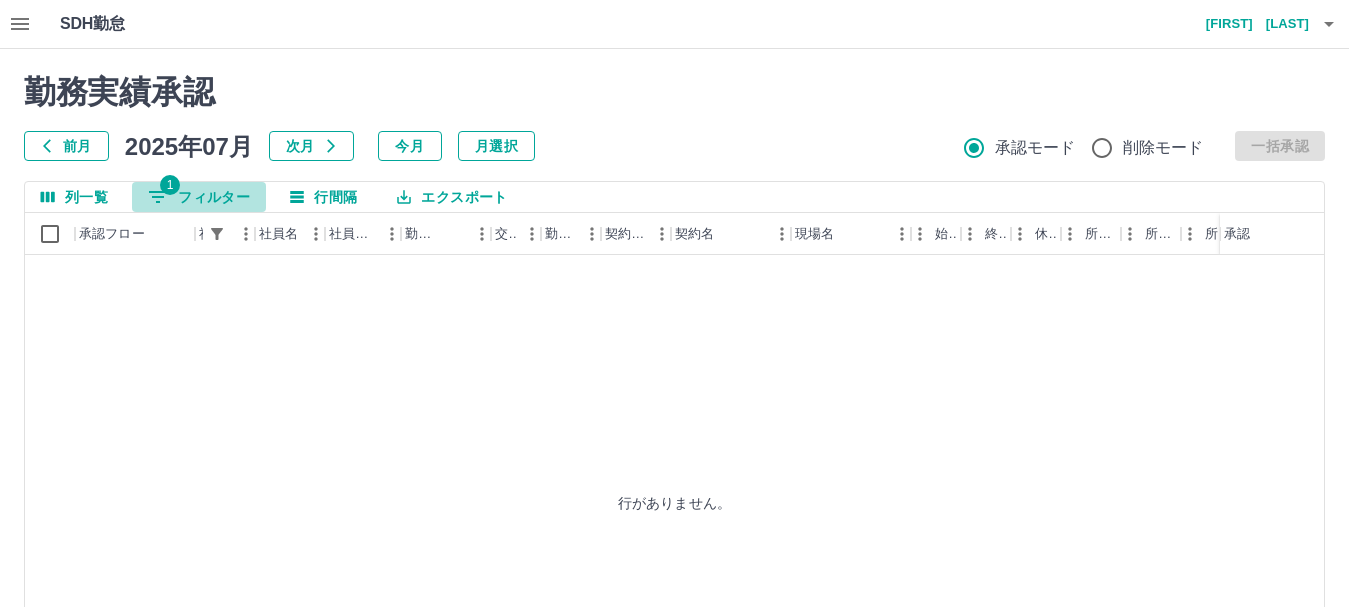 click on "1 フィルター" at bounding box center (199, 197) 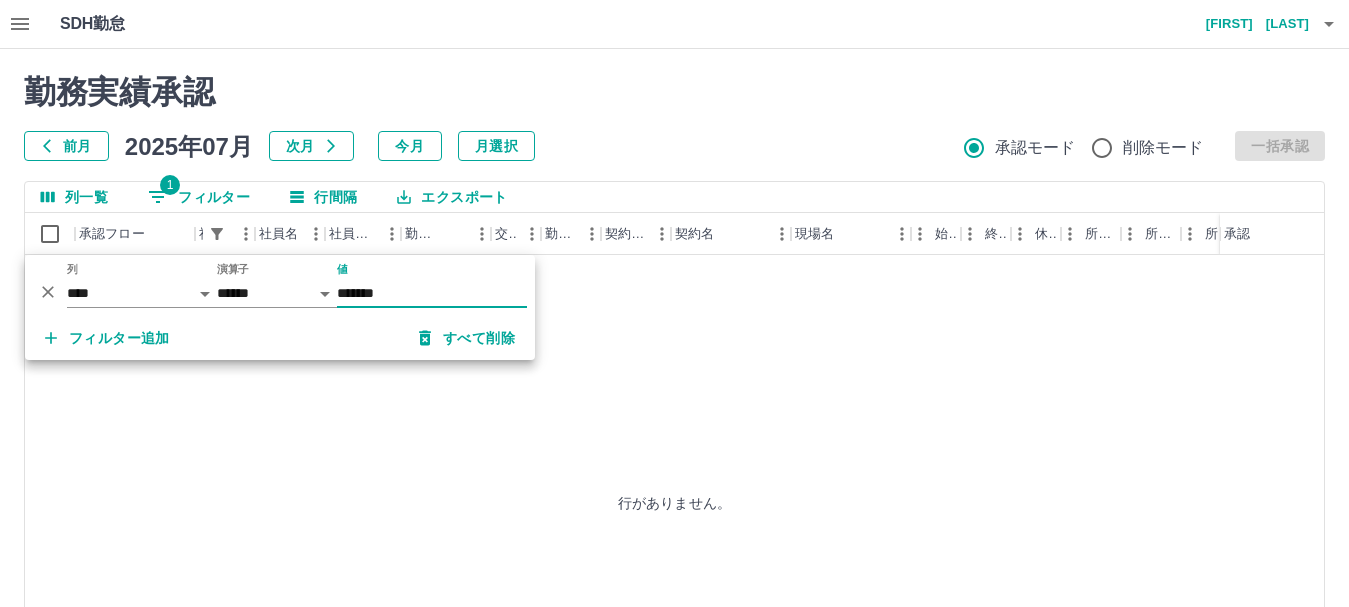 click on "*******" at bounding box center [432, 293] 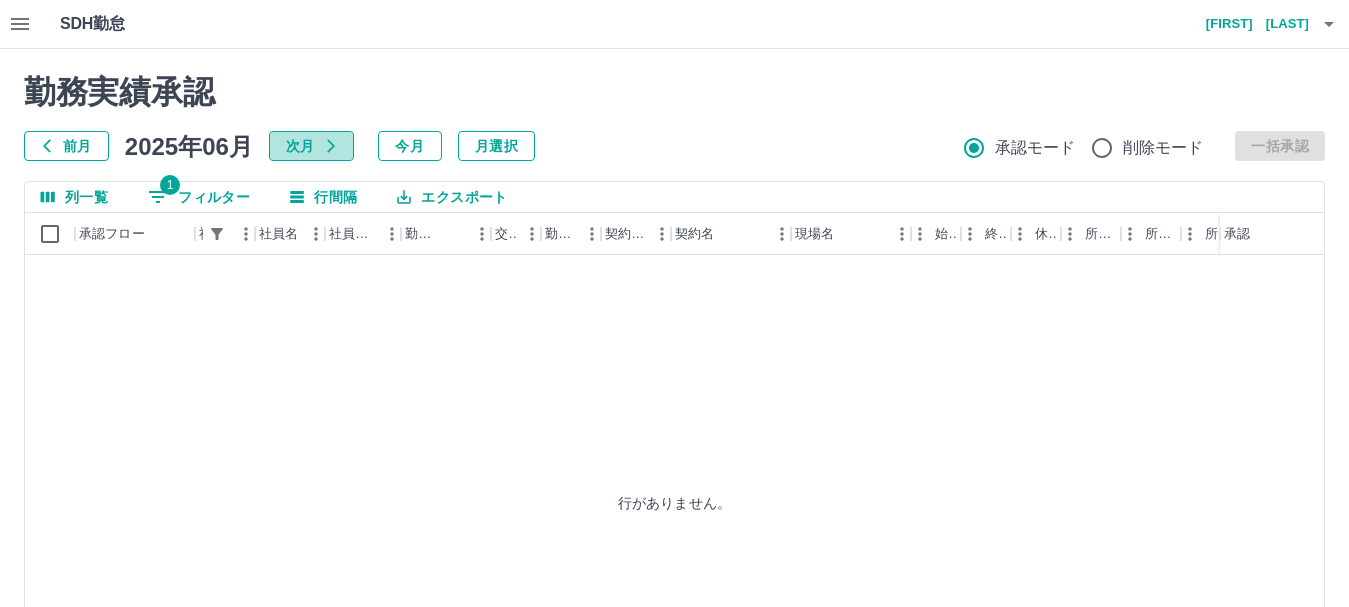 click 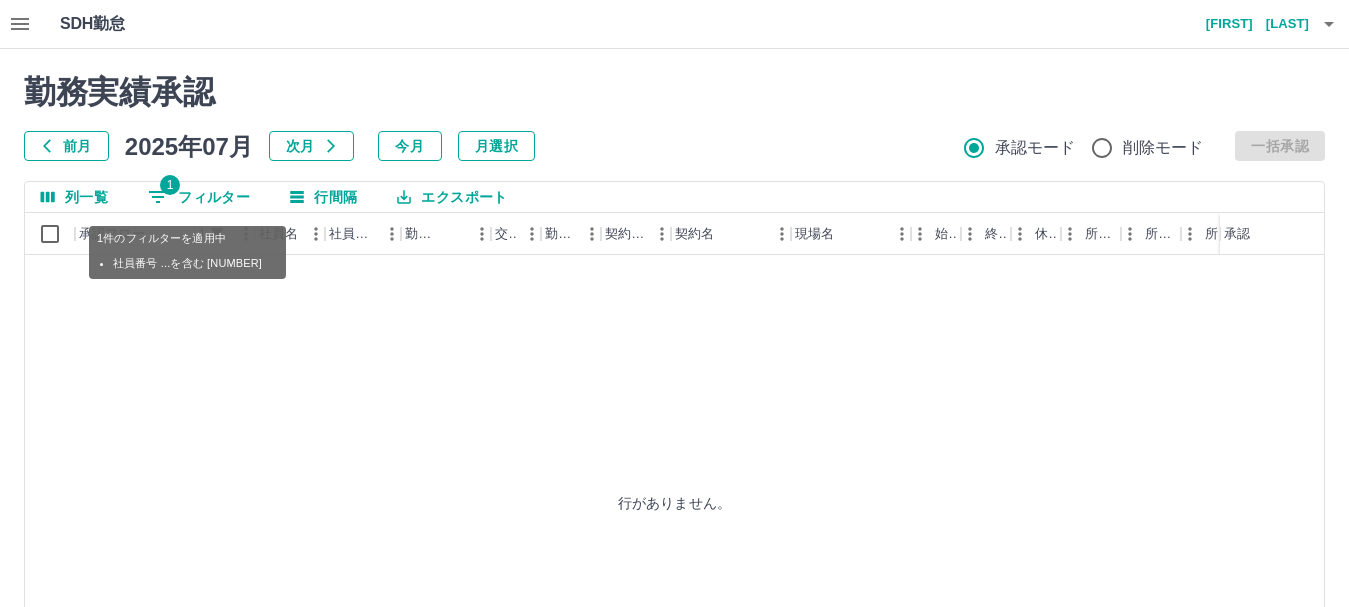 click on "1 フィルター" at bounding box center [199, 197] 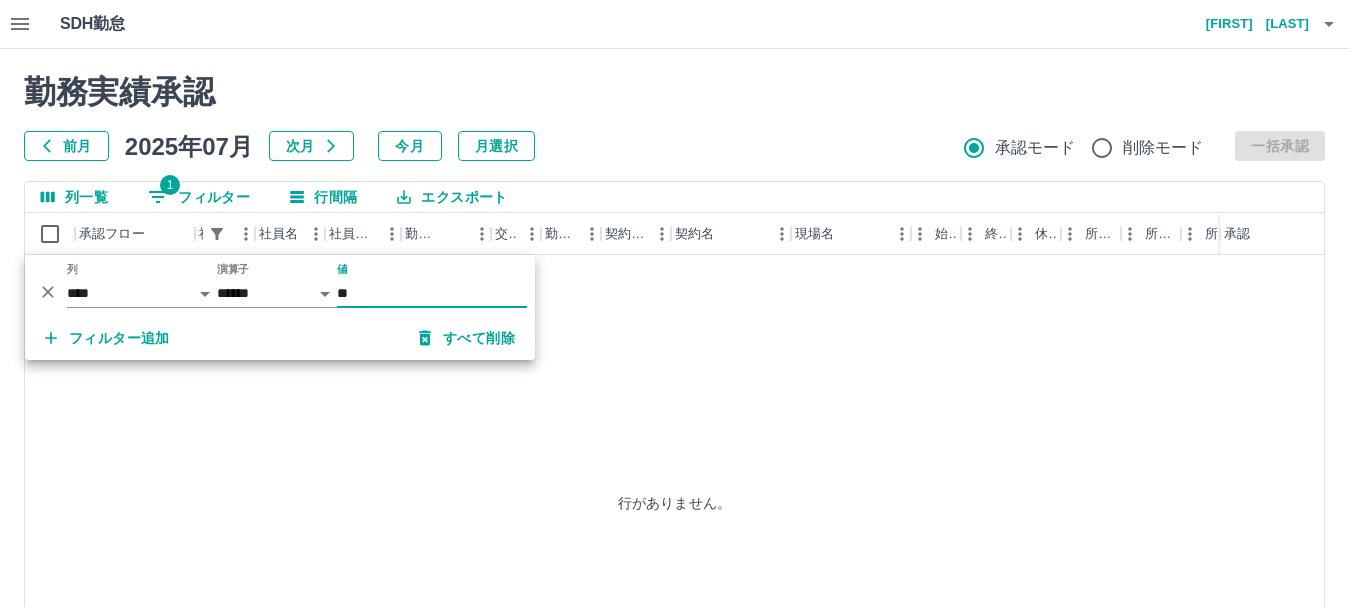 type on "*" 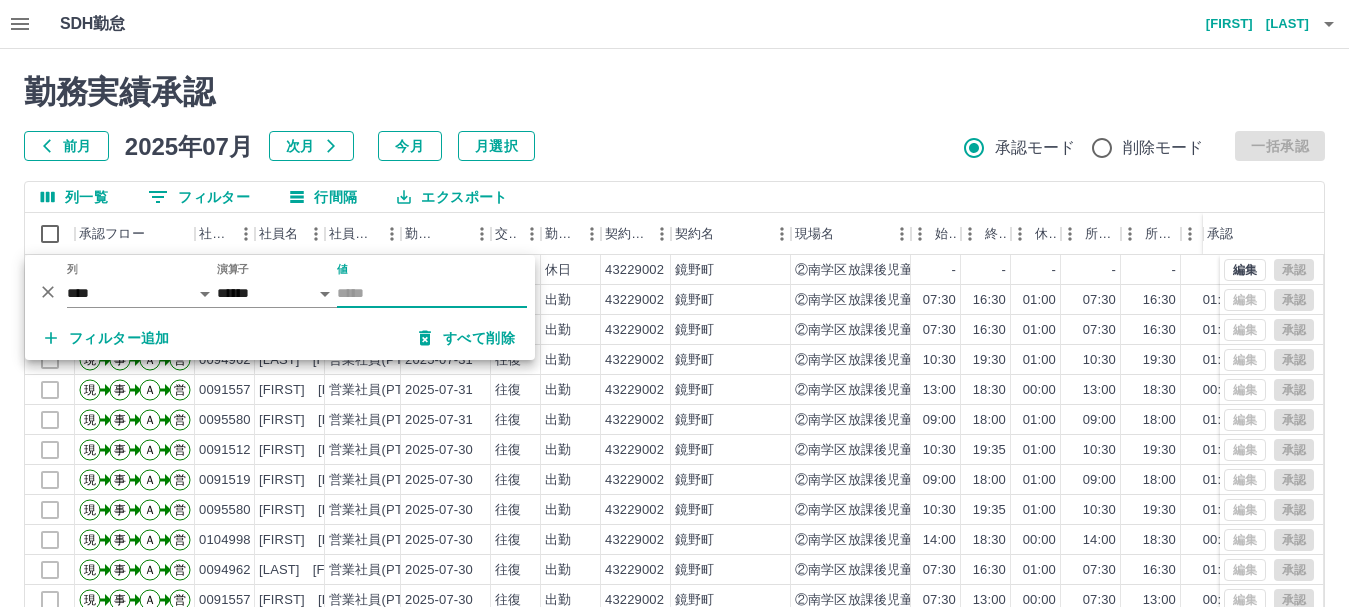 type 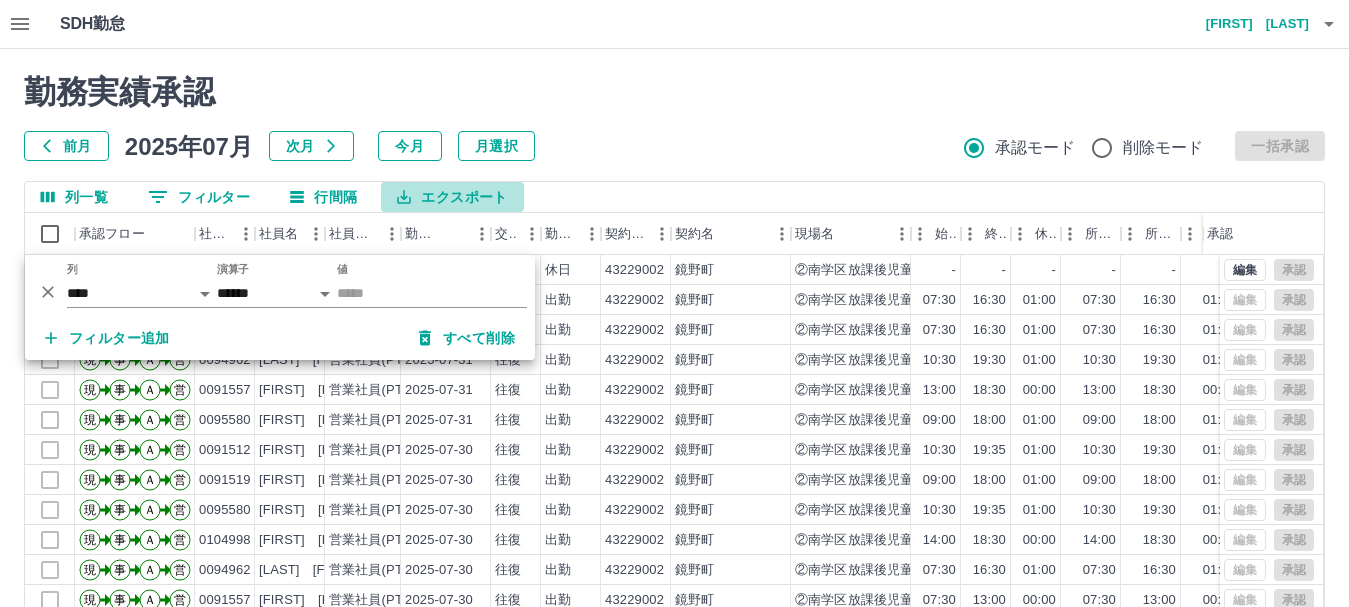 click on "エクスポート" at bounding box center [452, 197] 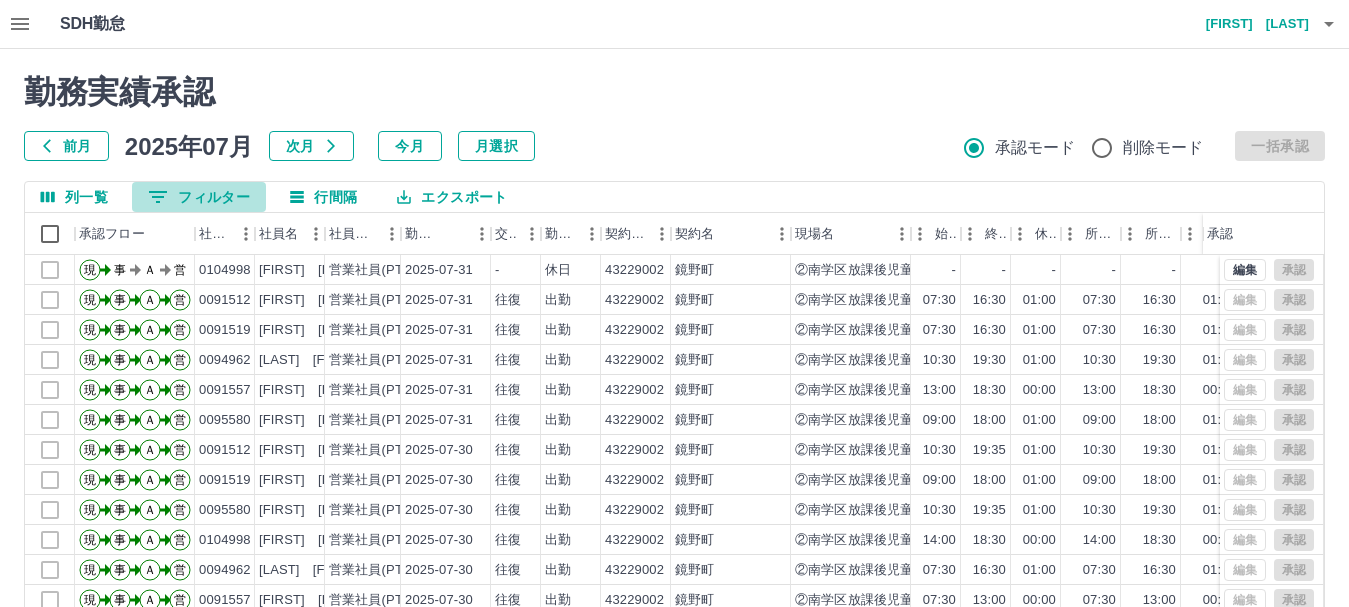 click on "0 フィルター" at bounding box center [199, 197] 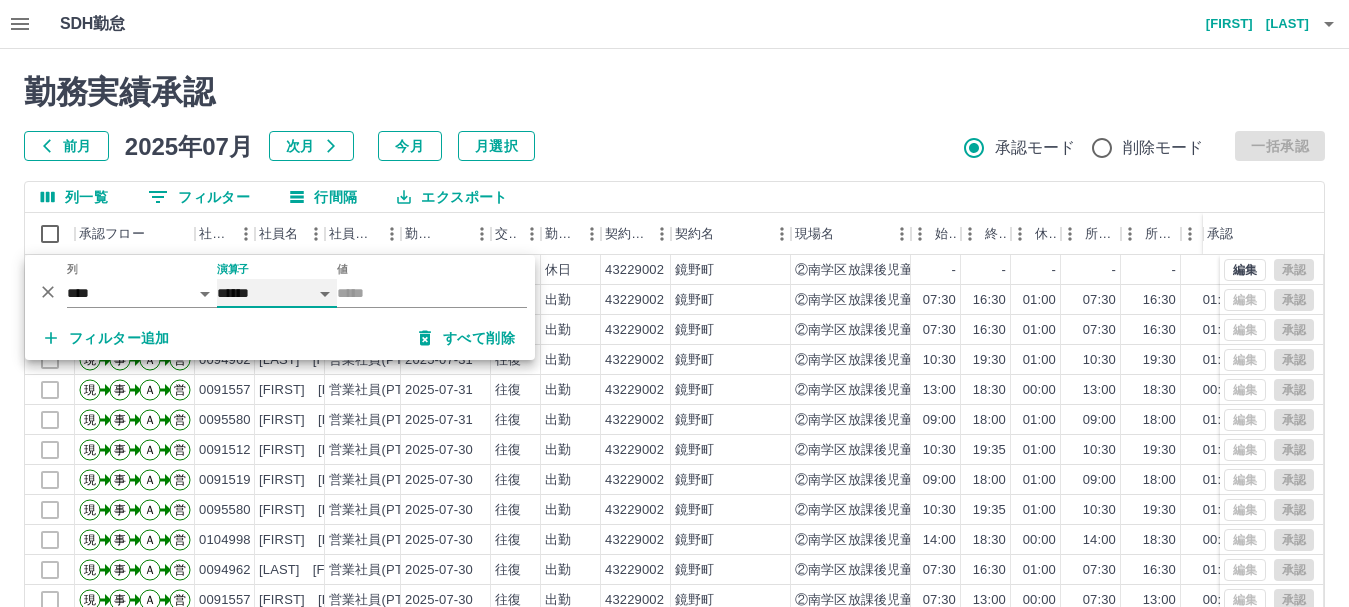 click on "****** *******" at bounding box center (277, 293) 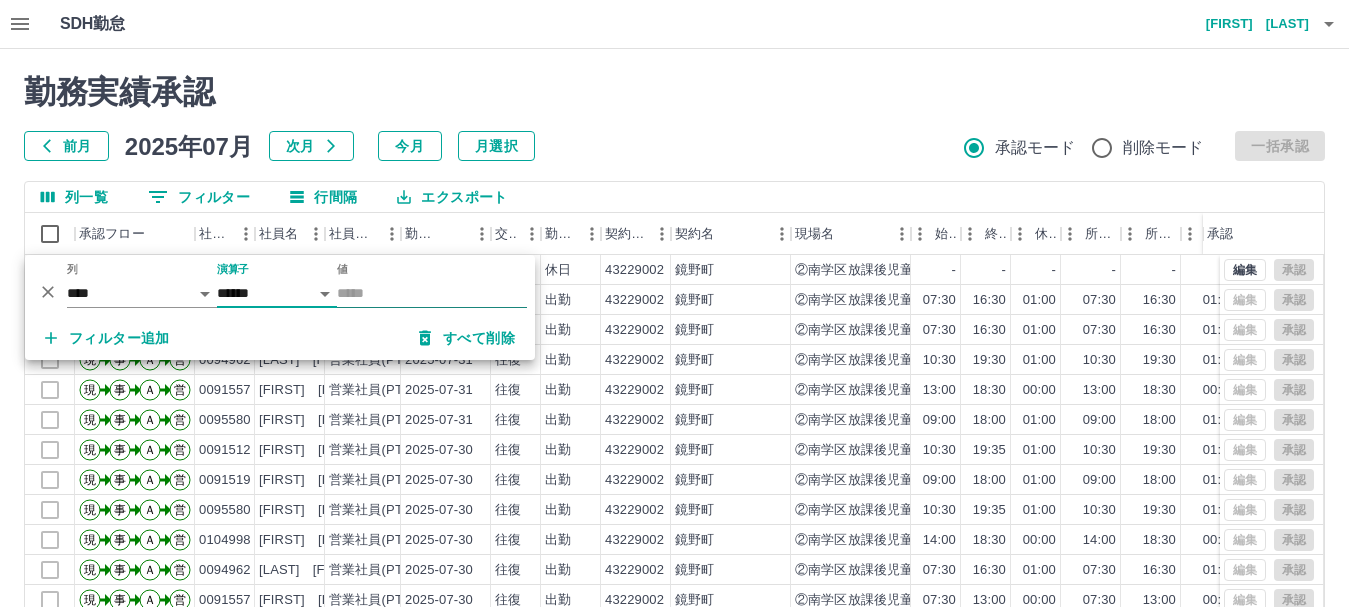 click on "値" at bounding box center [432, 293] 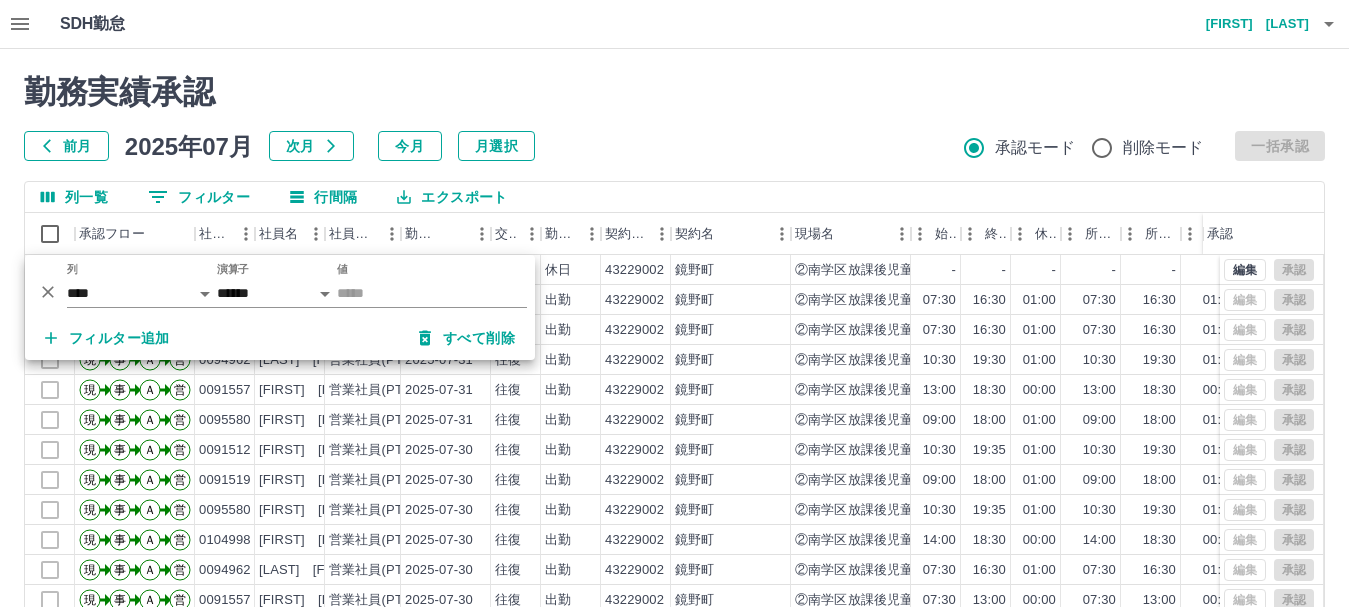 drag, startPoint x: 0, startPoint y: 262, endPoint x: 0, endPoint y: 130, distance: 132 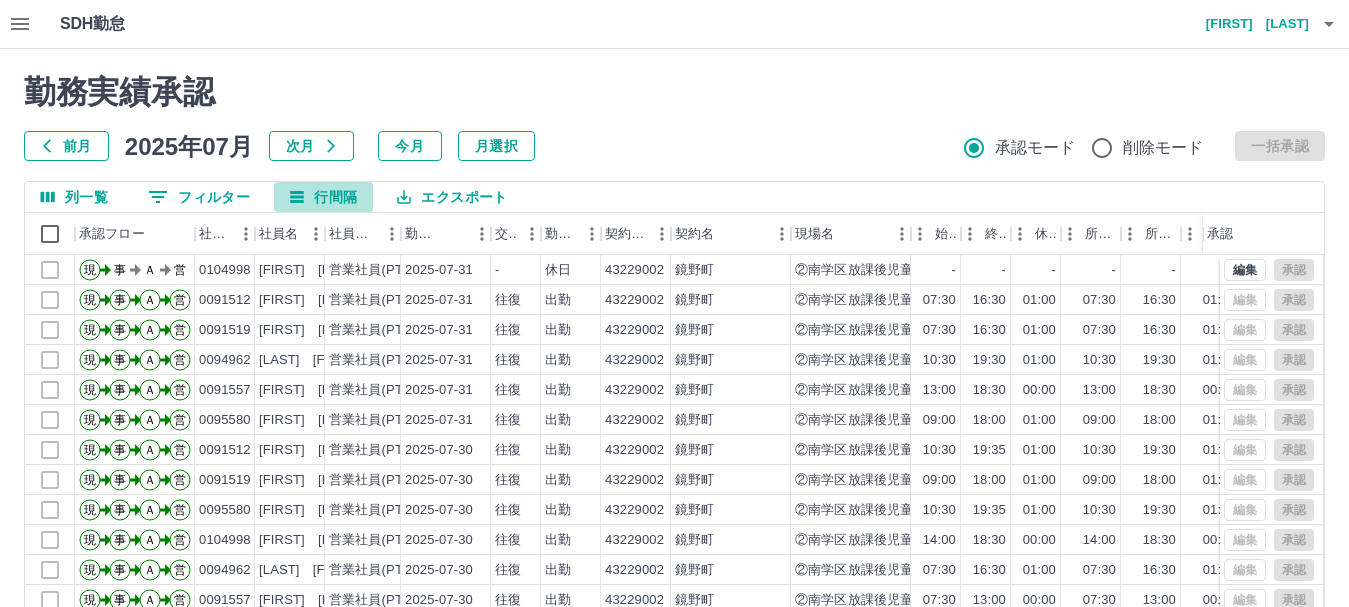 click on "行間隔" at bounding box center [323, 197] 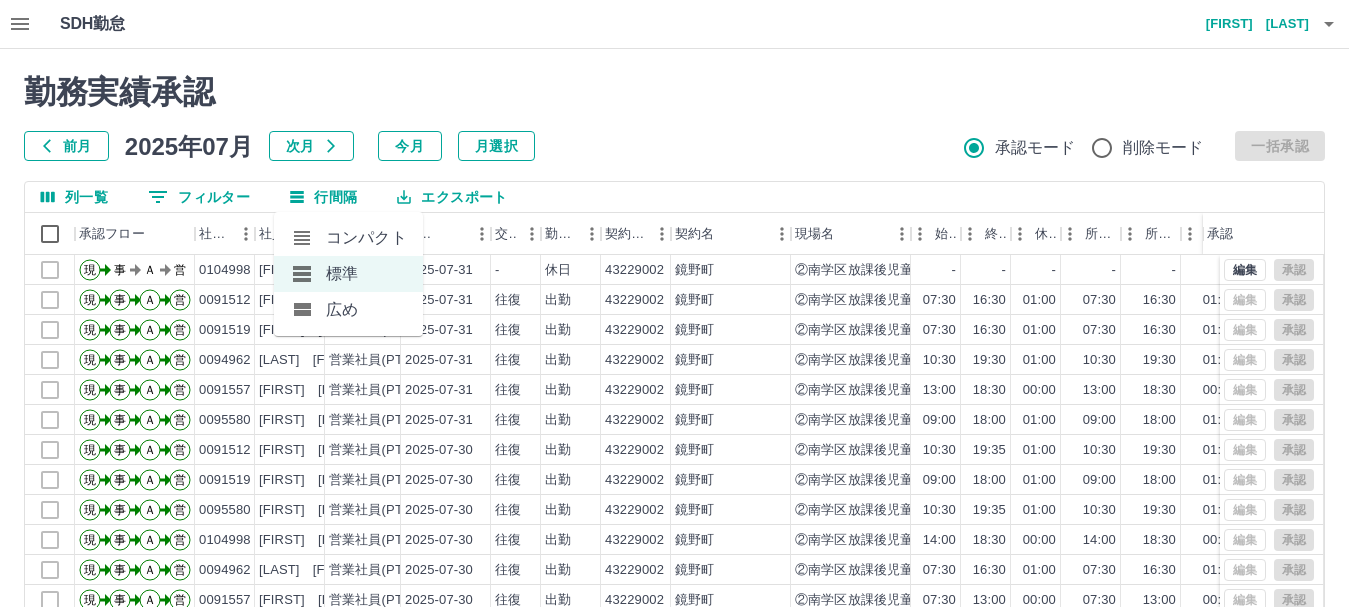 click on "コンパクト" at bounding box center [348, 238] 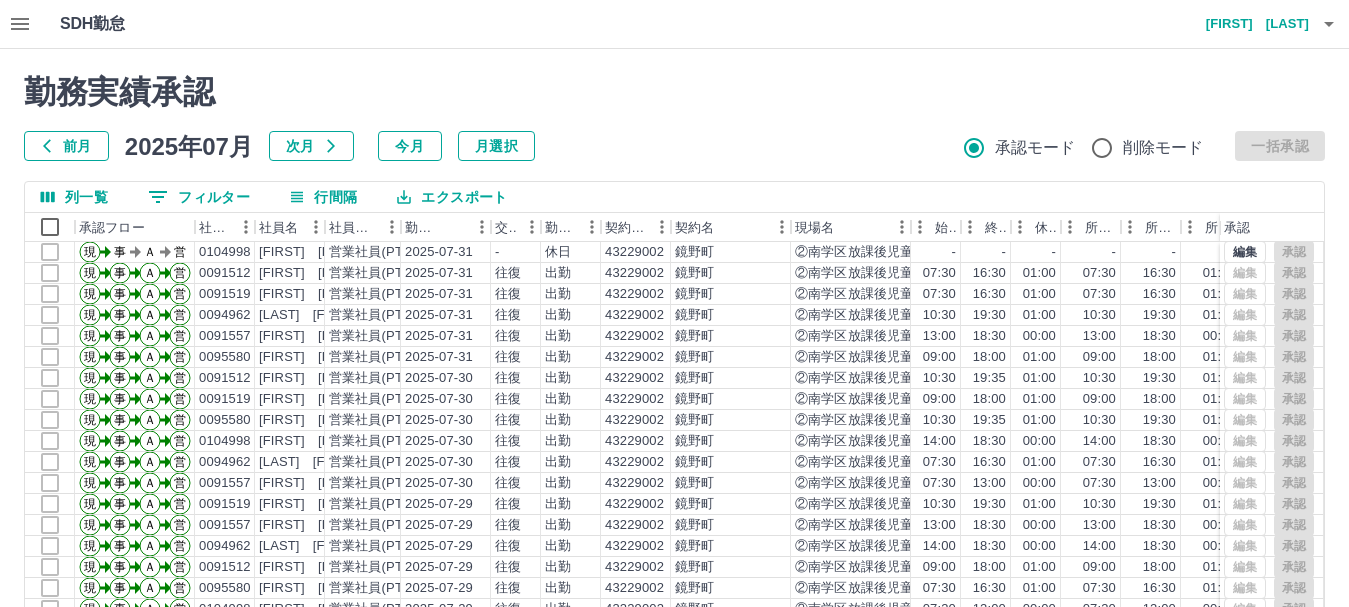 click on "0 フィルター" at bounding box center (199, 197) 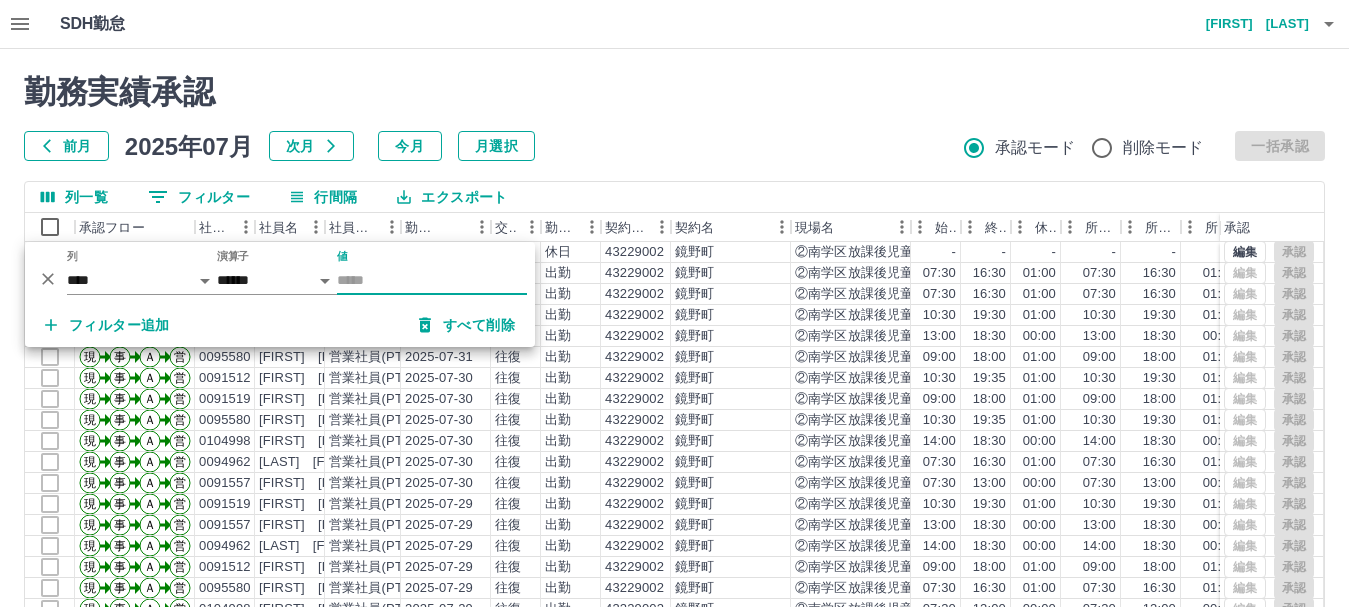 click on "値" at bounding box center (432, 280) 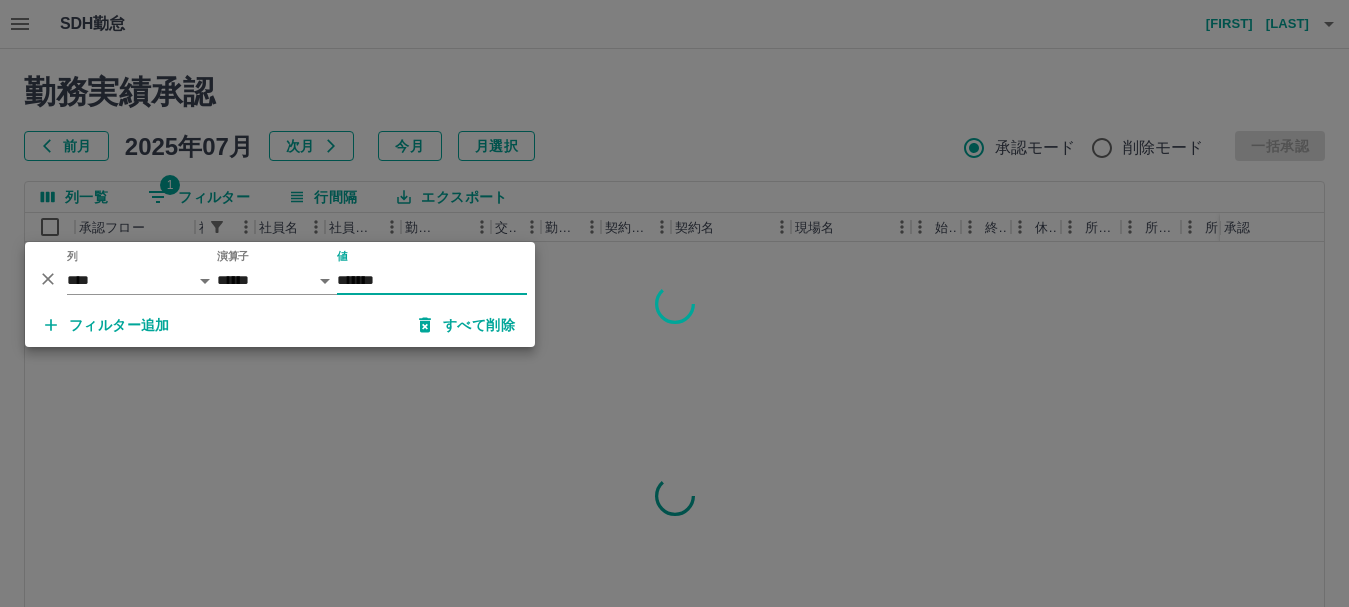 type on "*******" 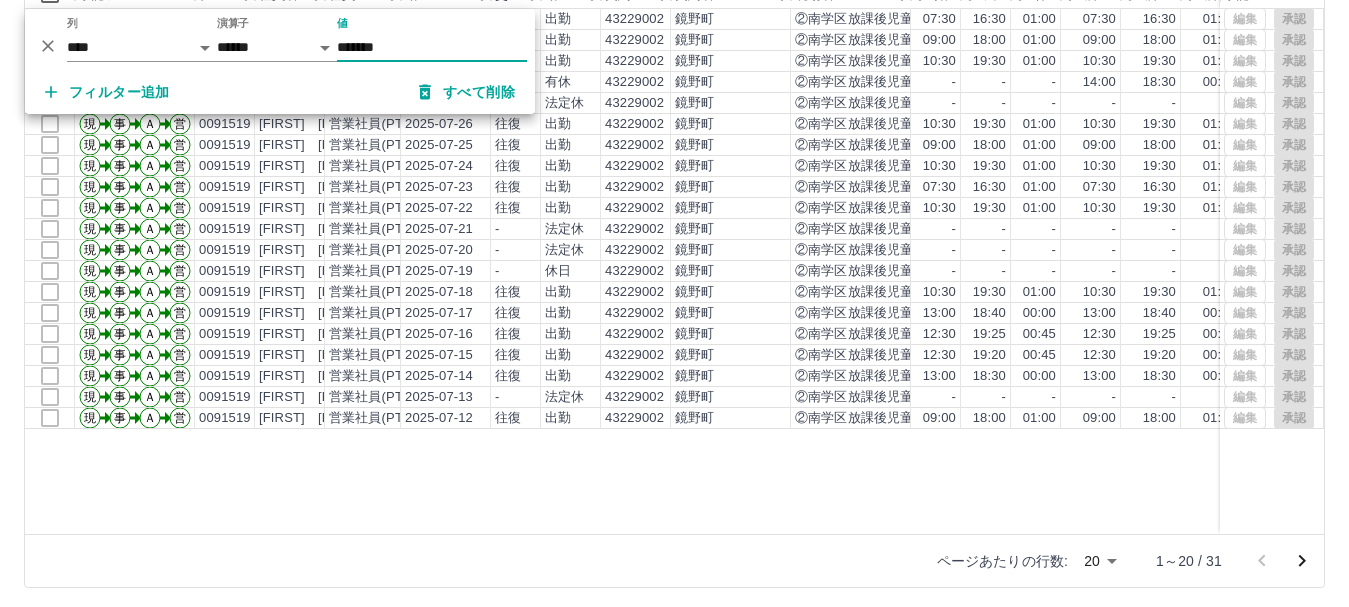 scroll, scrollTop: 238, scrollLeft: 0, axis: vertical 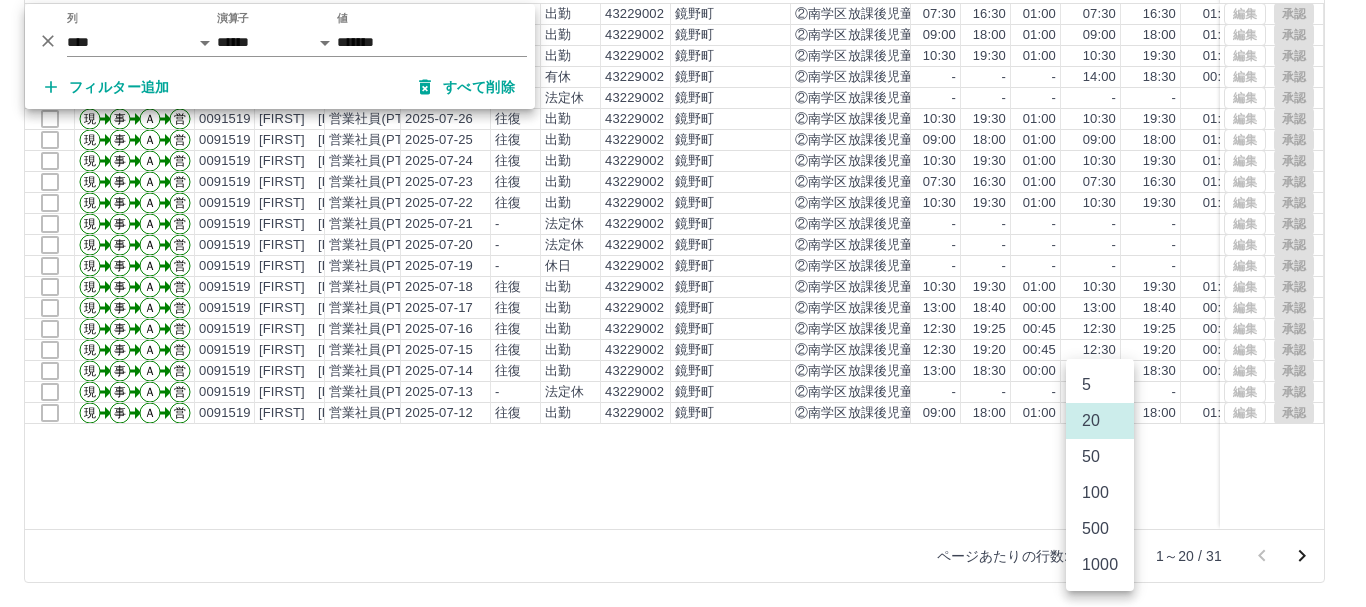 click on "SDH勤怠 [FIRST]　[LAST] 勤務実績承認 前月 2025年07月 次月 今月 月選択 承認モード 削除モード 一括承認 列一覧 1 フィルター 行間隔 エクスポート 承認フロー 社員番号 社員名 社員区分 勤務日 交通費 勤務区分 契約コード 契約名 現場名 始業 終業 休憩 所定開始 所定終業 所定休憩 拘束 勤務 遅刻等 コメント ステータス 承認 現 事 Ａ 営 0091519 [FIRST]　[LAST] 営業社員(PT契約) [DATE] 往復 出勤 43229002 [CITY] ②南学区放課後児童クラブそら 07:30 16:30 01:00 07:30 16:30 01:00 09:00 08:00 00:00 全承認済 現 事 Ａ 営 0091519 [FIRST]　[LAST] 営業社員(PT契約) [DATE] 往復 出勤 43229002 [CITY] ②南学区放課後児童クラブそら 09:00 18:00 01:00 09:00 18:00 01:00 09:00 08:00 00:00 全承認済 現 事 Ａ 営 0091519 [FIRST]　[LAST] 営業社員(PT契約) [DATE] 往復 出勤 43229002 [CITY]" at bounding box center (683, 184) 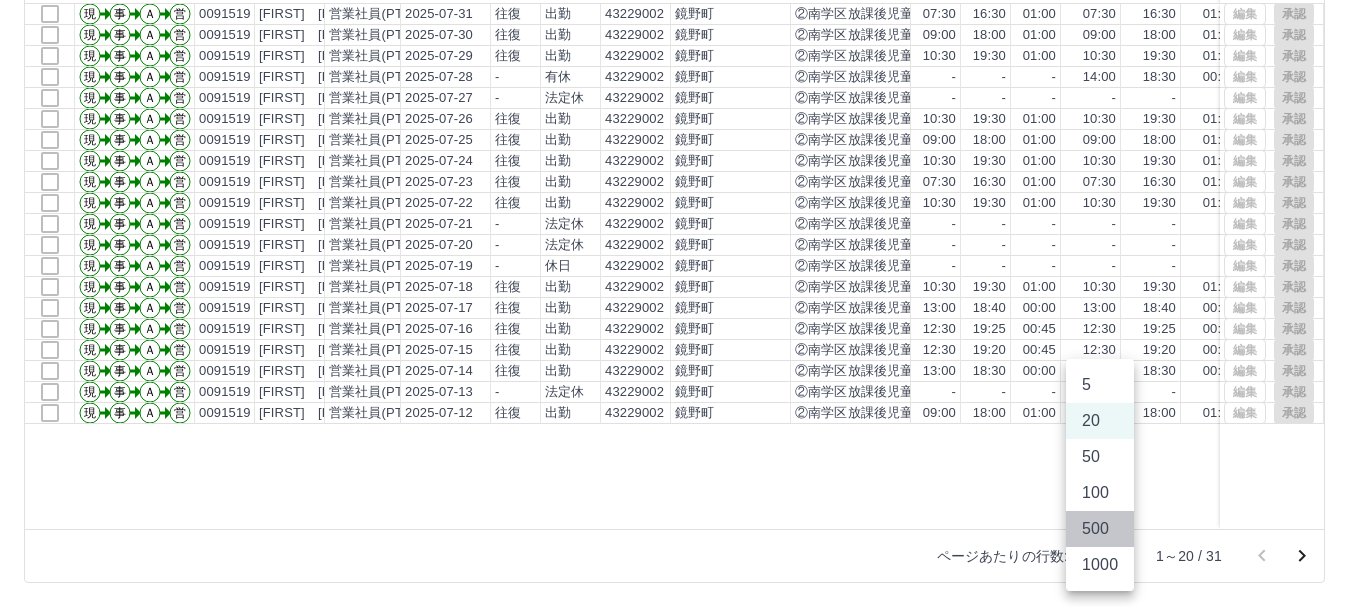 click on "500" at bounding box center [1100, 529] 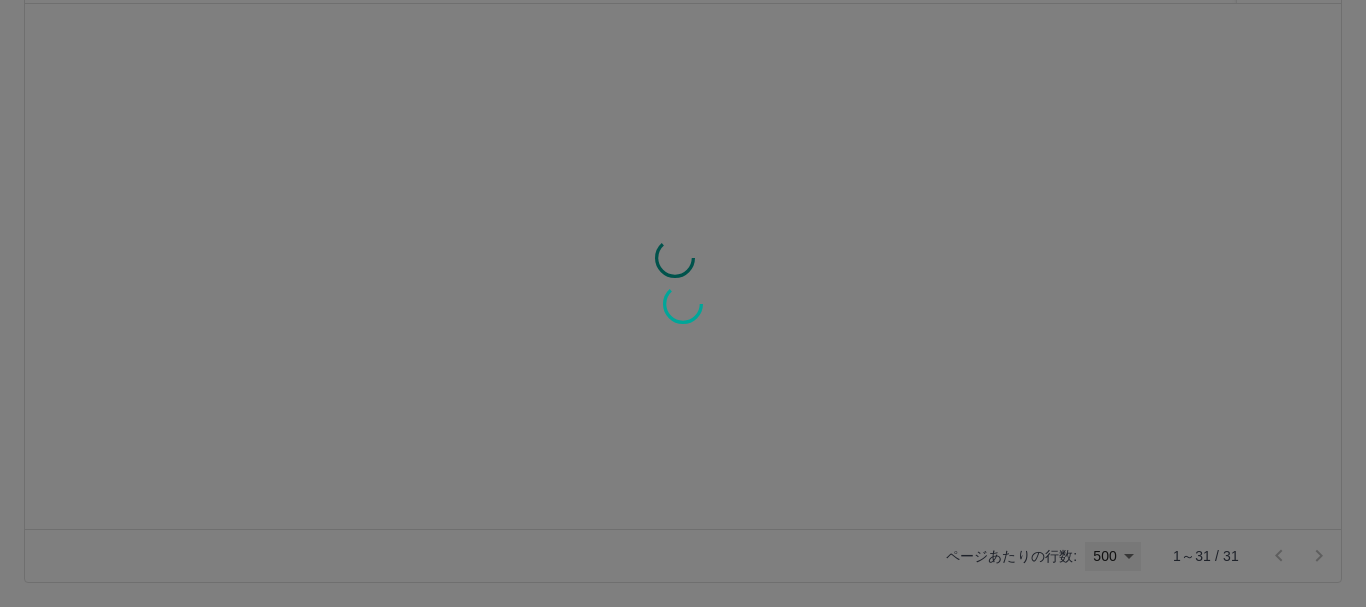 type on "***" 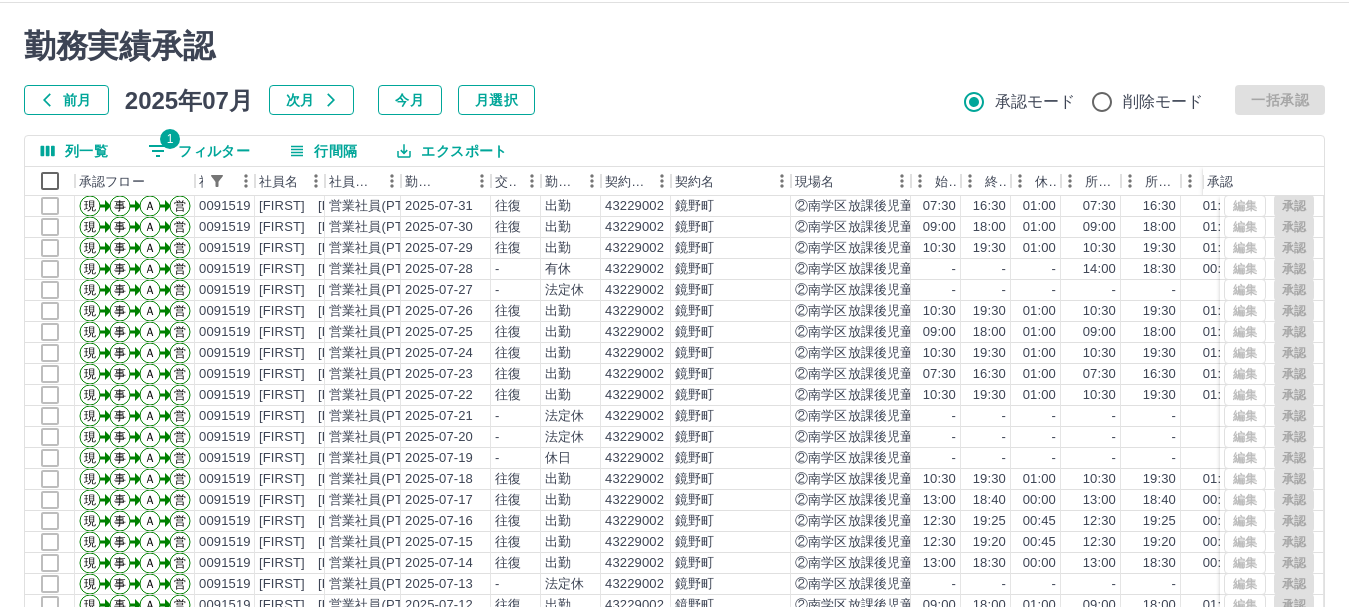scroll, scrollTop: 38, scrollLeft: 0, axis: vertical 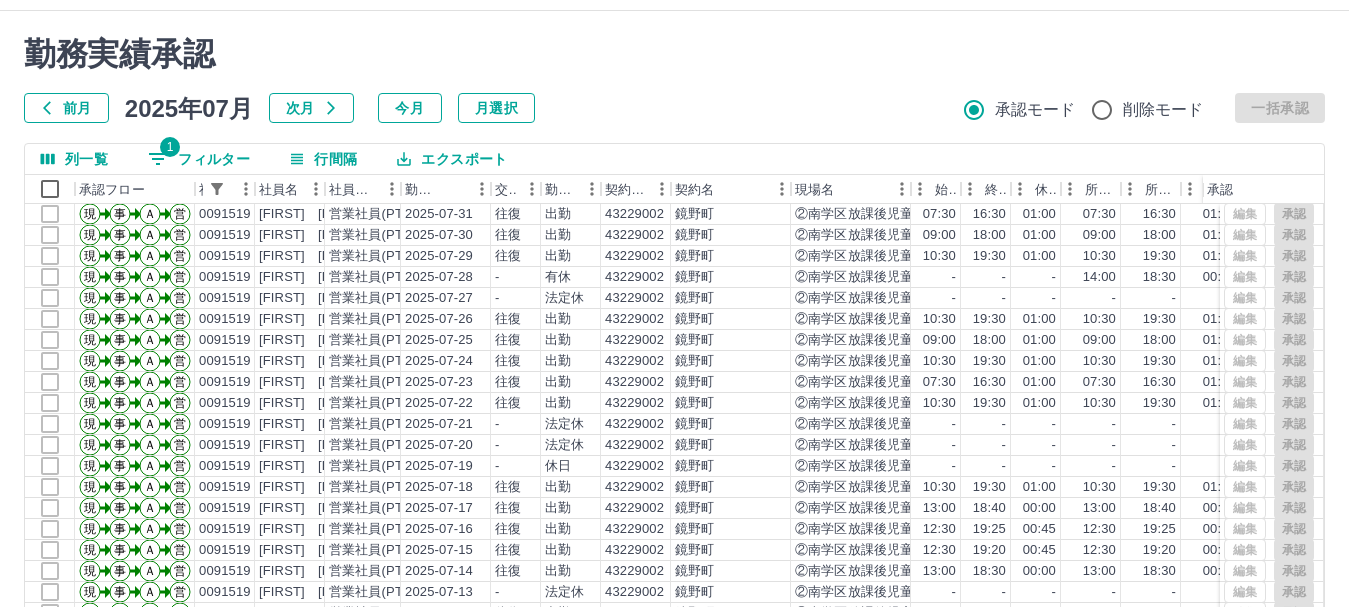 click on "行間隔" at bounding box center [323, 159] 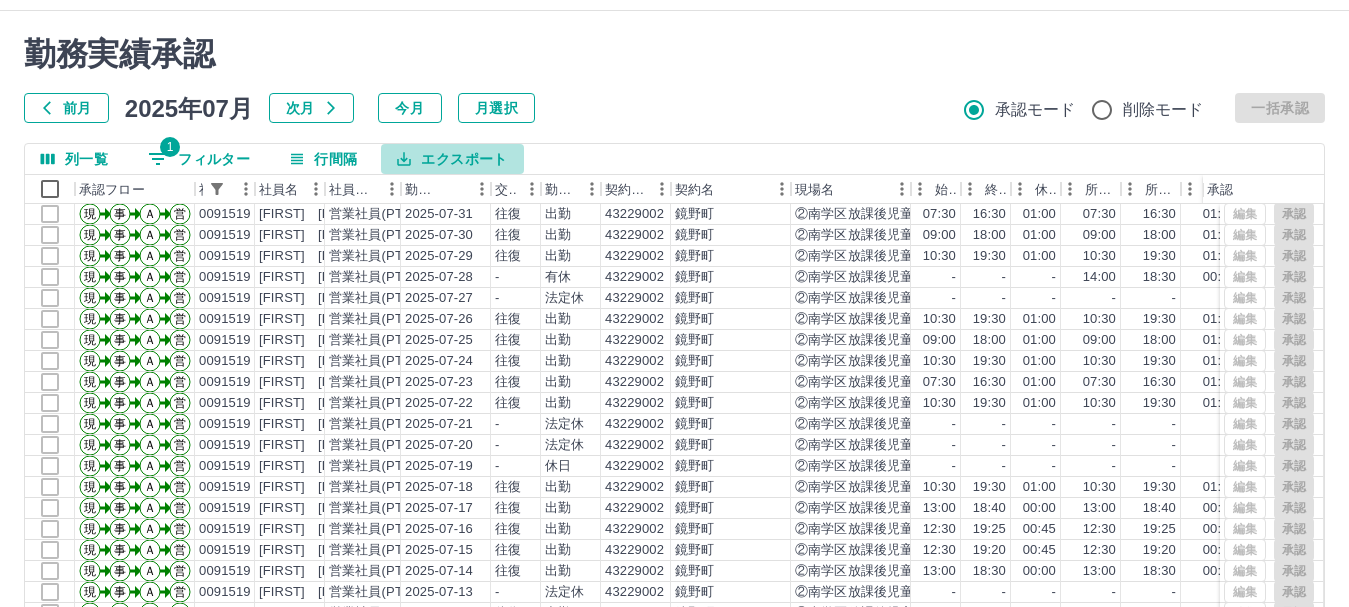 click on "エクスポート" at bounding box center (452, 159) 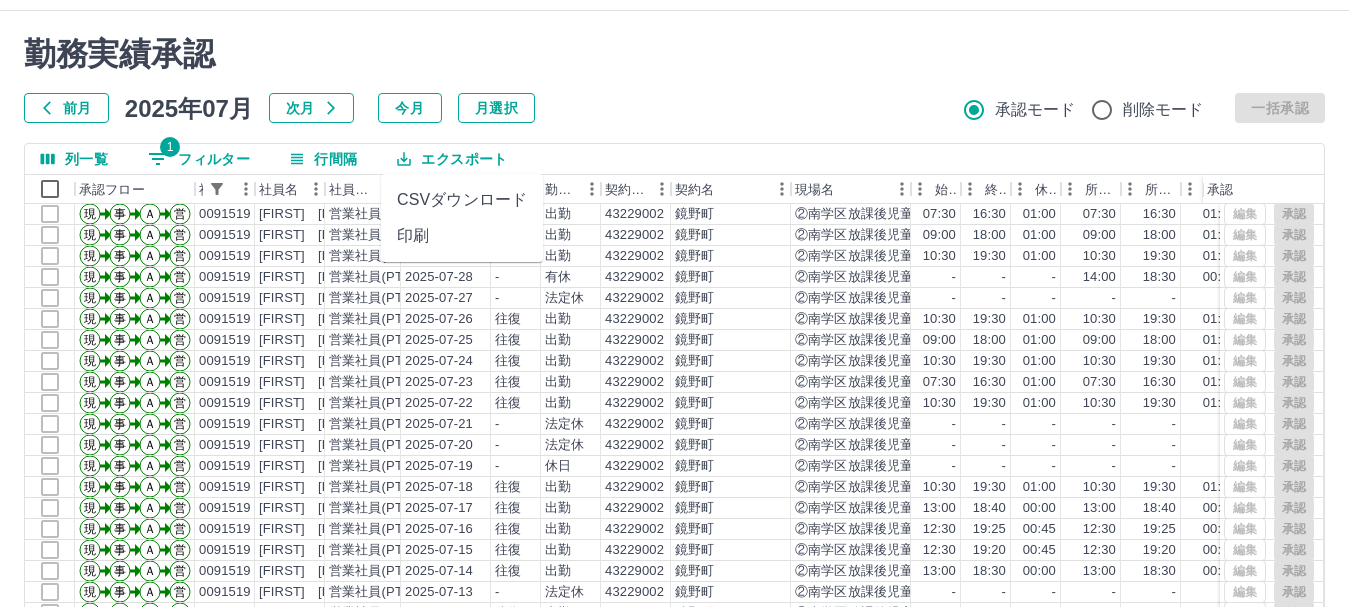 click on "印刷" at bounding box center [462, 236] 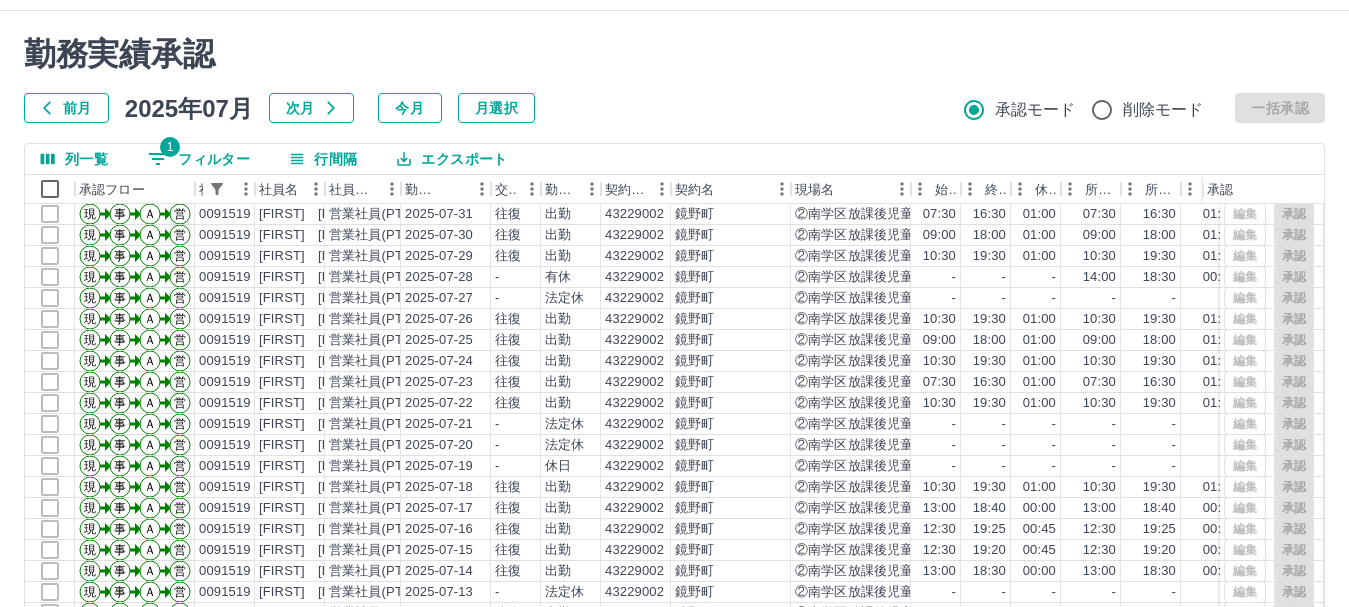 click on "エクスポート" at bounding box center (452, 159) 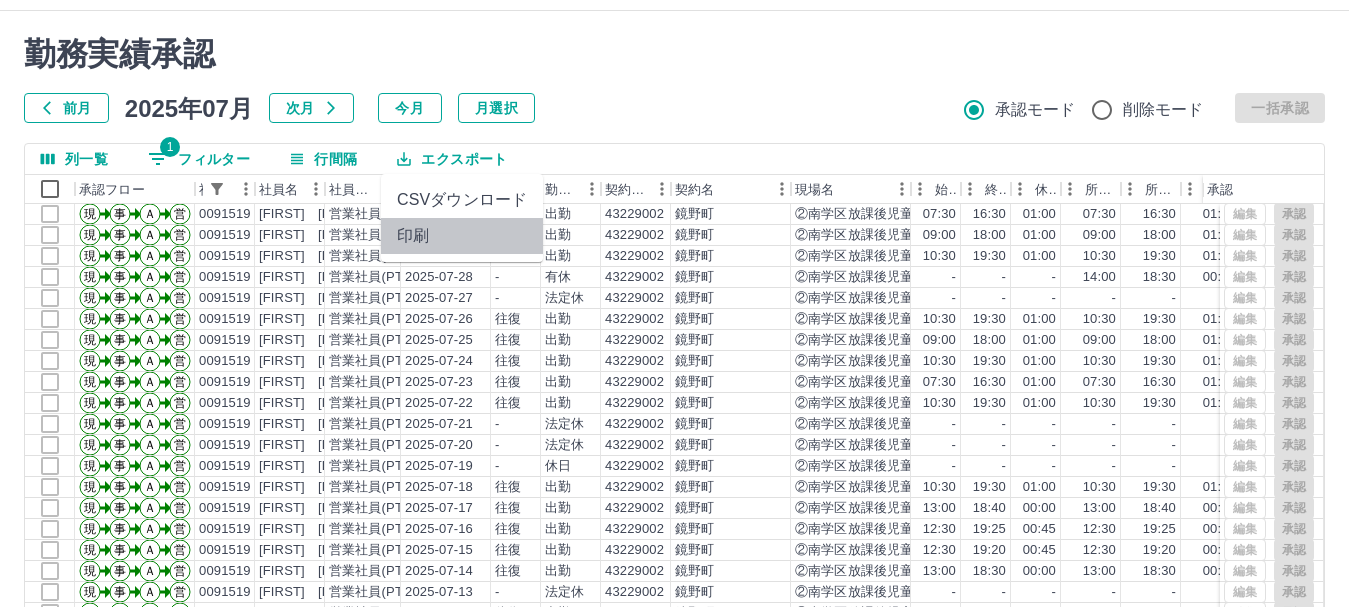 click on "印刷" at bounding box center [462, 236] 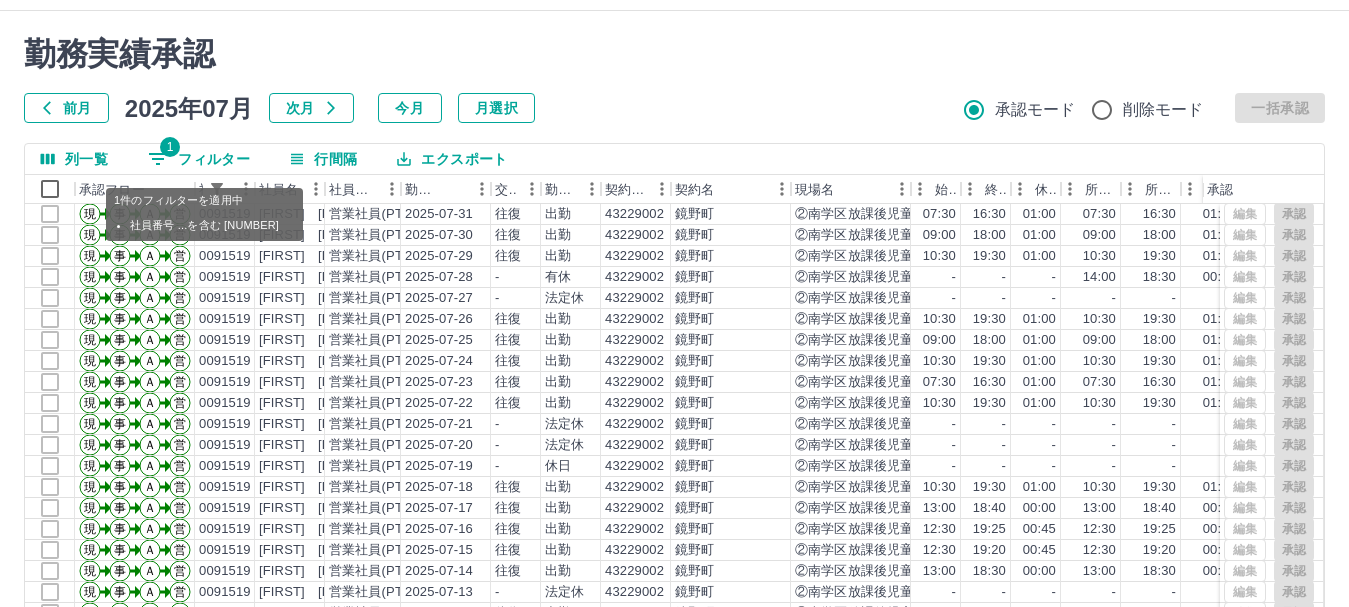 click on "1 フィルター" at bounding box center (199, 159) 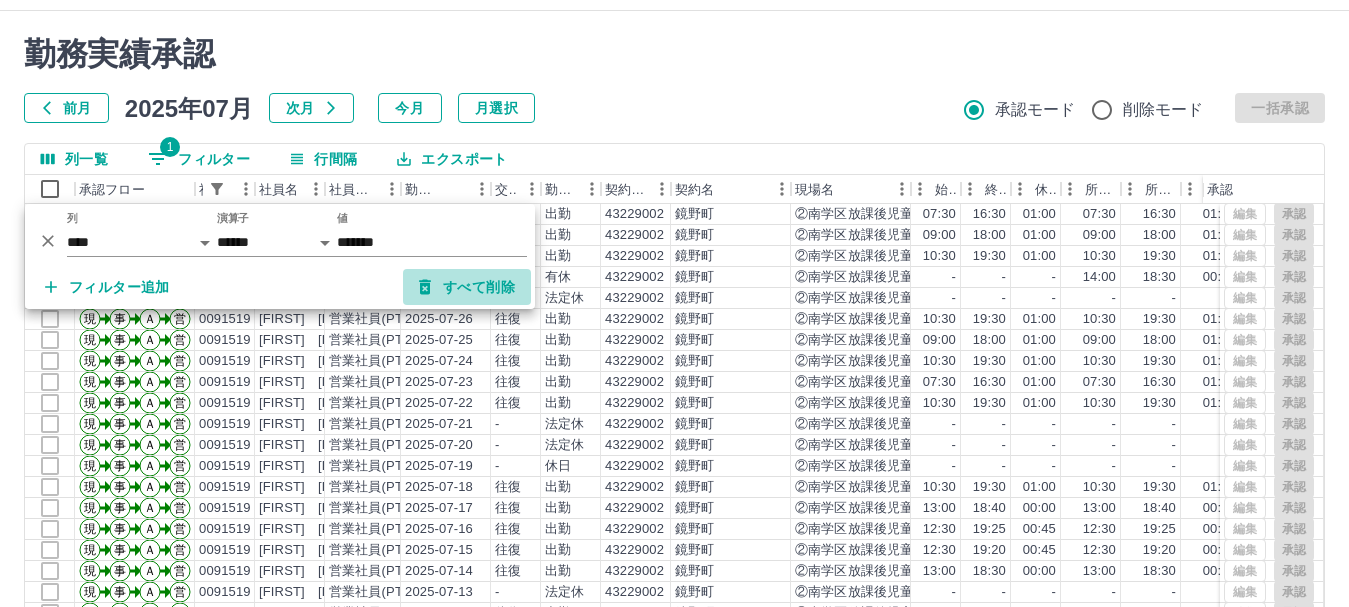 click on "すべて削除" at bounding box center [467, 287] 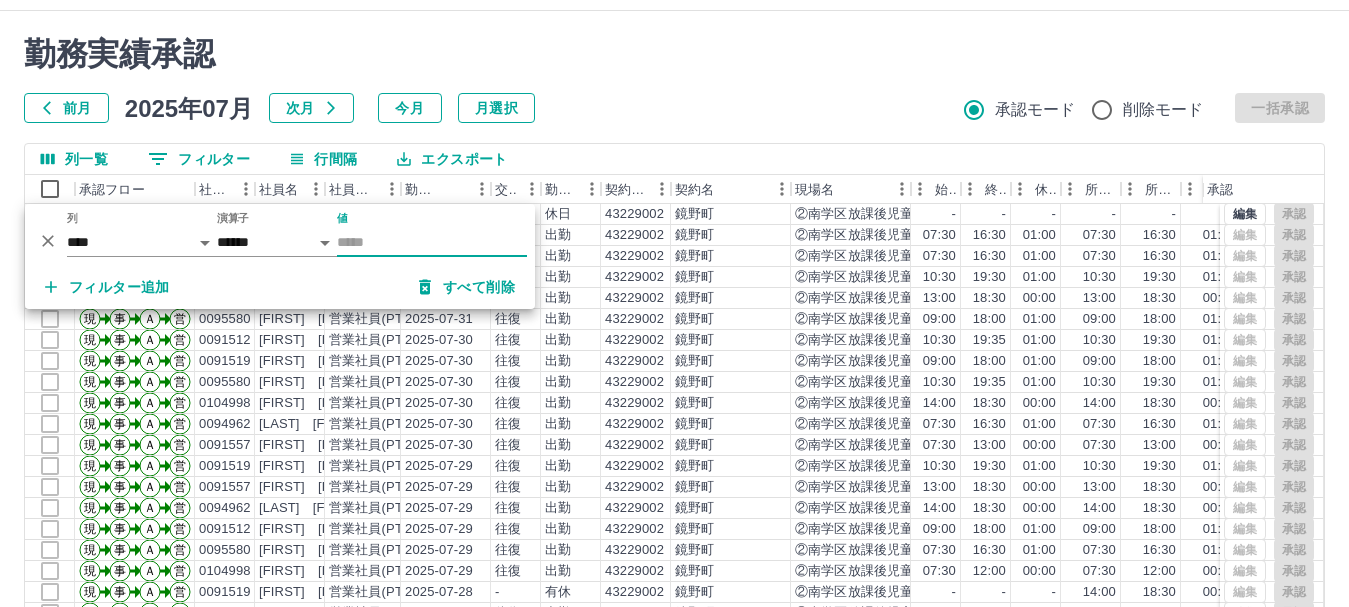 click on "値" at bounding box center (432, 242) 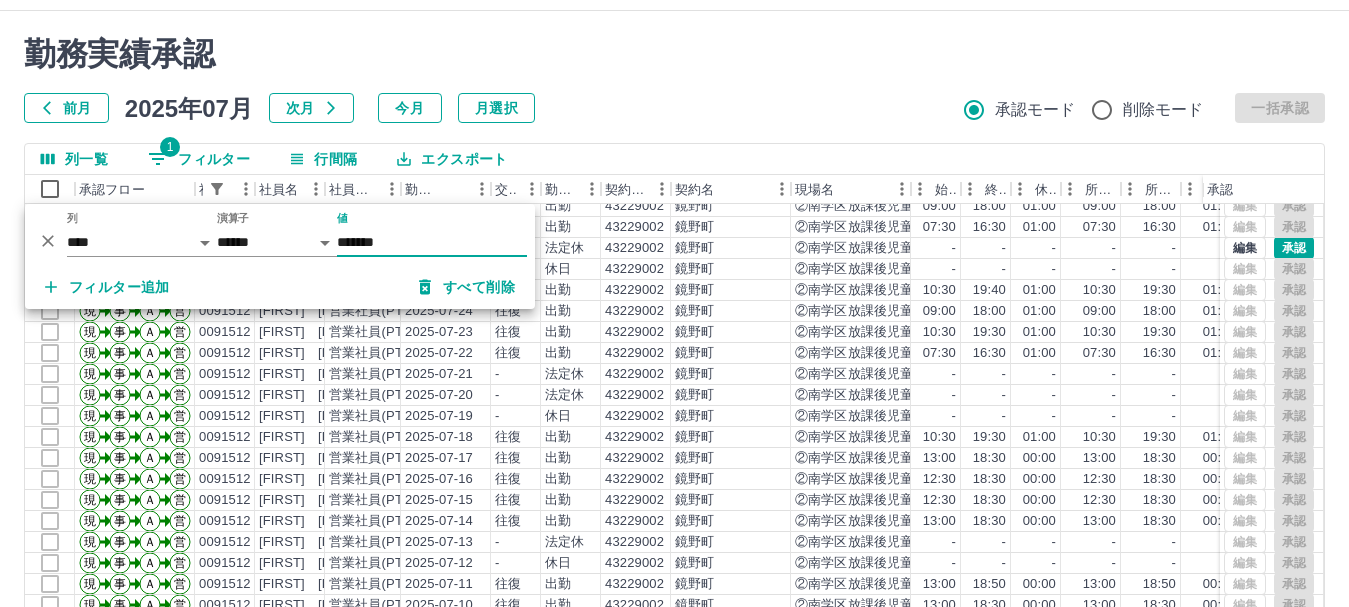 scroll, scrollTop: 142, scrollLeft: 0, axis: vertical 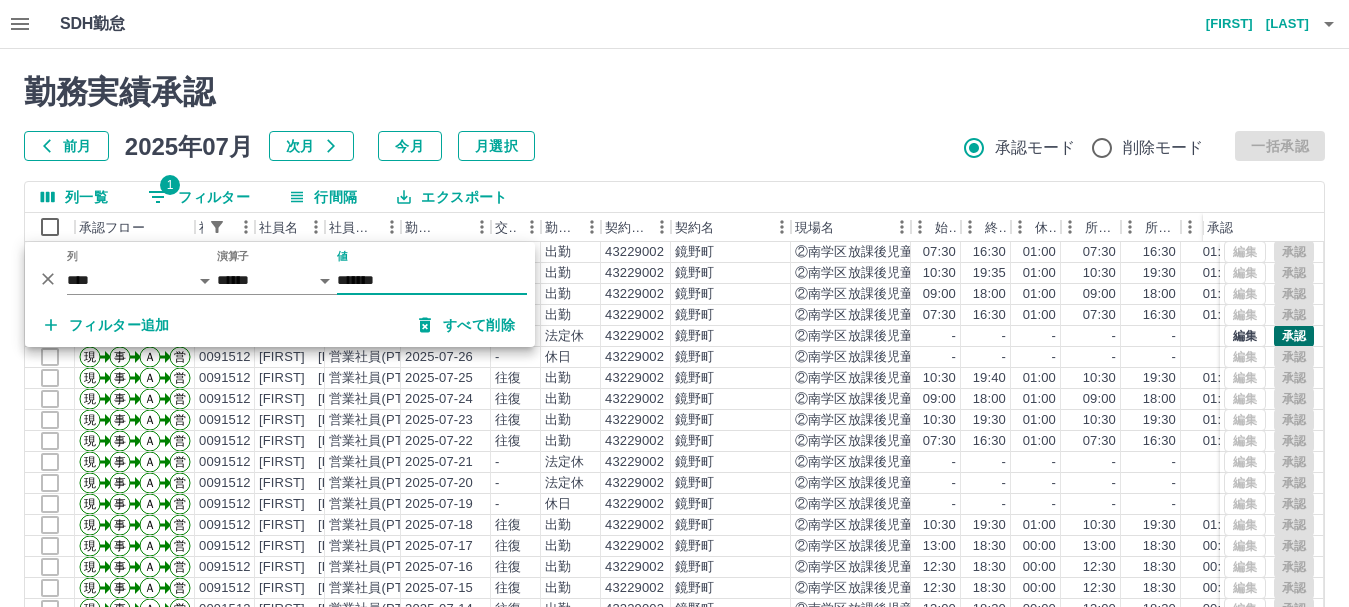 type on "*******" 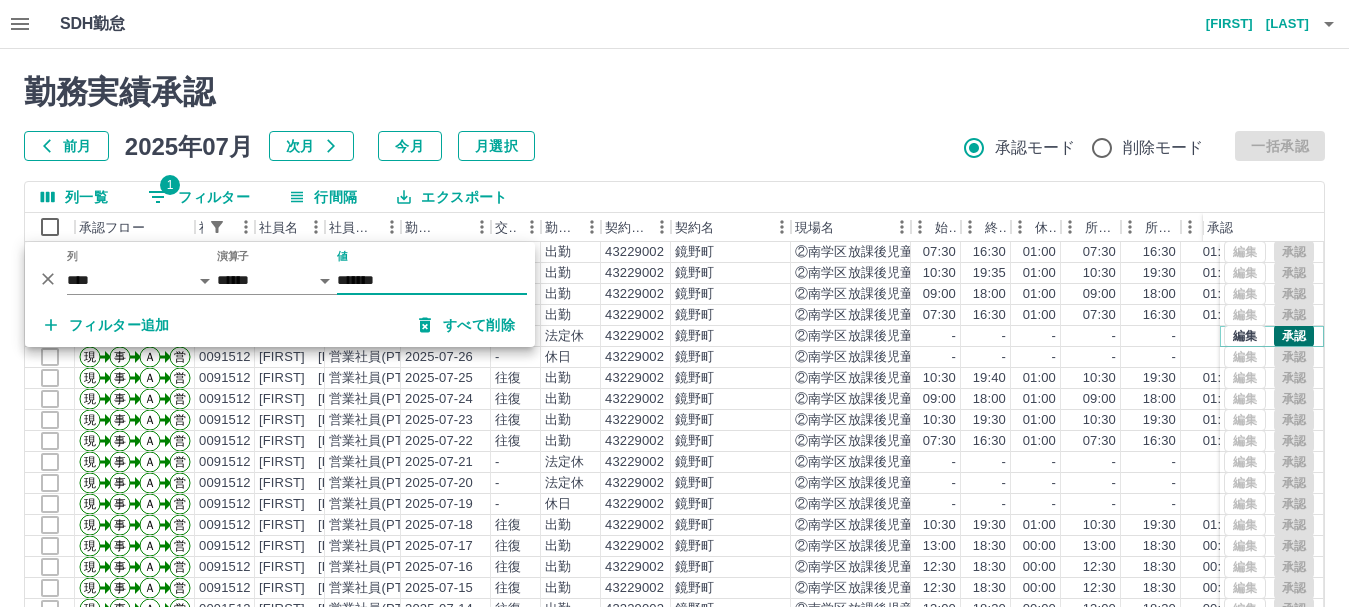 click on "承認" at bounding box center [1294, 336] 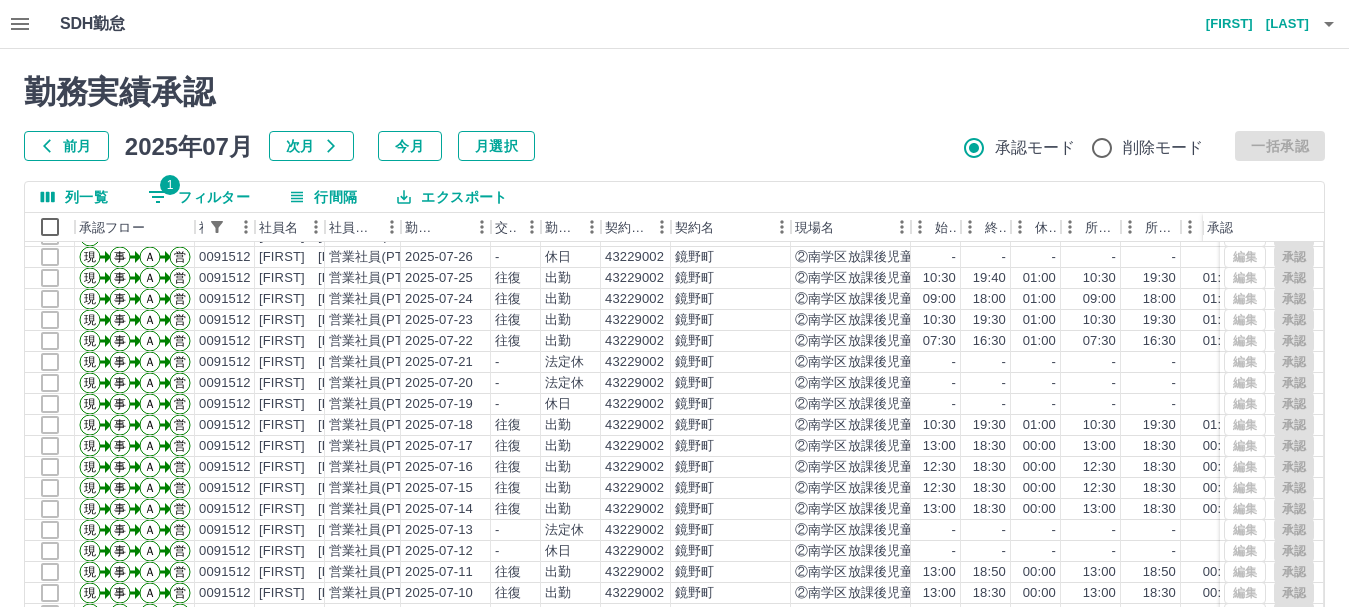 scroll, scrollTop: 142, scrollLeft: 0, axis: vertical 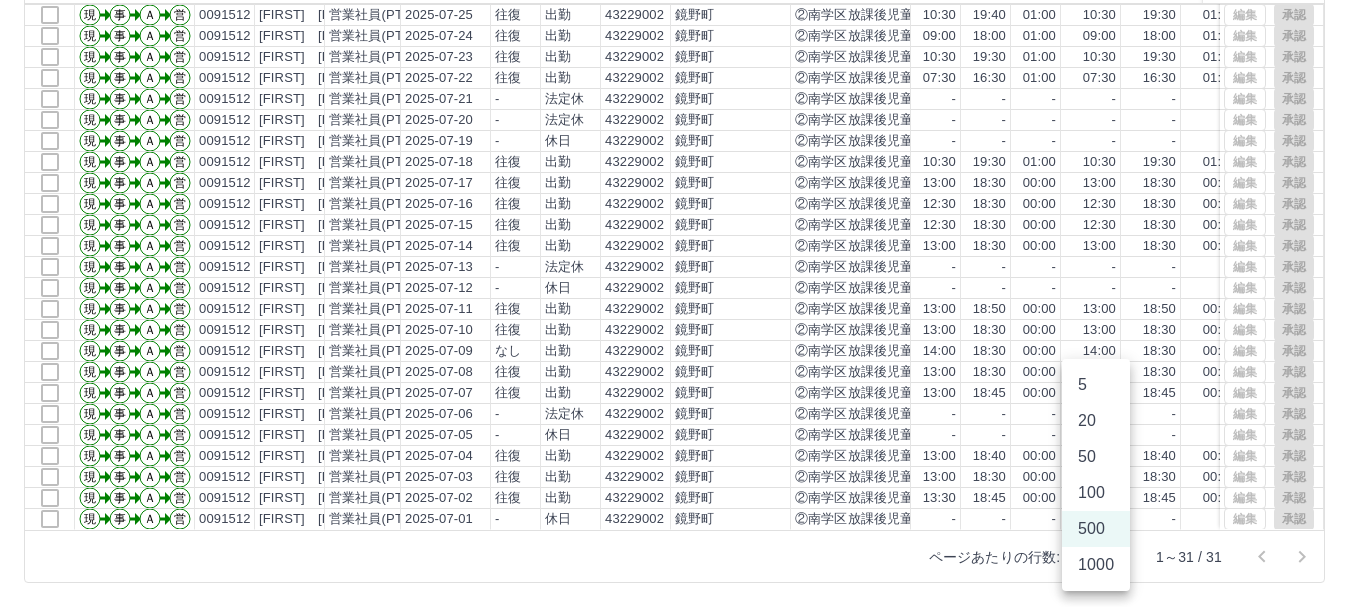 click on "SDH勤怠 [FIRST]　[LAST] 勤務実績承認 前月 2025年07月 次月 今月 月選択 承認モード 削除モード 一括承認 列一覧 1 フィルター 行間隔 エクスポート 承認フロー 社員番号 社員名 社員区分 勤務日 交通費 勤務区分 契約コード 契約名 現場名 始業 終業 休憩 所定開始 所定終業 所定休憩 拘束 勤務 遅刻等 コメント ステータス 承認 現 事 Ａ 営 0091512 [FIRST]　[LAST] 営業社員(PT契約) [DATE]  -  法定休 43229002 [CITY] ②南学区放課後児童クラブそら - - - - - - 00:00 00:00 00:00 事務担当者承認待 現 事 Ａ 営 0091512 [FIRST]　[LAST] 営業社員(PT契約) [DATE]  -  休日 43229002 [CITY] ②南学区放課後児童クラブそら - - - - - - 00:00 00:00 00:00 全承認済 現 事 Ａ 営 0091512 [FIRST]　[LAST] 営業社員(PT契約) [DATE] 往復 出勤 43229002 [CITY] ②南学区放課後児童クラブそら 10:30 19:40 01:00 10:30 19:30 01:00" at bounding box center [683, 184] 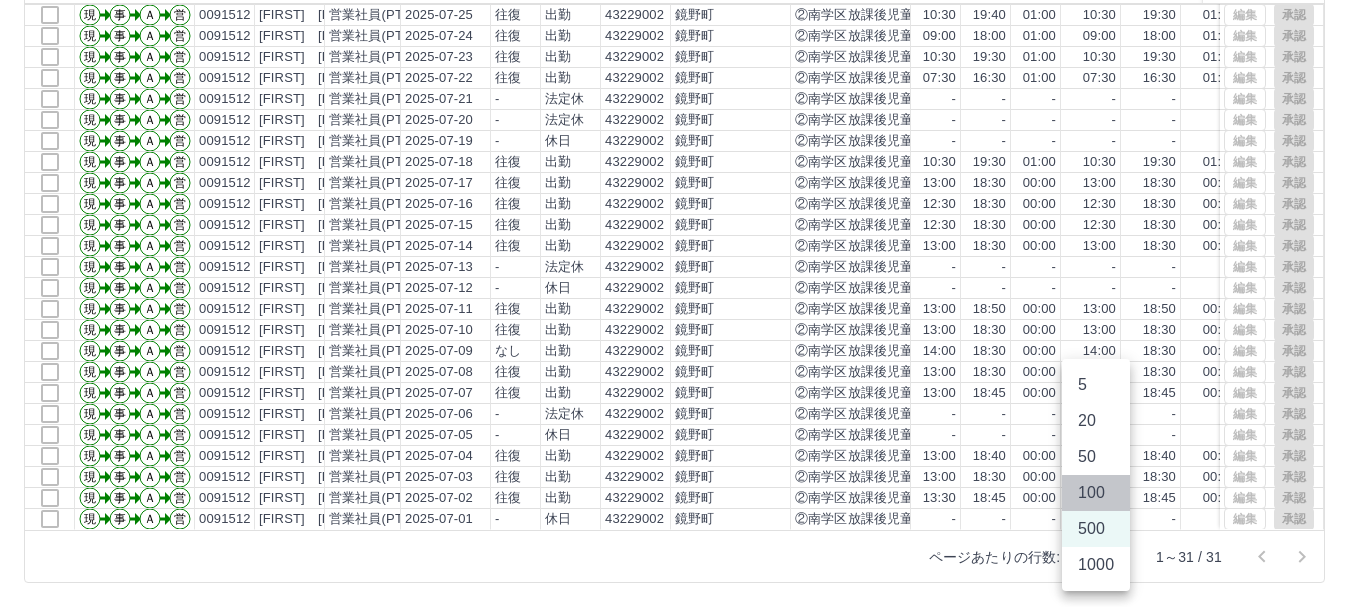 click on "100" at bounding box center [1096, 493] 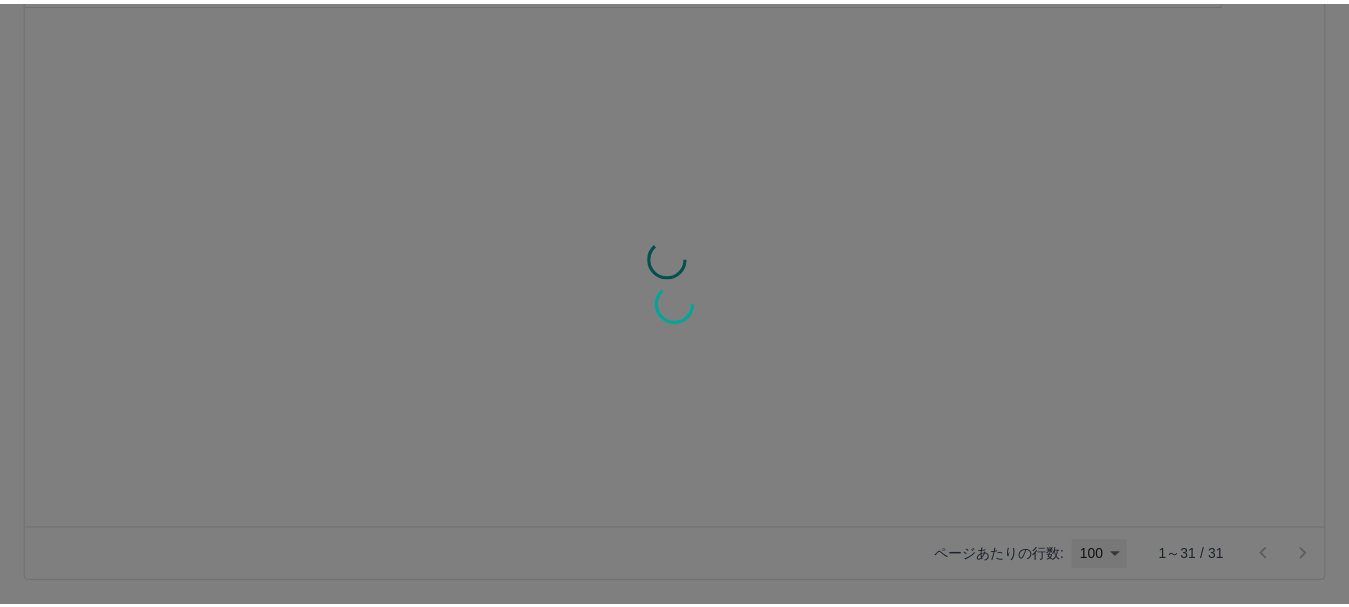 scroll, scrollTop: 0, scrollLeft: 0, axis: both 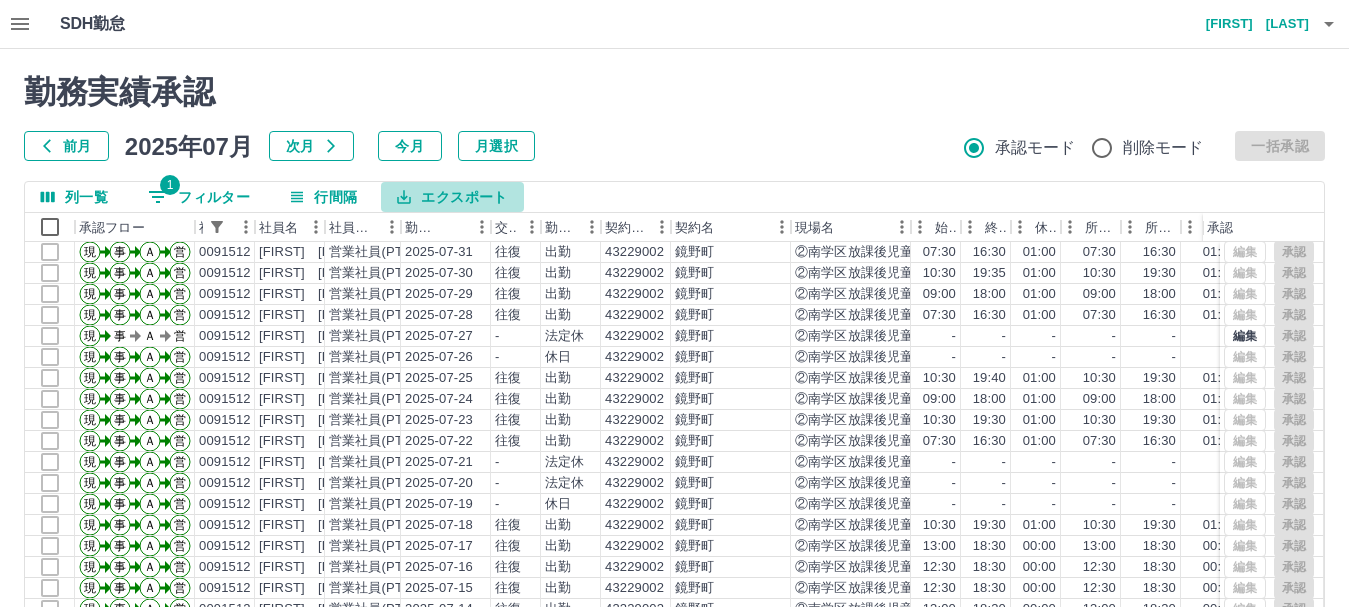 click on "エクスポート" at bounding box center [452, 197] 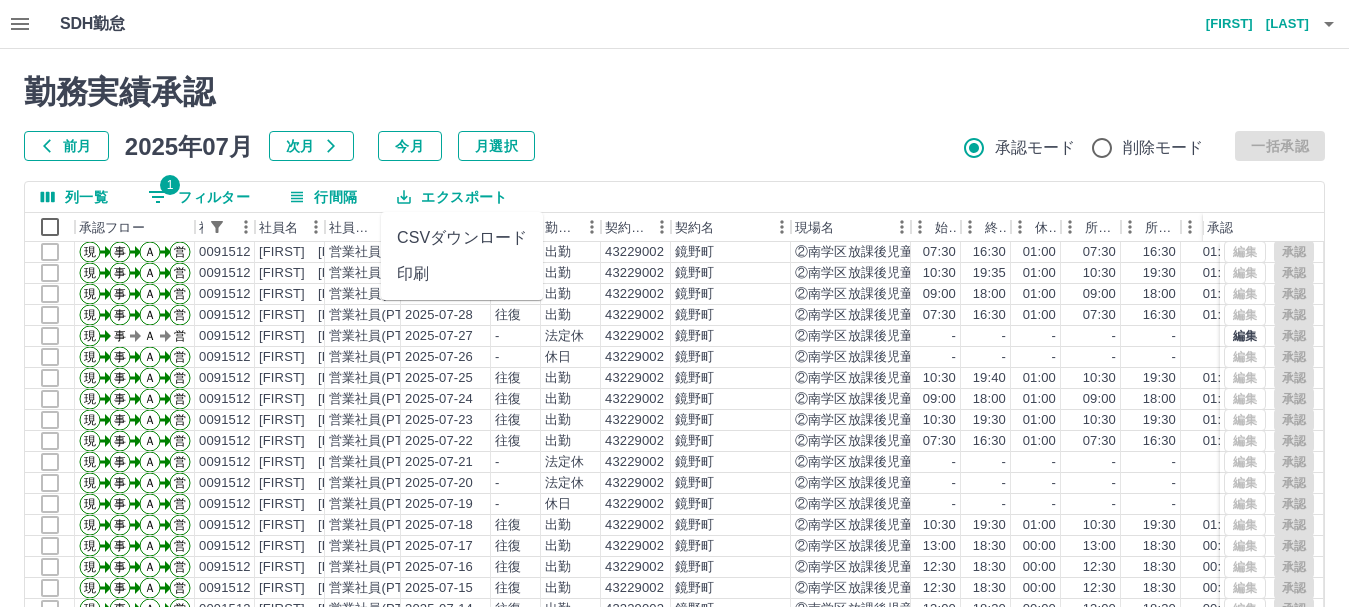 click on "印刷" at bounding box center [462, 274] 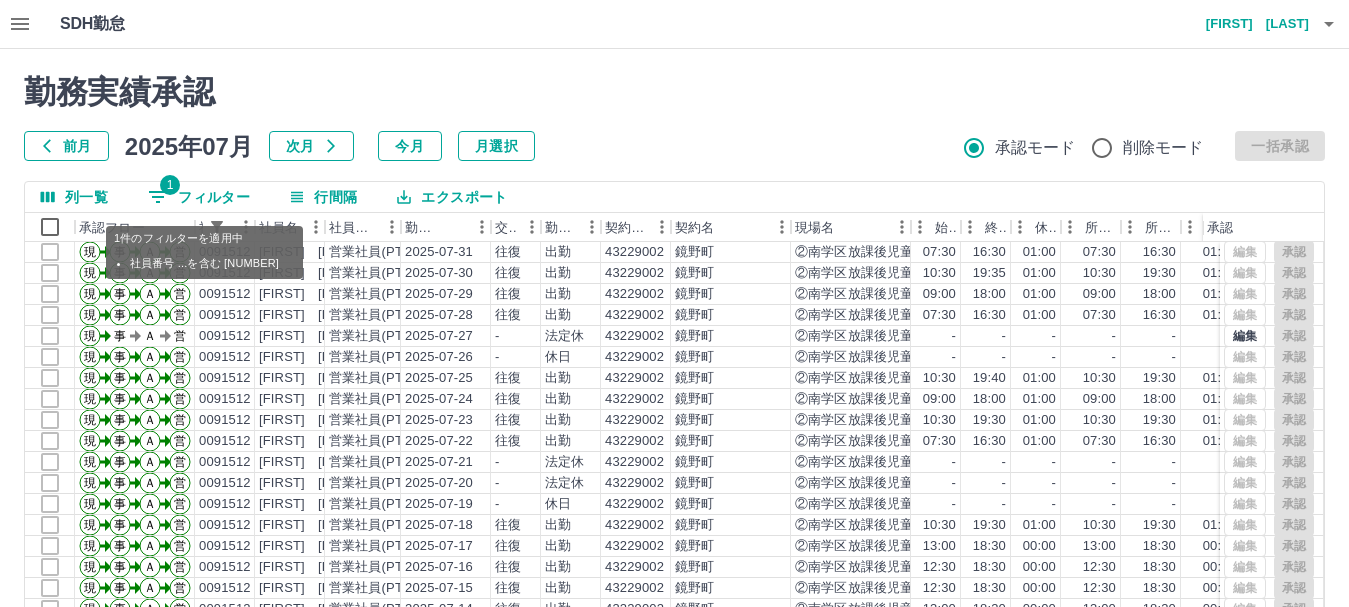 click on "1 フィルター" at bounding box center (199, 197) 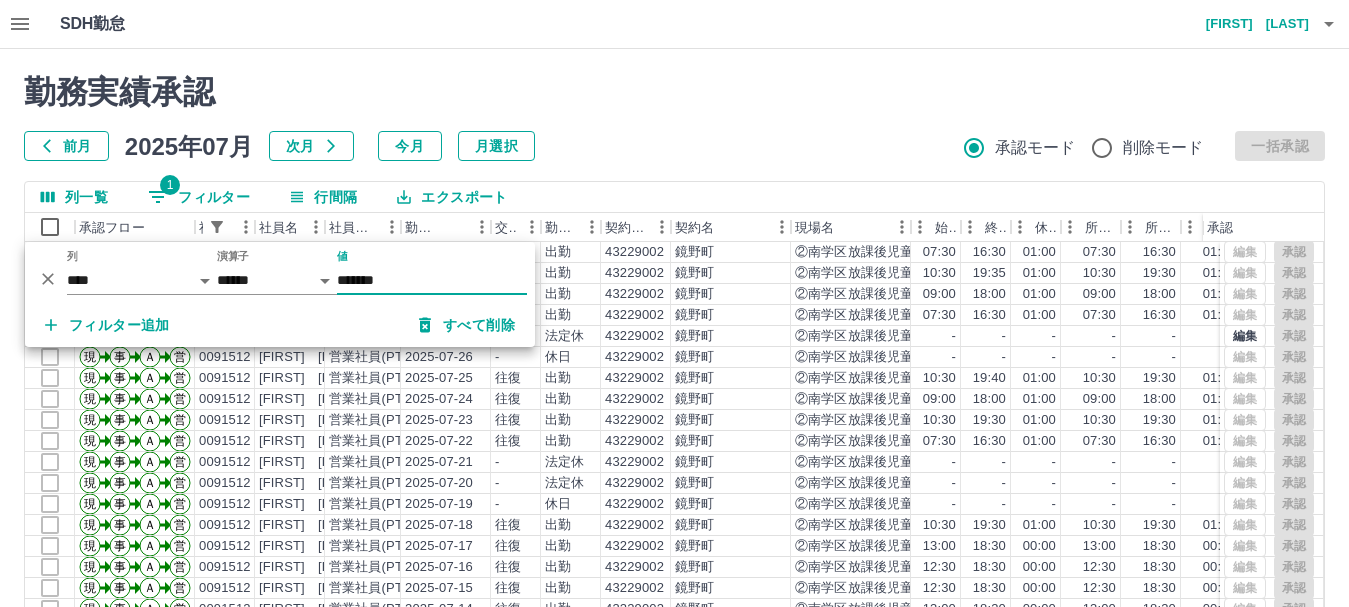 click on "すべて削除" at bounding box center [467, 325] 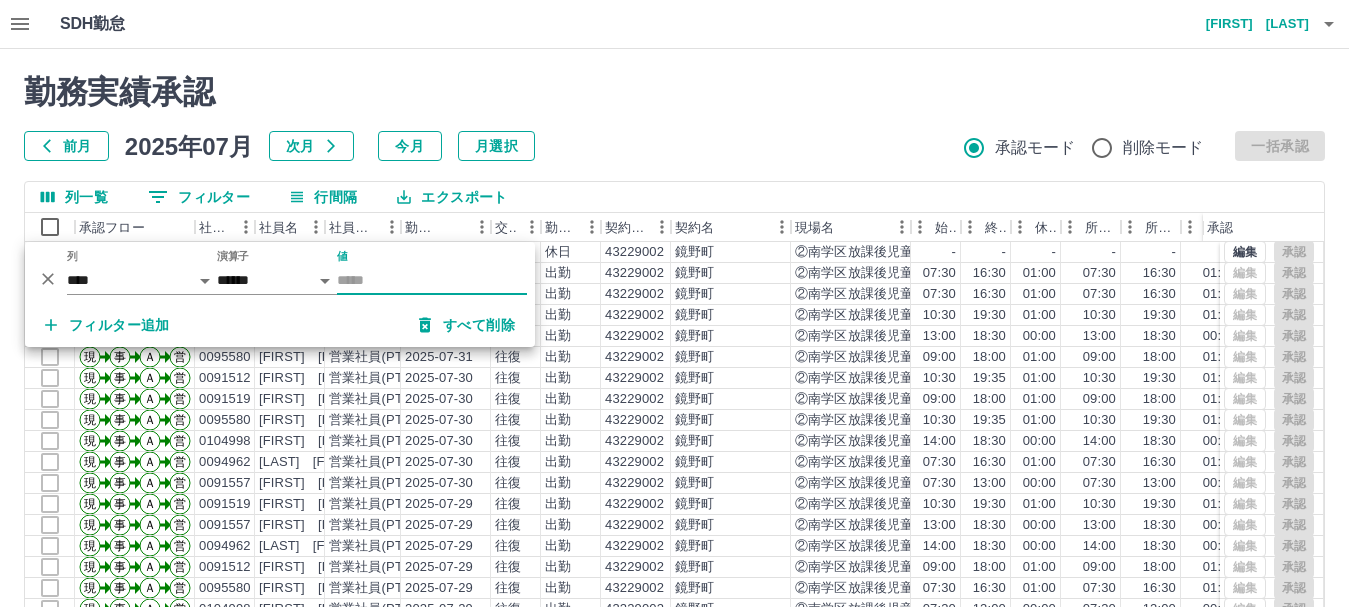 click on "値" at bounding box center (432, 280) 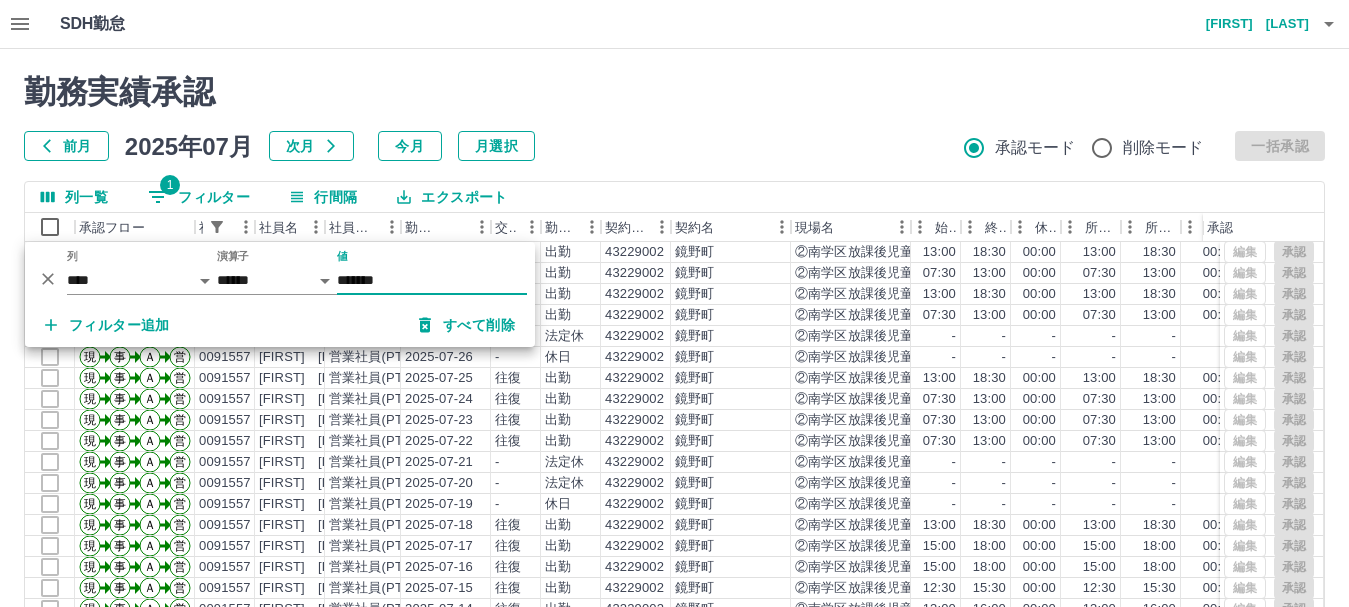 type on "*******" 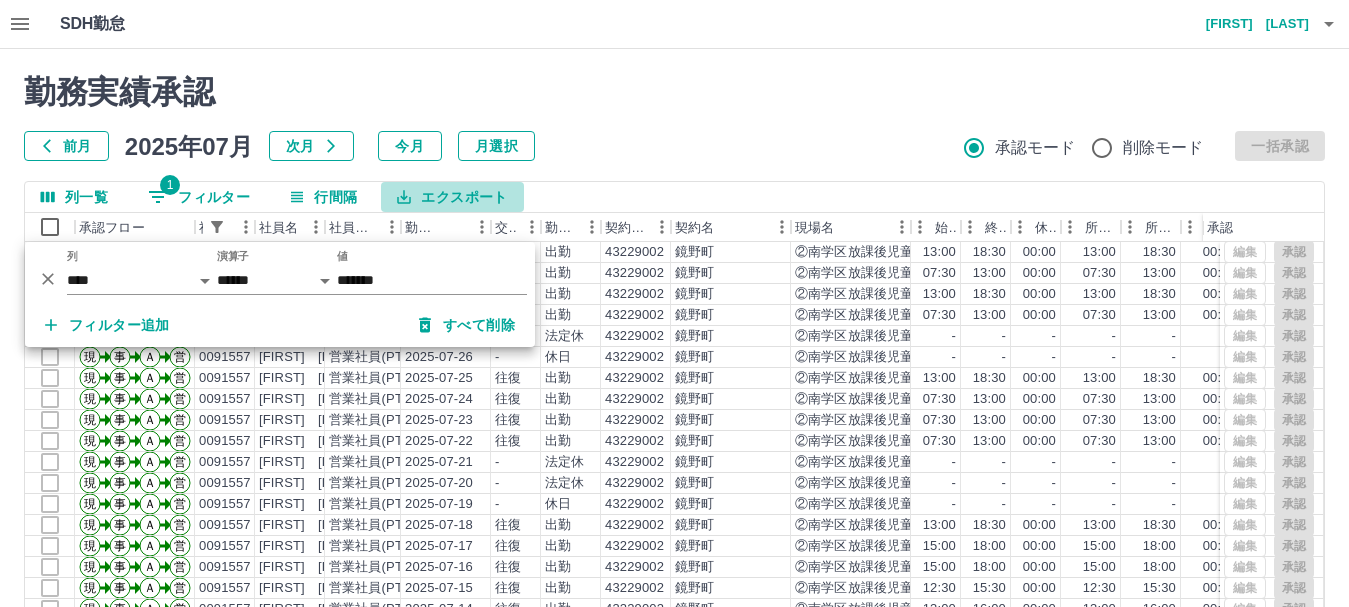 click on "エクスポート" at bounding box center (452, 197) 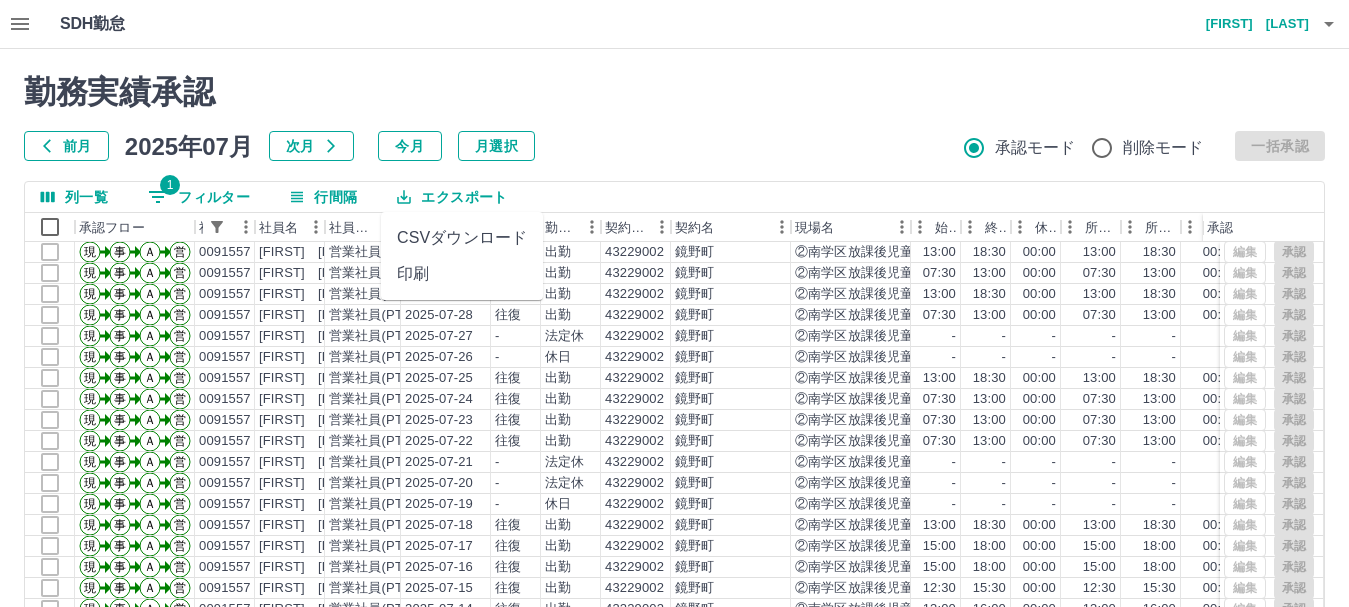 click on "印刷" at bounding box center [462, 274] 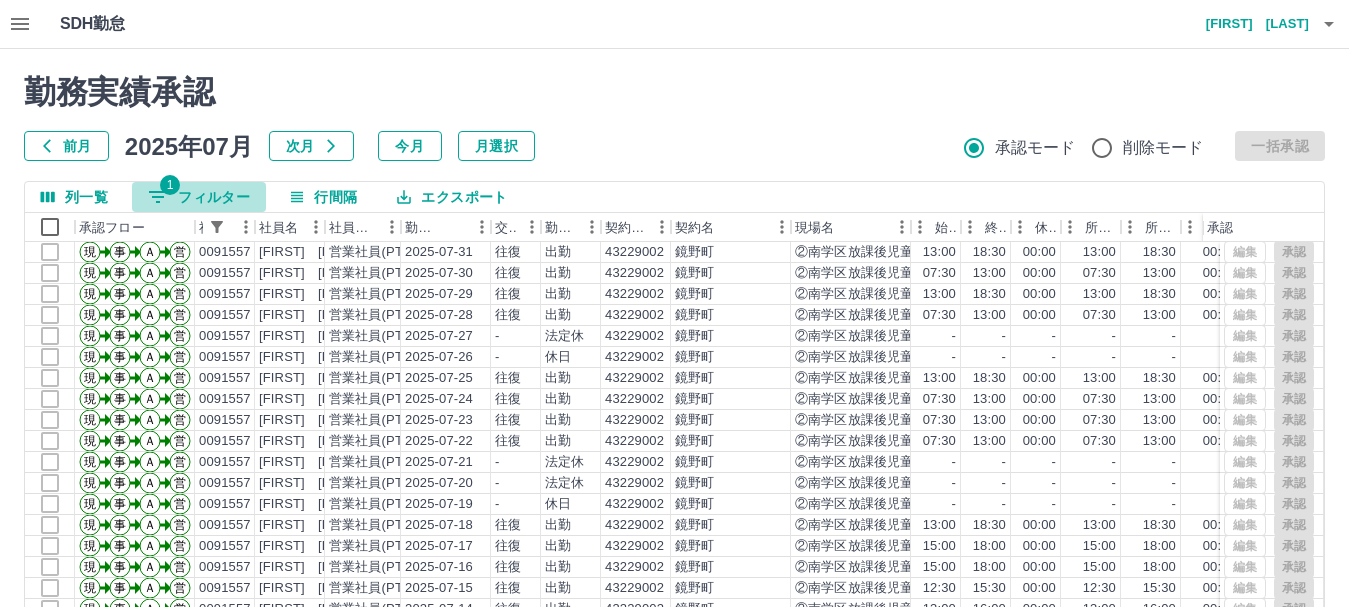 click on "1 フィルター" at bounding box center (199, 197) 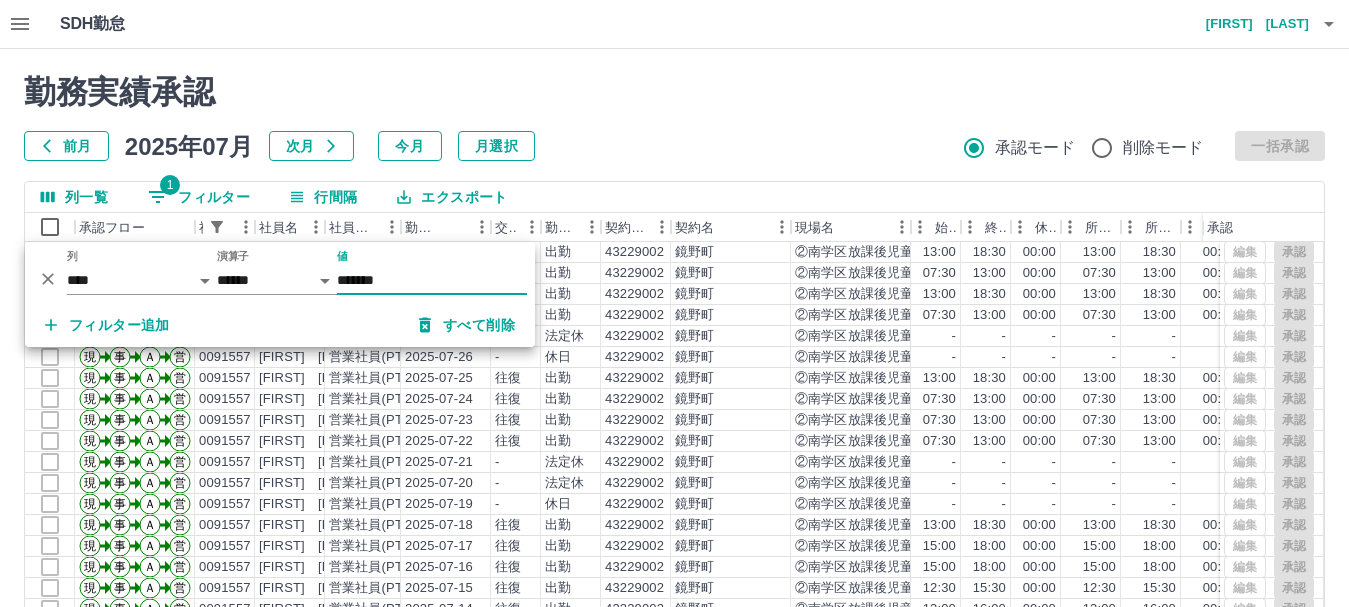 click on "すべて削除" at bounding box center [467, 325] 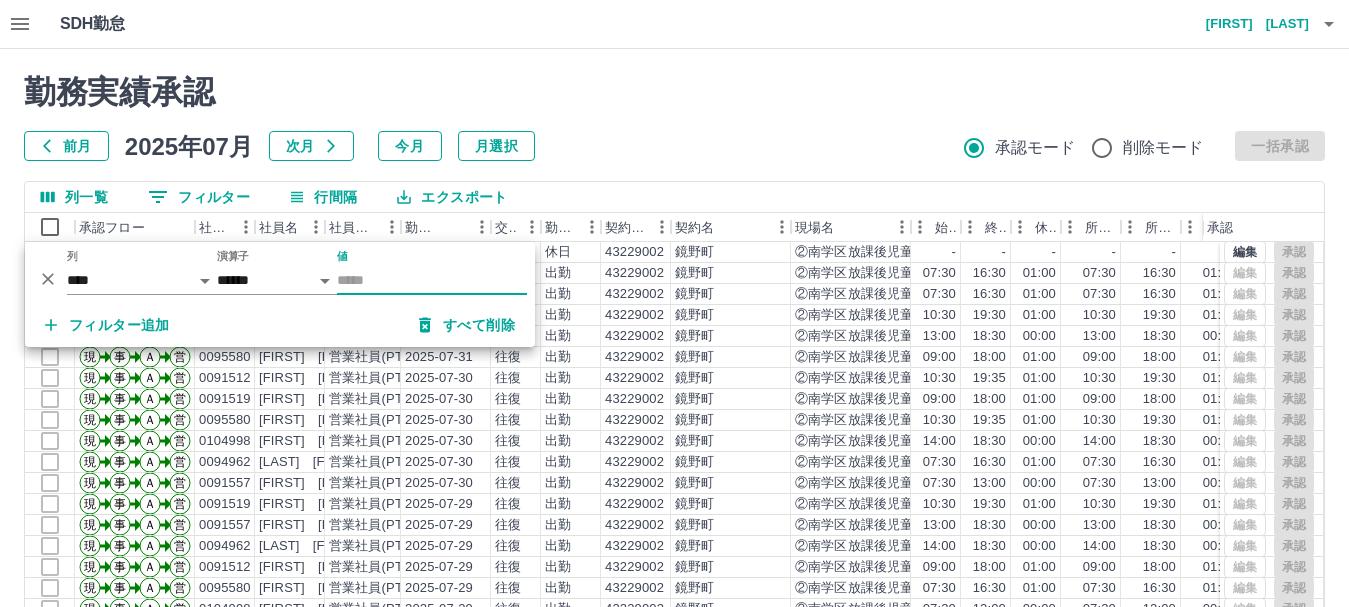 click on "値" at bounding box center [432, 280] 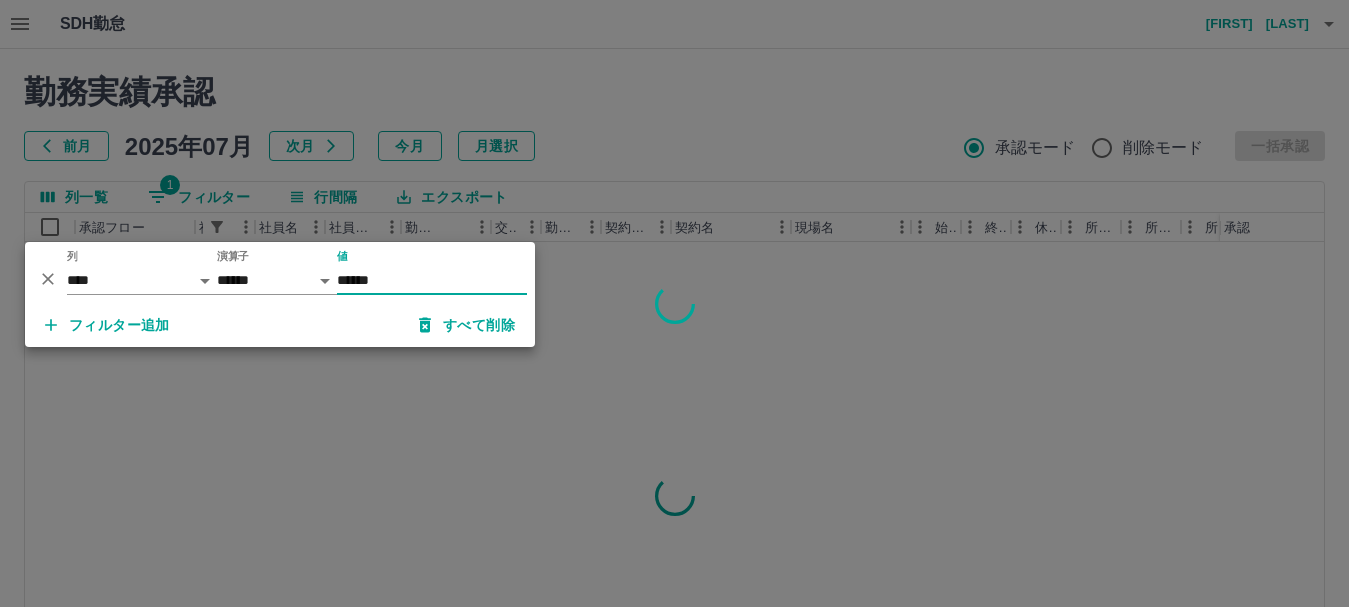 type on "*******" 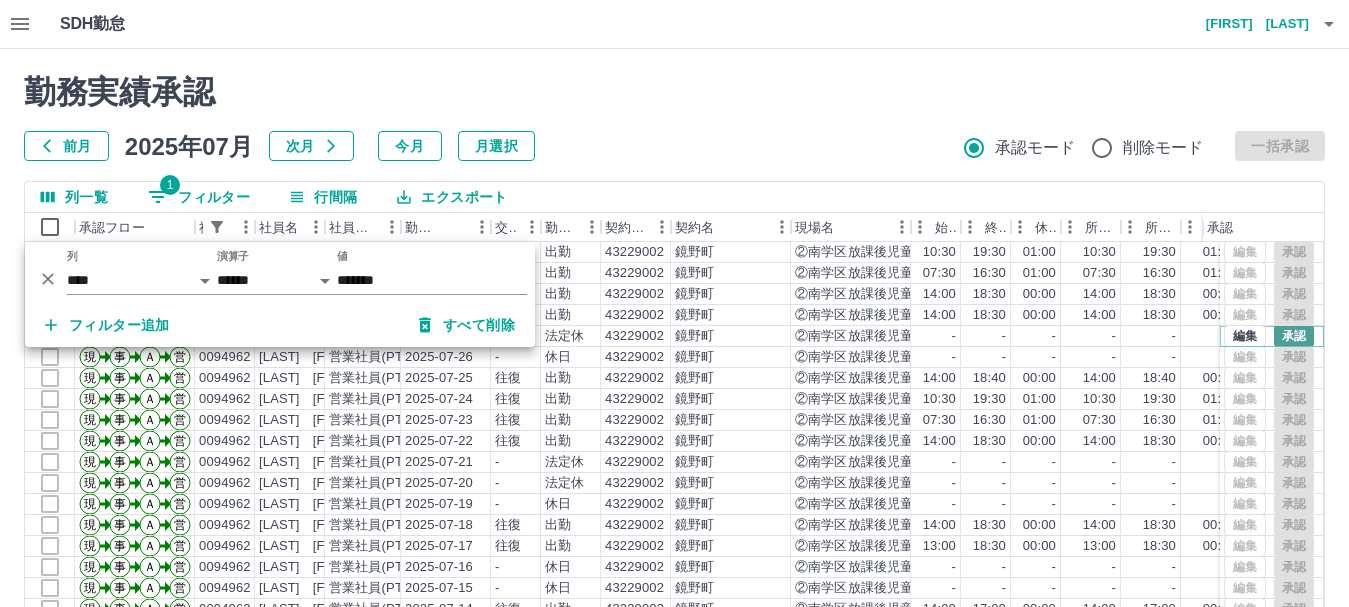 click on "承認" at bounding box center [1294, 336] 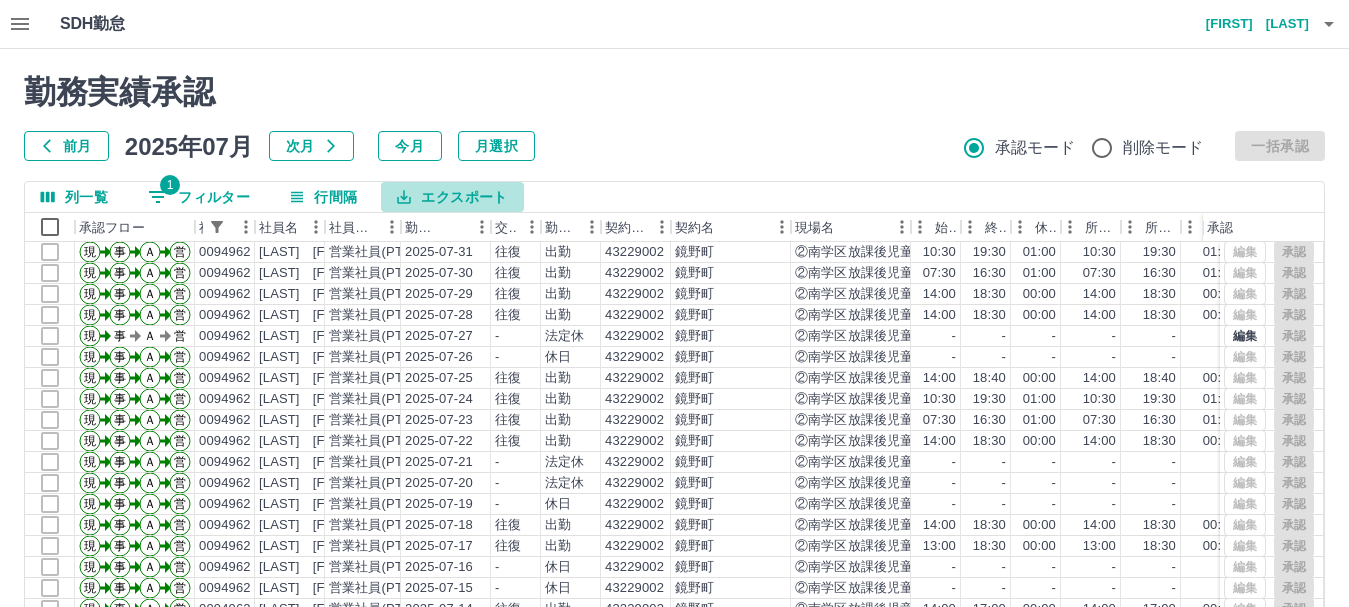 click on "エクスポート" at bounding box center [452, 197] 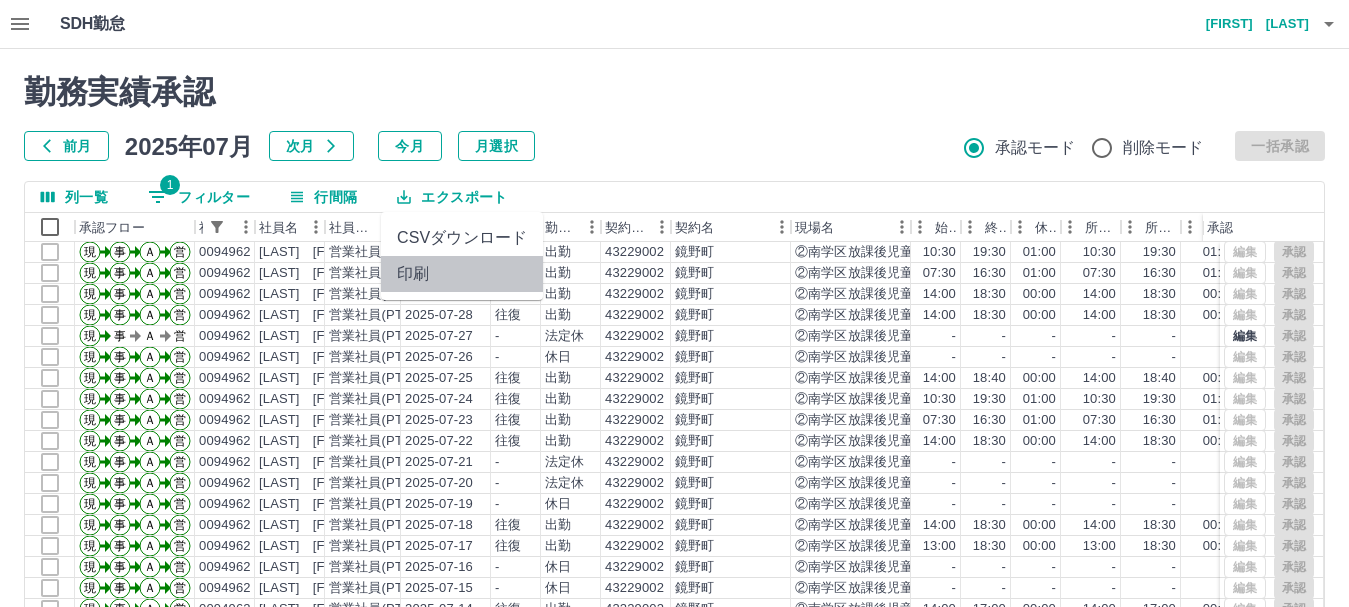 click on "印刷" at bounding box center [462, 274] 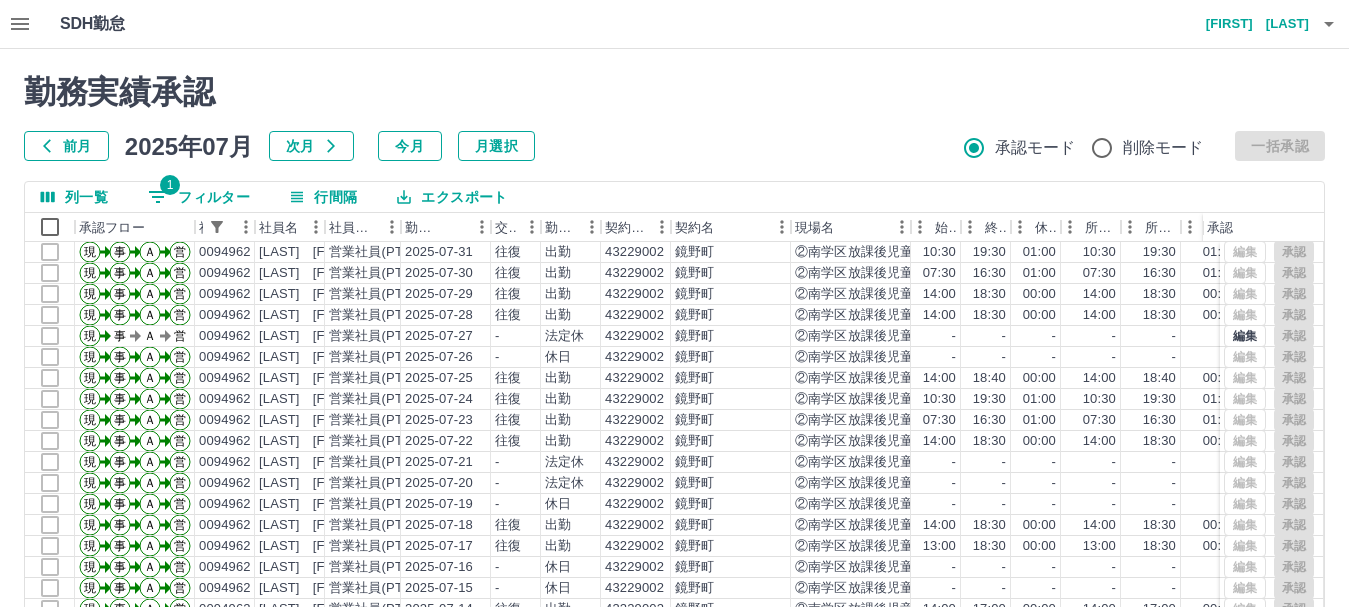 click on "1 フィルター" at bounding box center (199, 197) 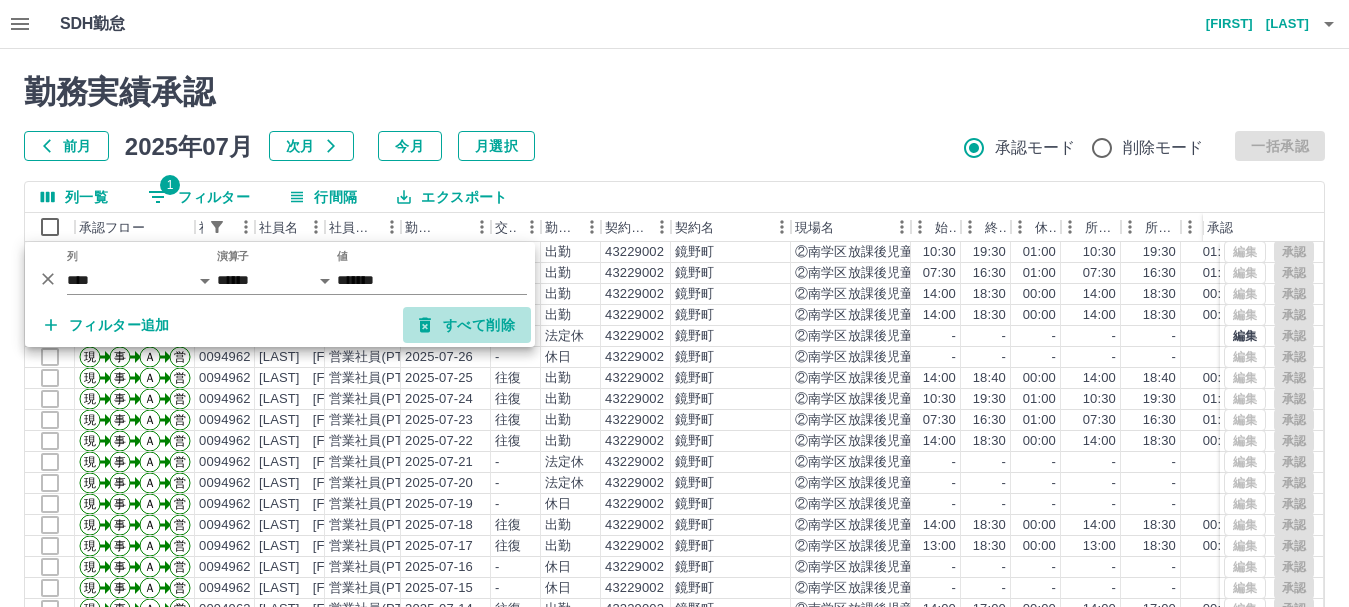 click on "すべて削除" at bounding box center [467, 325] 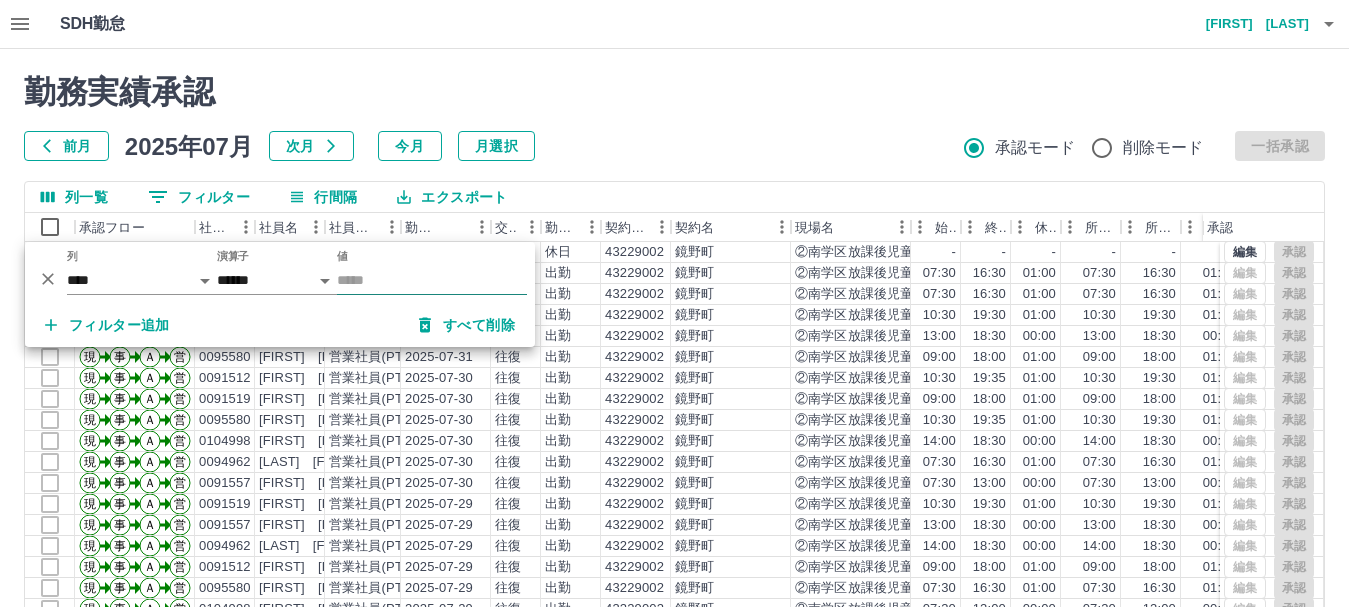 click on "値" at bounding box center (432, 280) 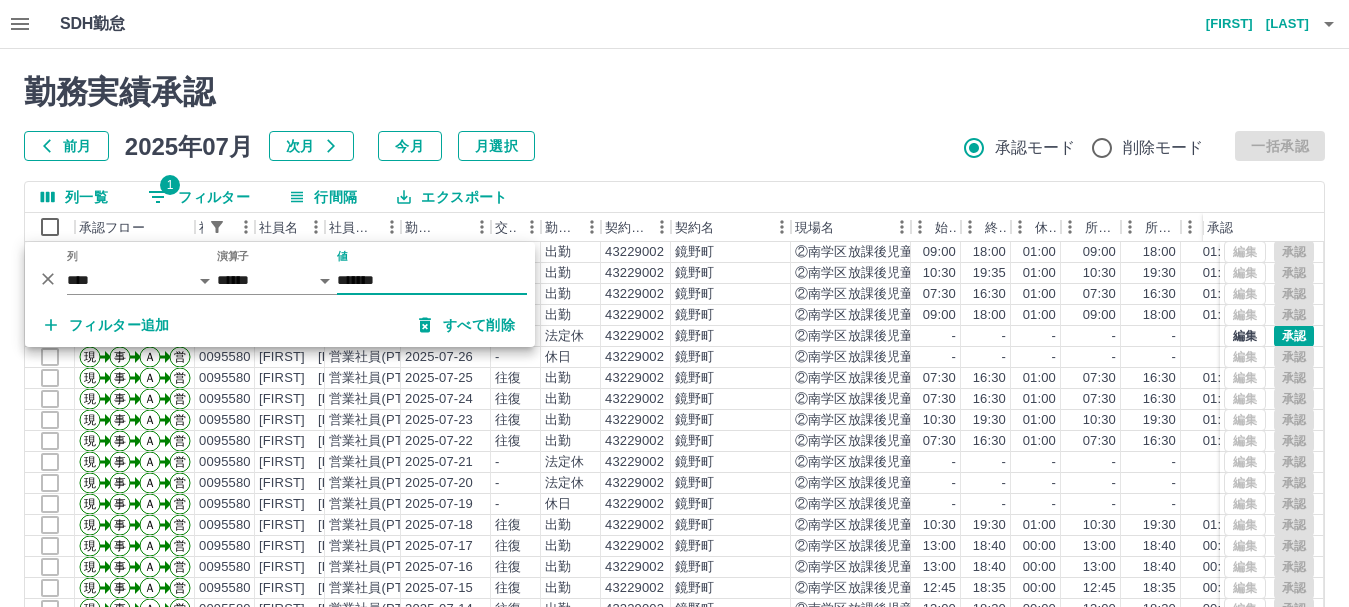 type on "*******" 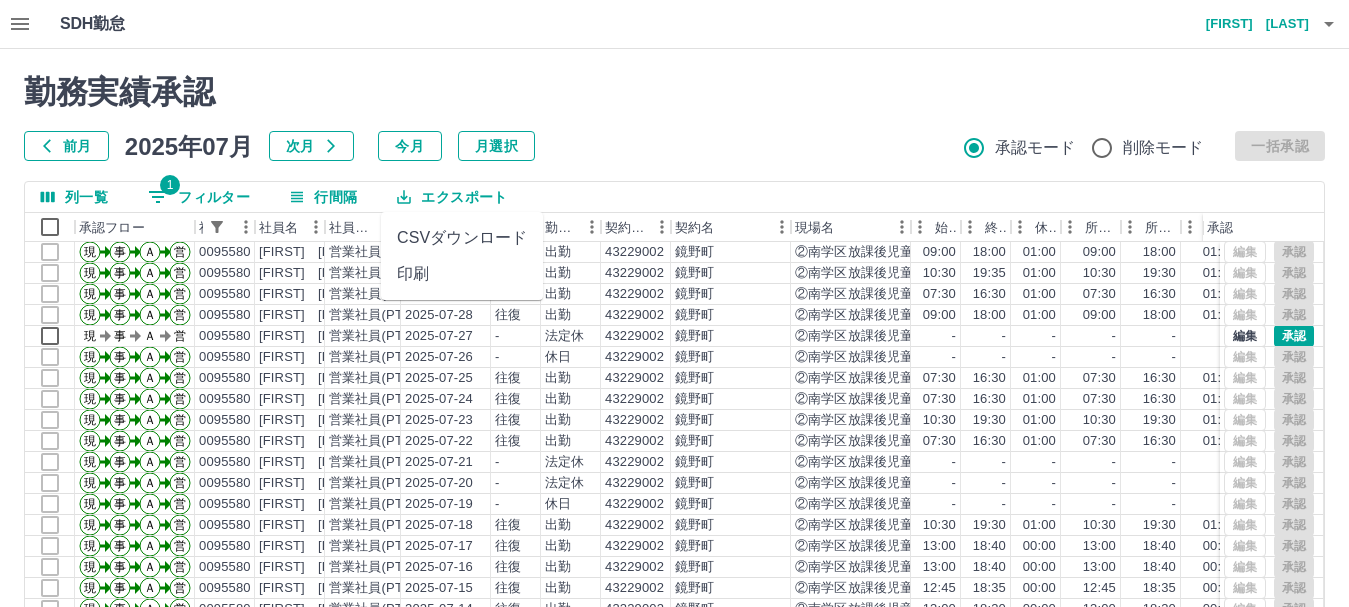 click on "印刷" at bounding box center (462, 274) 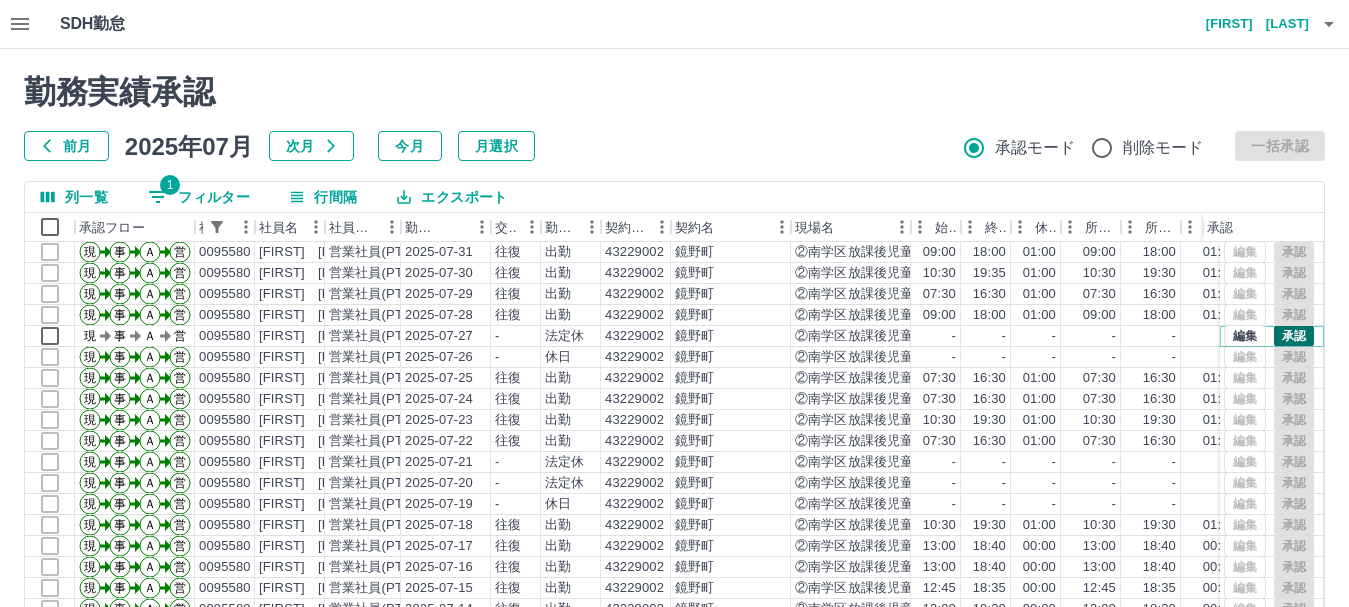 click on "承認" at bounding box center [1294, 336] 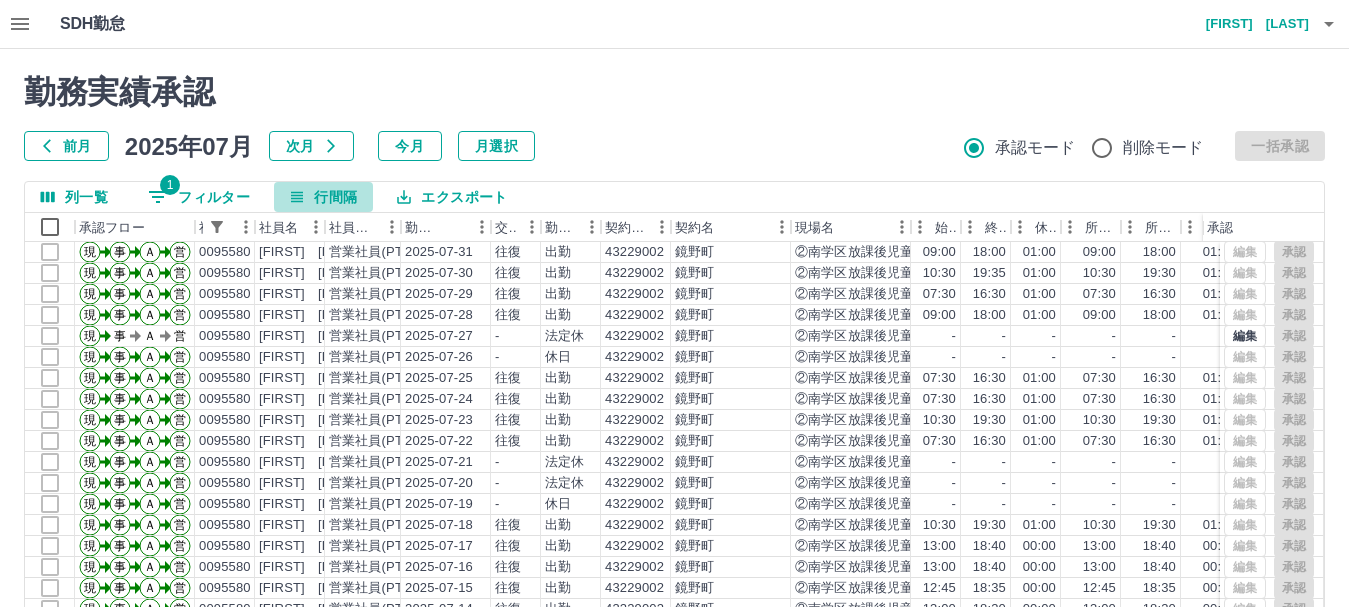 click on "行間隔" at bounding box center [323, 197] 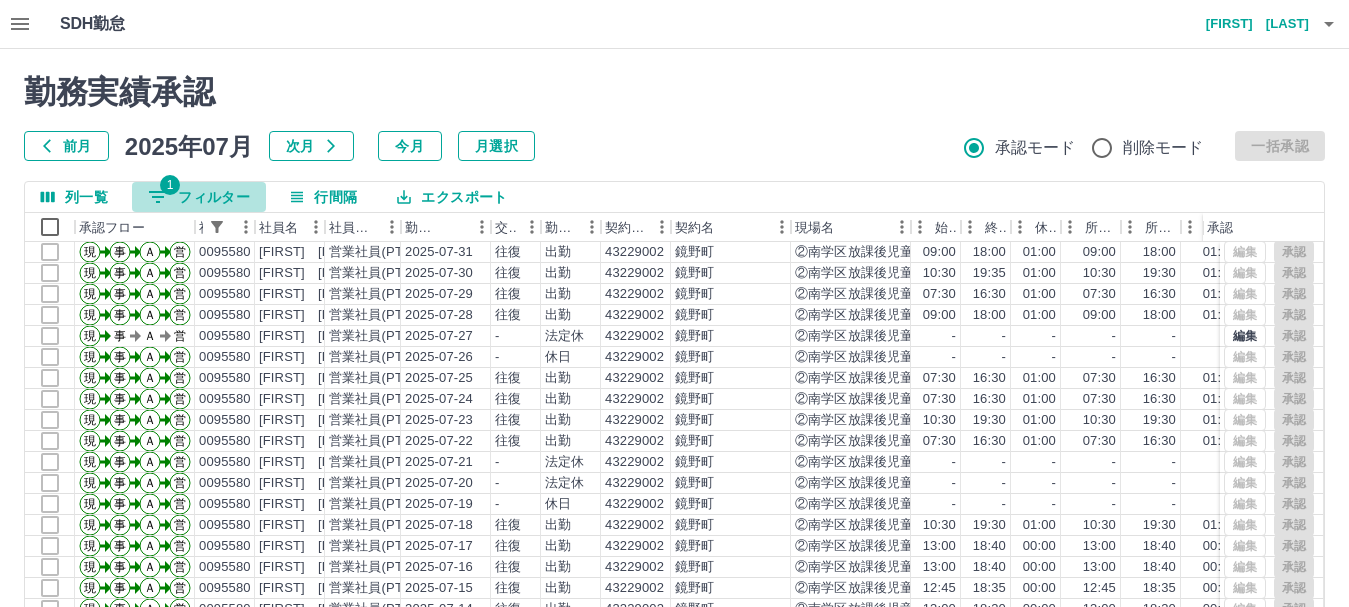 click on "1 フィルター" at bounding box center (199, 197) 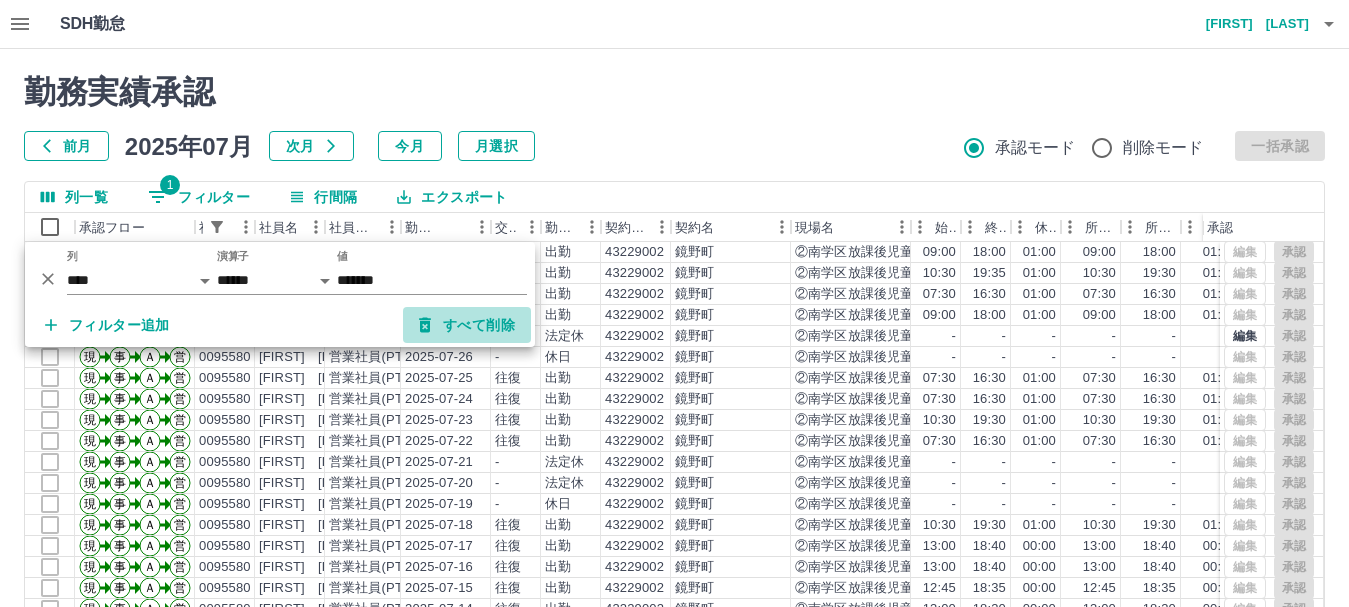 click on "すべて削除" at bounding box center (467, 325) 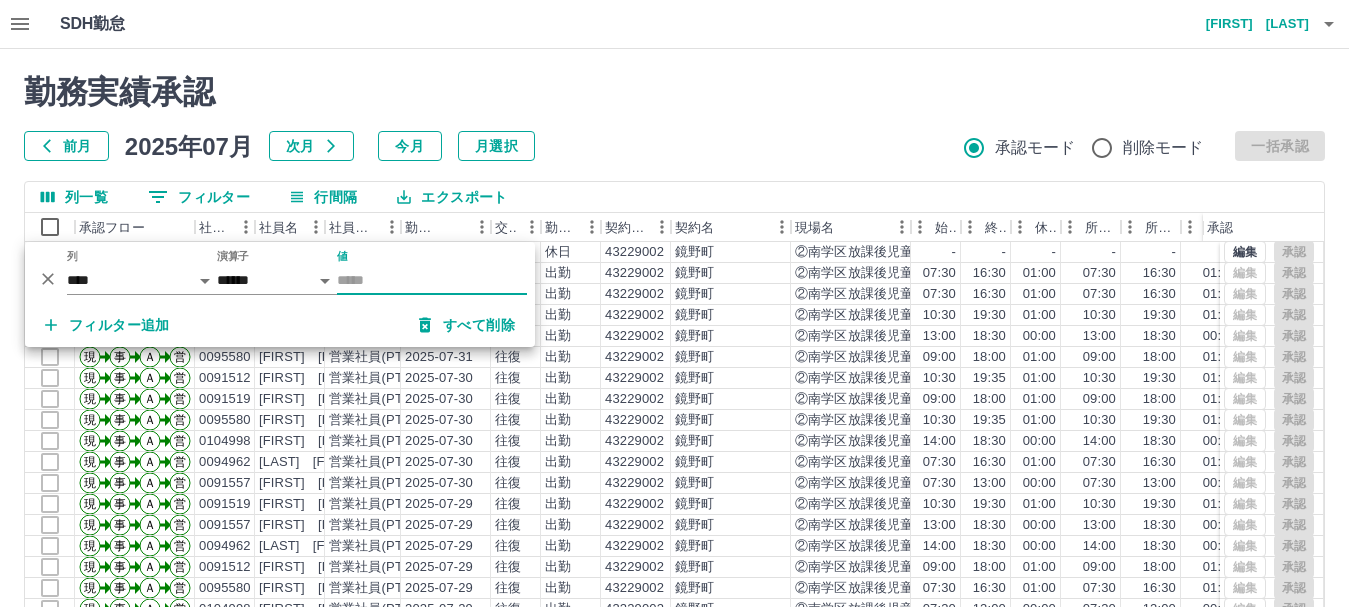 click on "値" at bounding box center [432, 280] 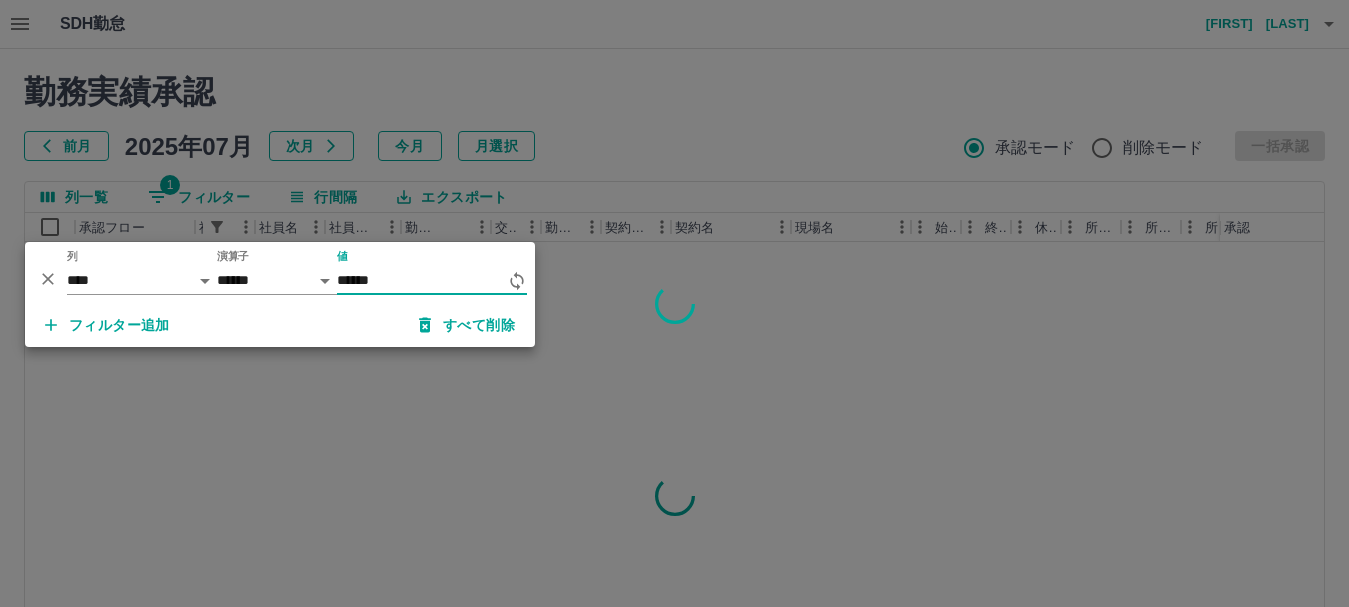 type on "*******" 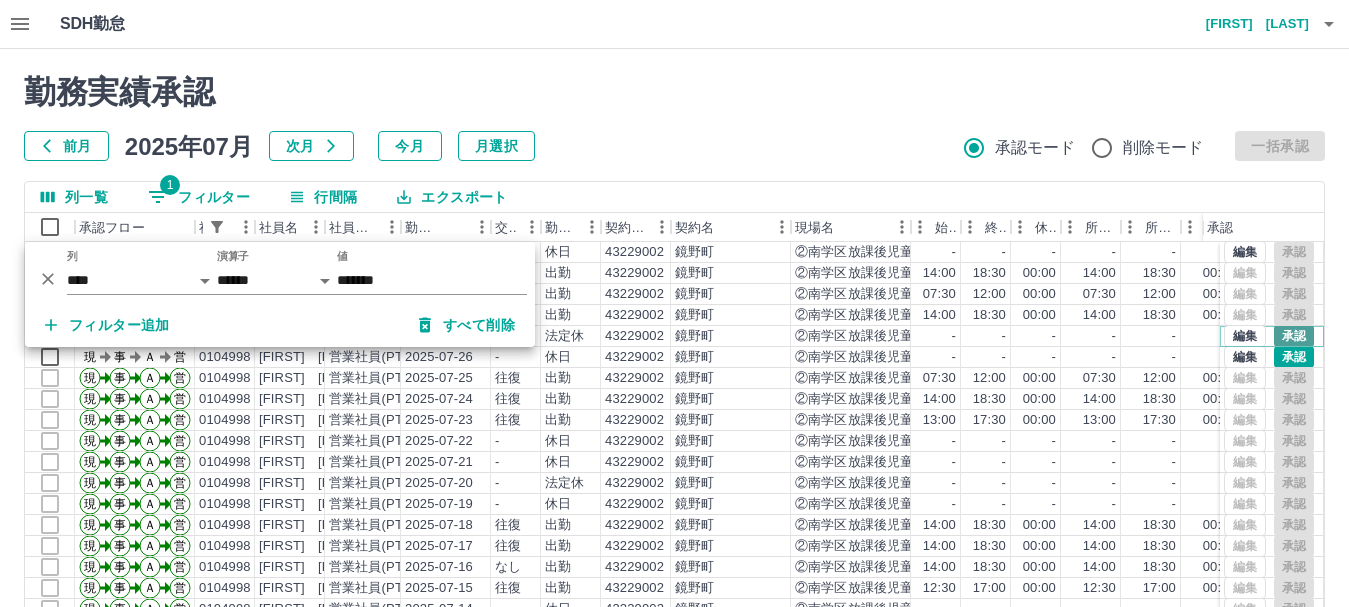 click on "承認" at bounding box center [1294, 336] 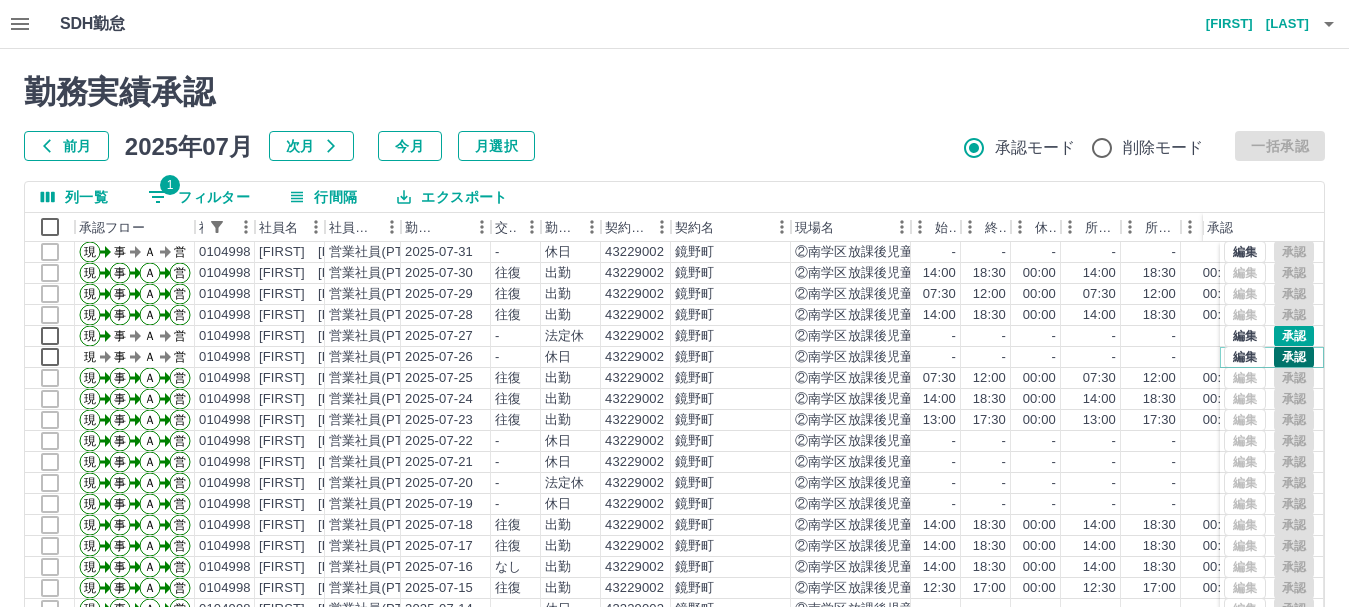 click on "承認" at bounding box center (1294, 357) 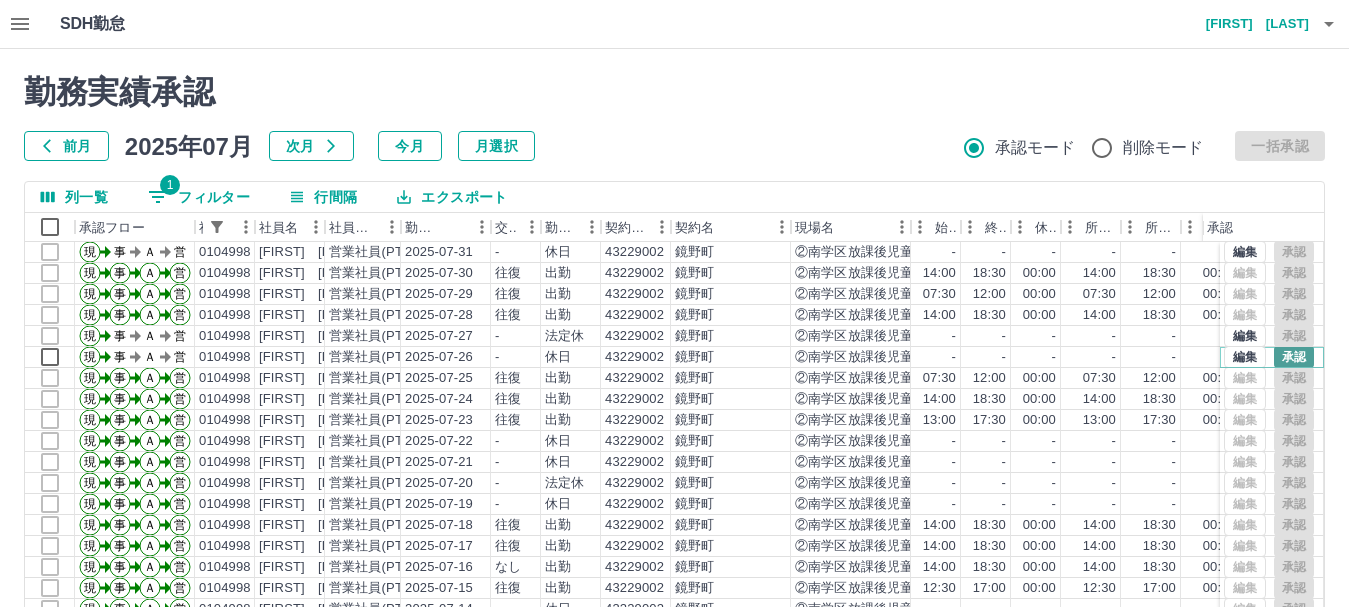 click on "承認" at bounding box center (1294, 357) 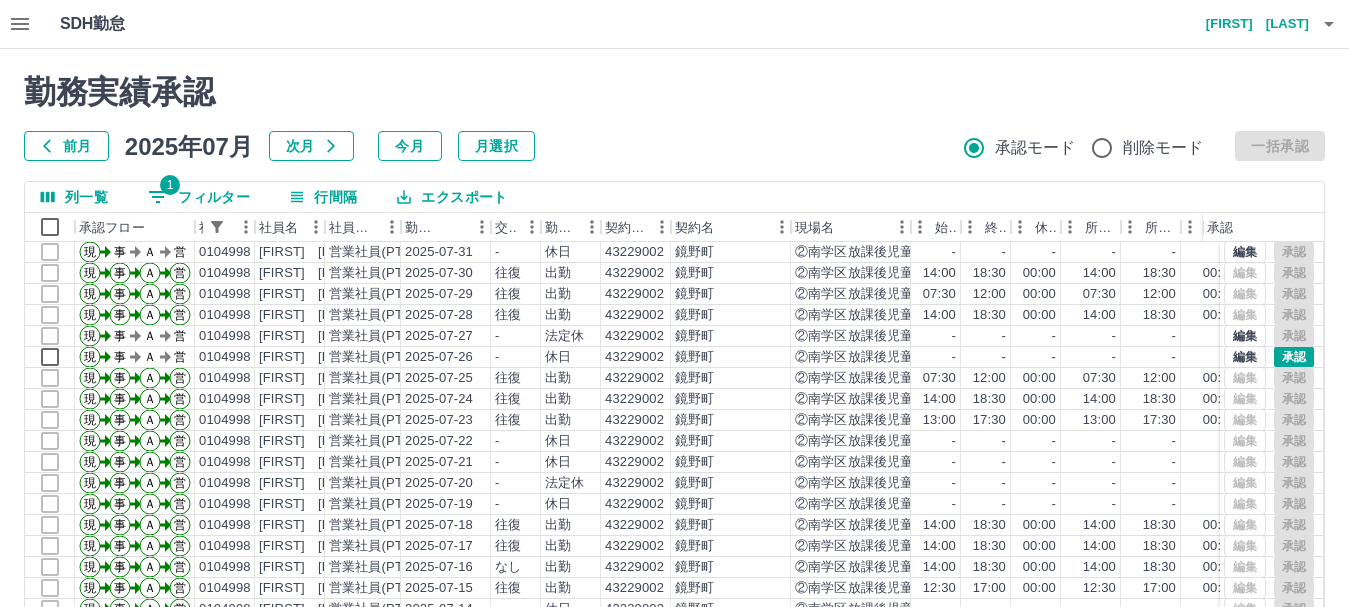 click on "エクスポート" at bounding box center (452, 197) 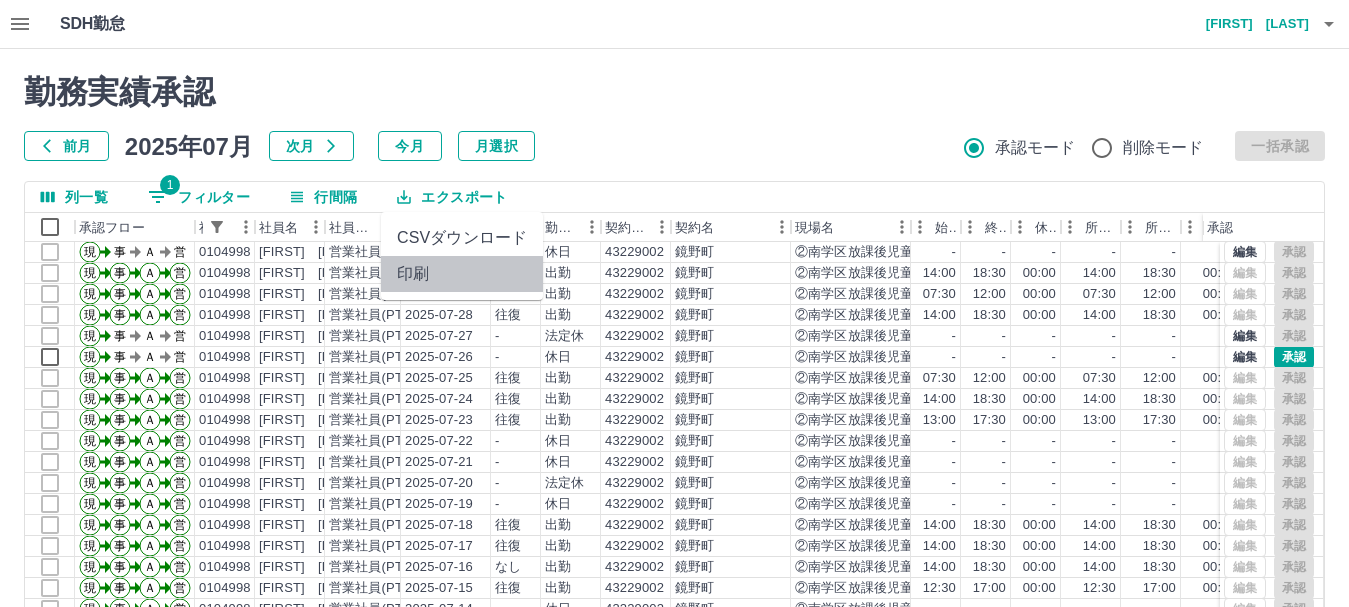 click on "印刷" at bounding box center [462, 274] 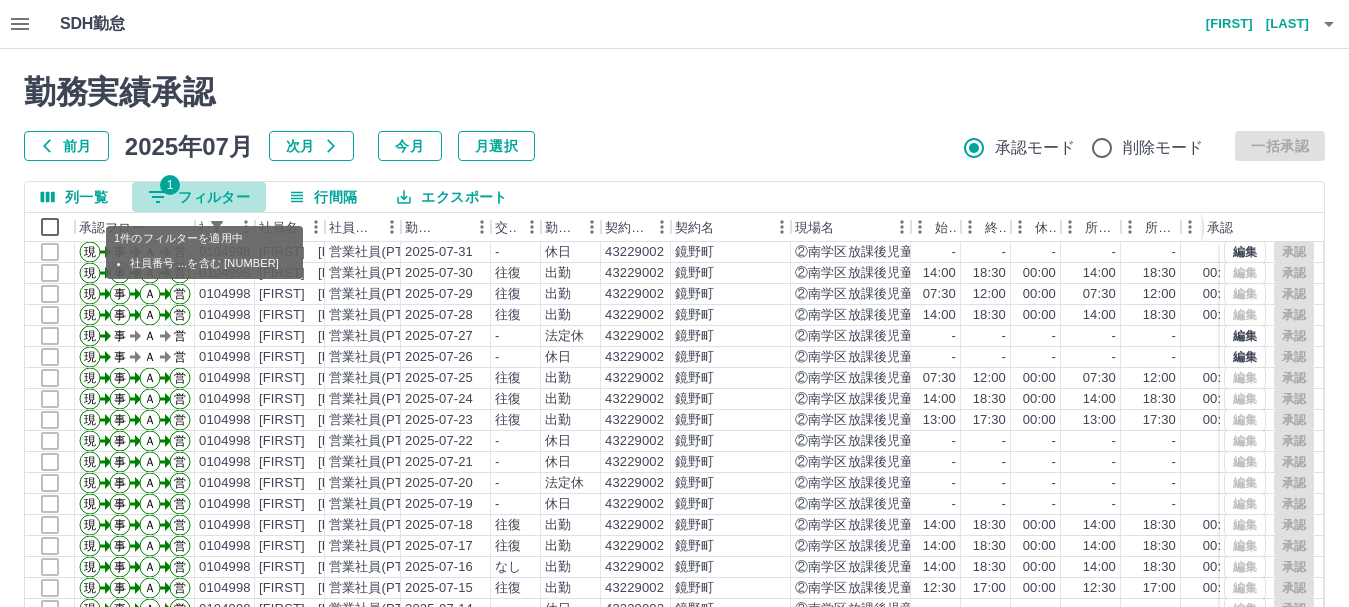 click on "1 フィルター" at bounding box center (199, 197) 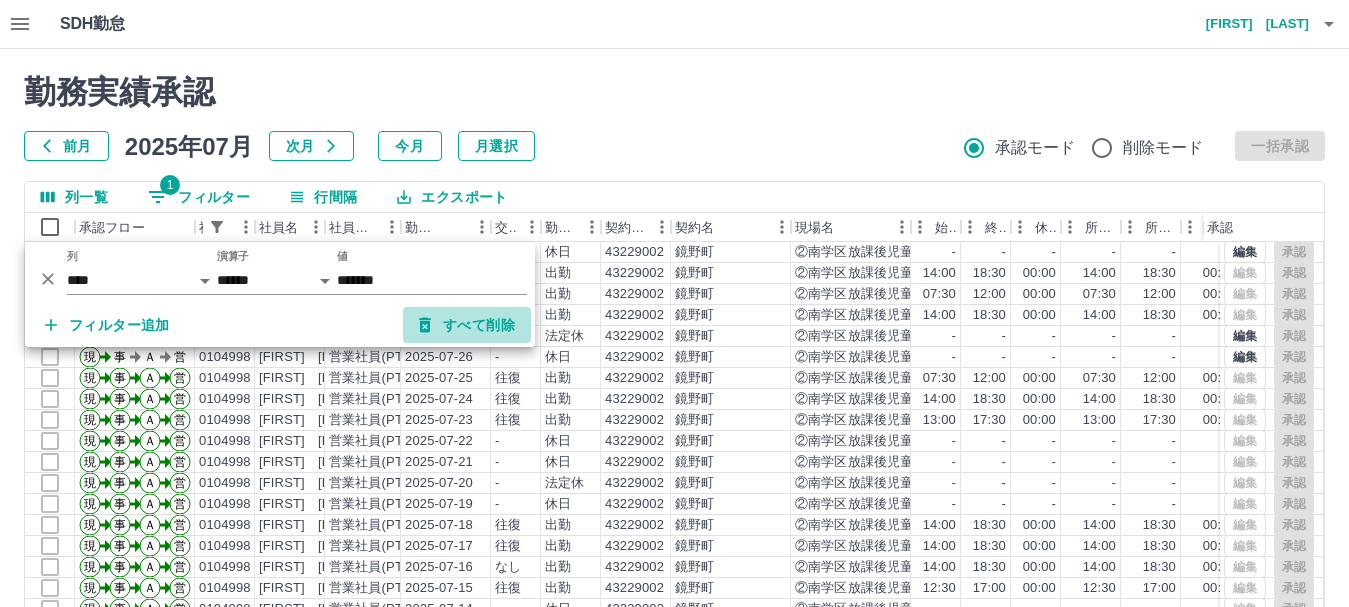 click on "すべて削除" at bounding box center (467, 325) 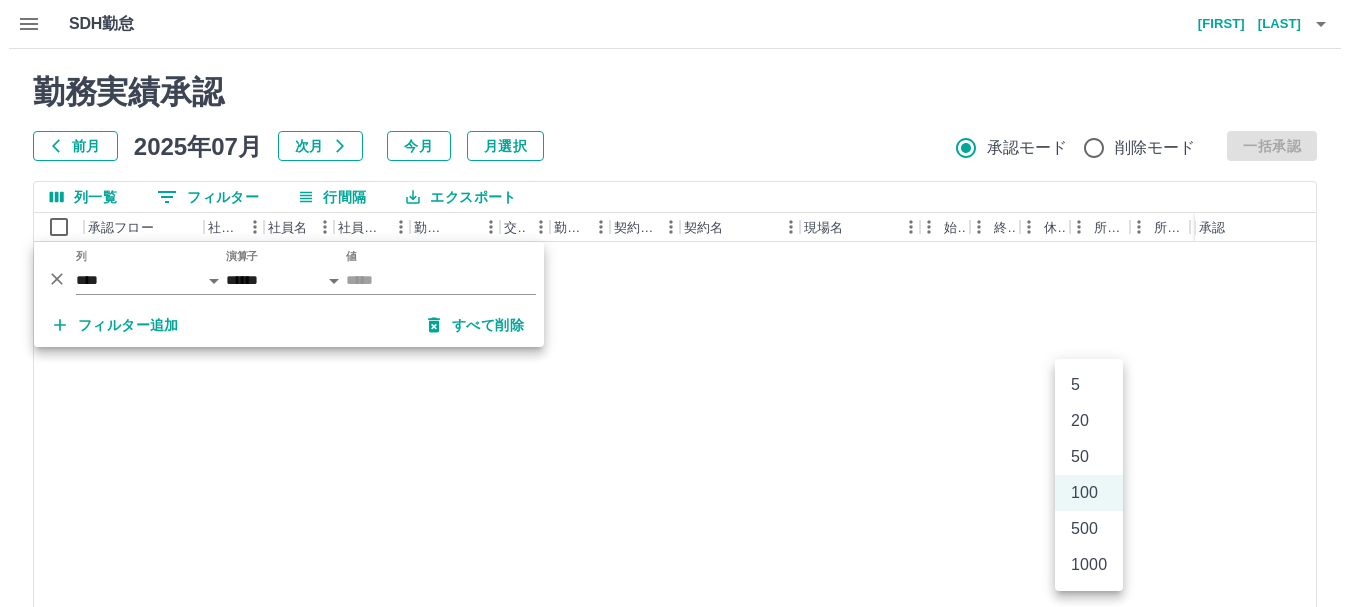 scroll, scrollTop: 238, scrollLeft: 0, axis: vertical 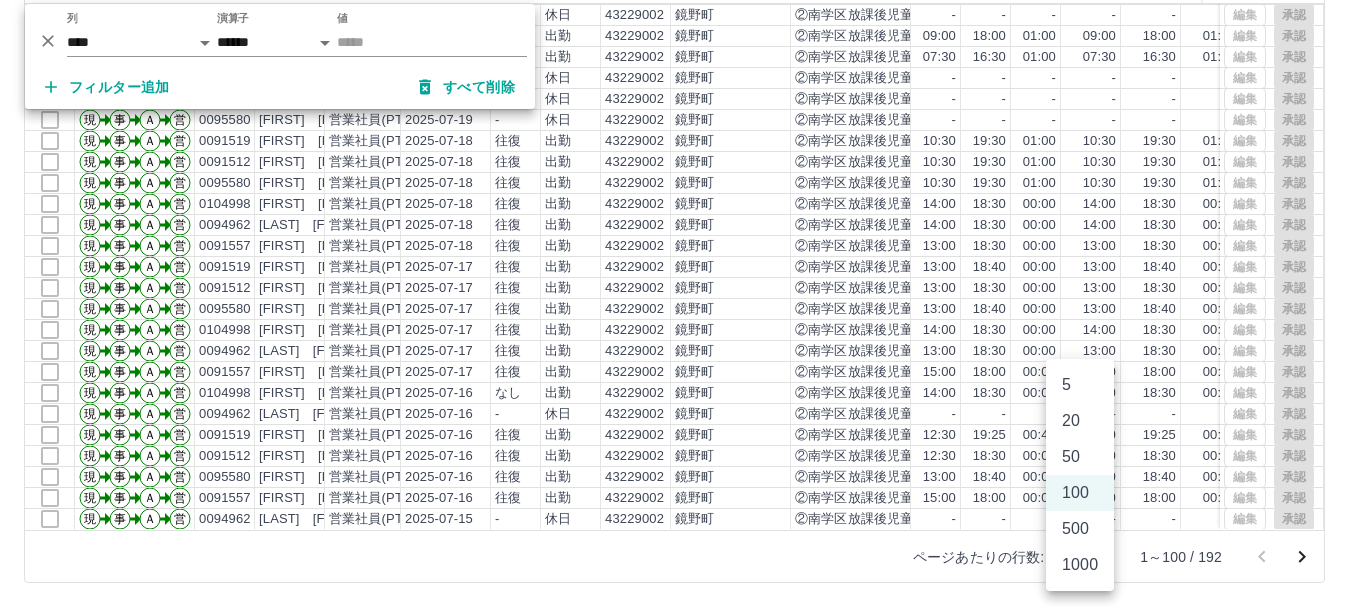 click on "SDH勤怠 [FIRST]　[LAST] 承認権限がありません 勤務実績承認 前月 2025年07月 次月 今月 月選択 承認モード 削除モード 一括承認 列一覧 0 フィルター 行間隔 エクスポート 承認フロー 社員番号 社員名 社員区分 勤務日 交通費 勤務区分 契約コード 契約名 現場名 始業 終業 休憩 所定開始 所定終業所定休憩 拘束 勤務 遅刻等 コメント ステータス 承認 現 事 Ａ 営 0104998 [FIRST]　[LAST] 営業社員(PT契約) [DATE]  -  休日 43229002 [CITY] ②南学区放課後児童クラブそら - - - - - - 00:00 00:00 00:00 全承認済 現 事 Ａ 営 0094962 [FIRST]　[LAST] 営業社員(PT契約) [DATE]  -  休日 43229002 [CITY] ②南学区放課後児童クラブそら - - - - - - 00:00 00:00 00:00 現 事 Ａ 営 0091557 [FIRST]　[LAST] 営業社員(PT契約) [DATE]  -  休日 43229002 [CITY] ②南学区放課後児童クラブそら - - - - - - 00:00 00:00 現" at bounding box center (683, 184) 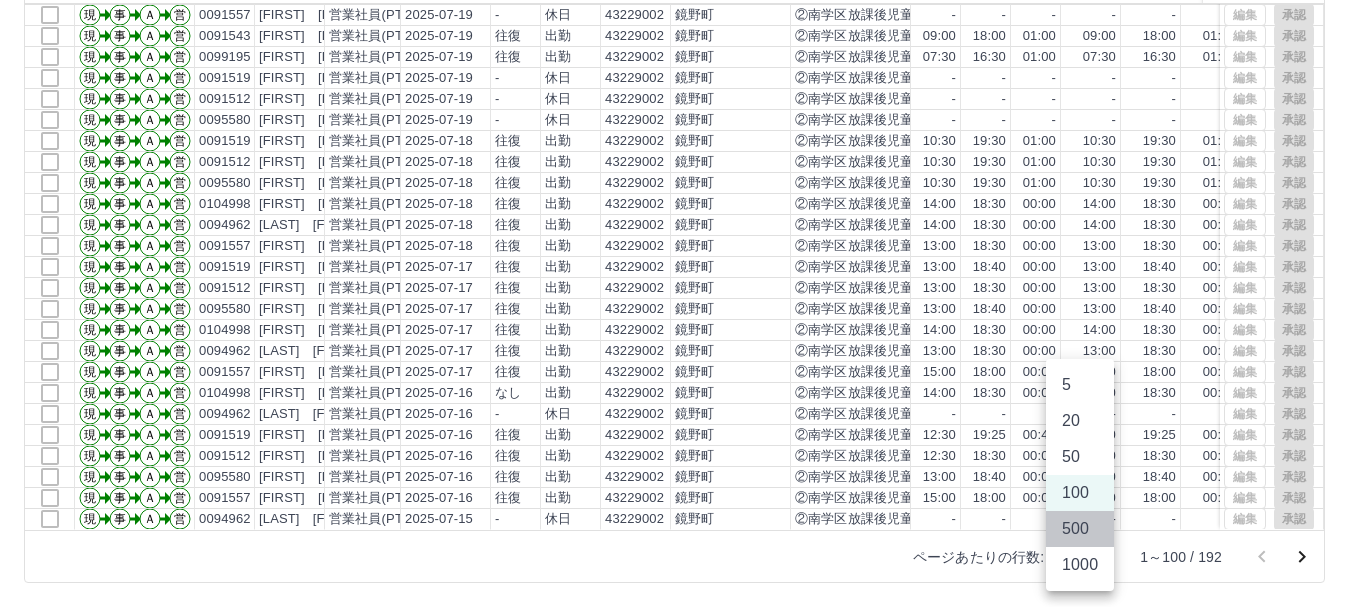 click on "500" at bounding box center (1080, 529) 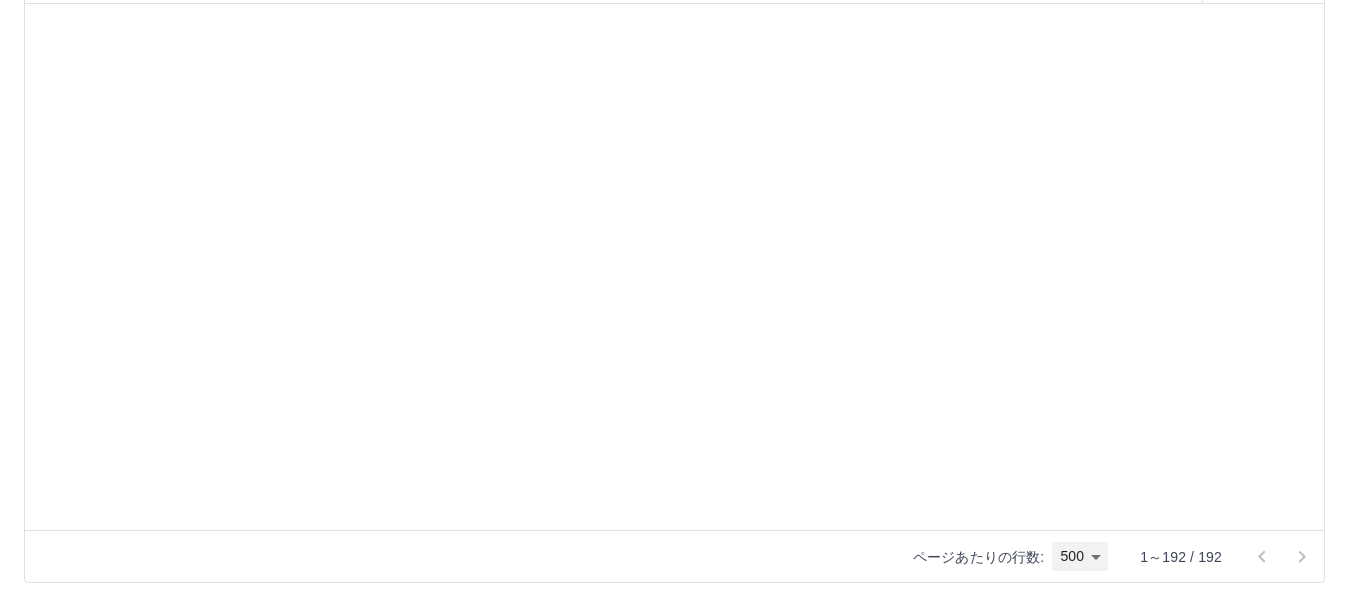 type on "***" 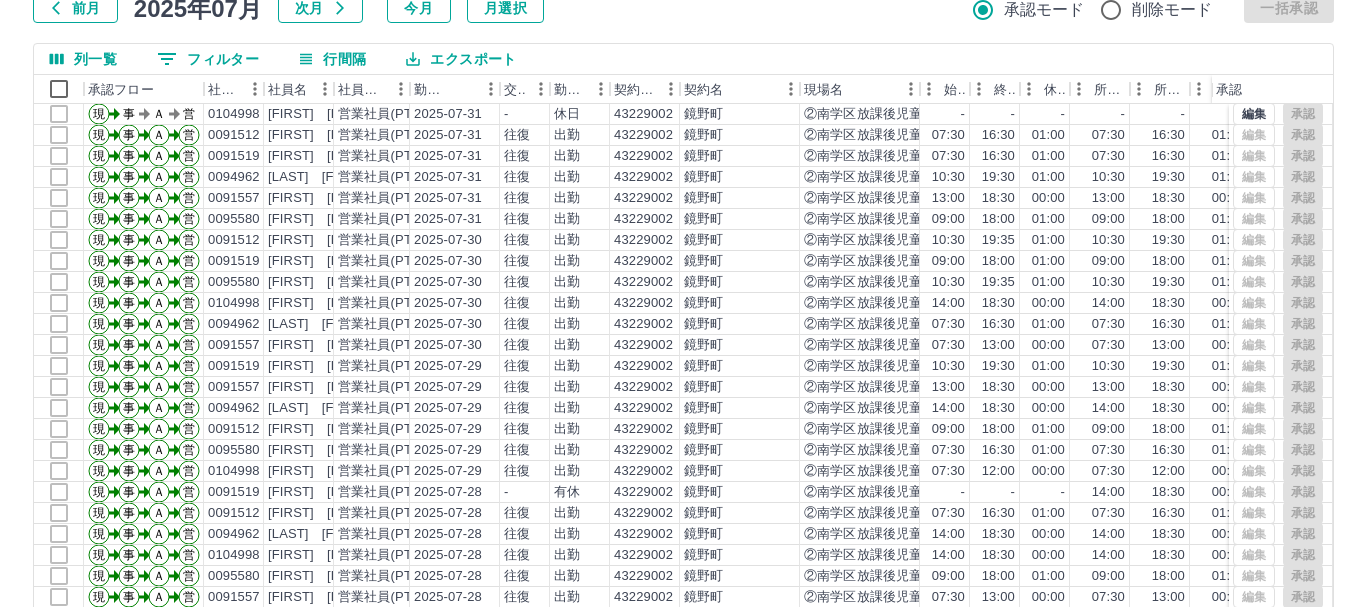 scroll, scrollTop: 0, scrollLeft: 0, axis: both 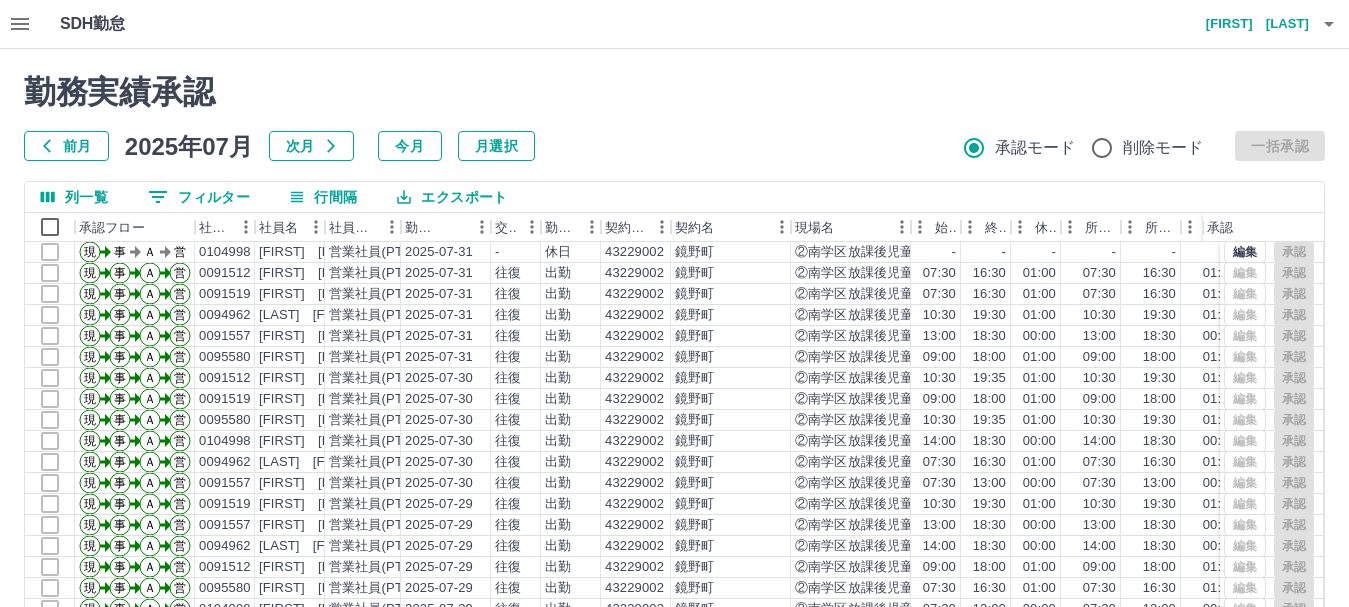 click on "エクスポート" at bounding box center [452, 197] 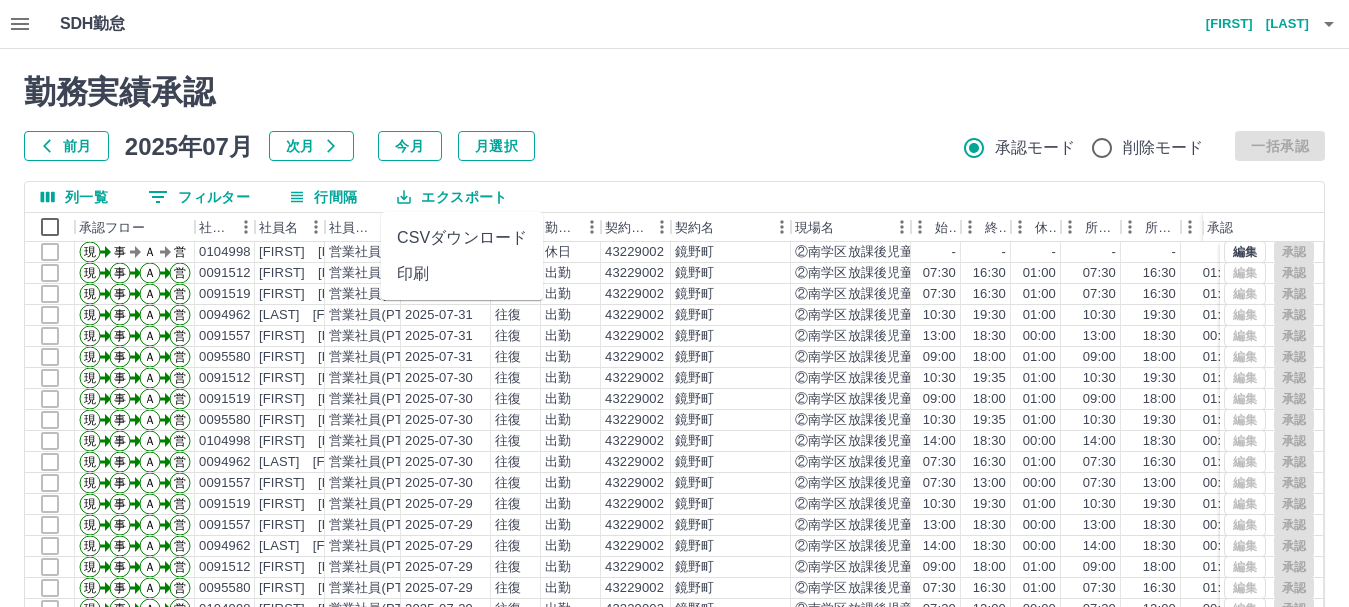 click on "印刷" at bounding box center (462, 274) 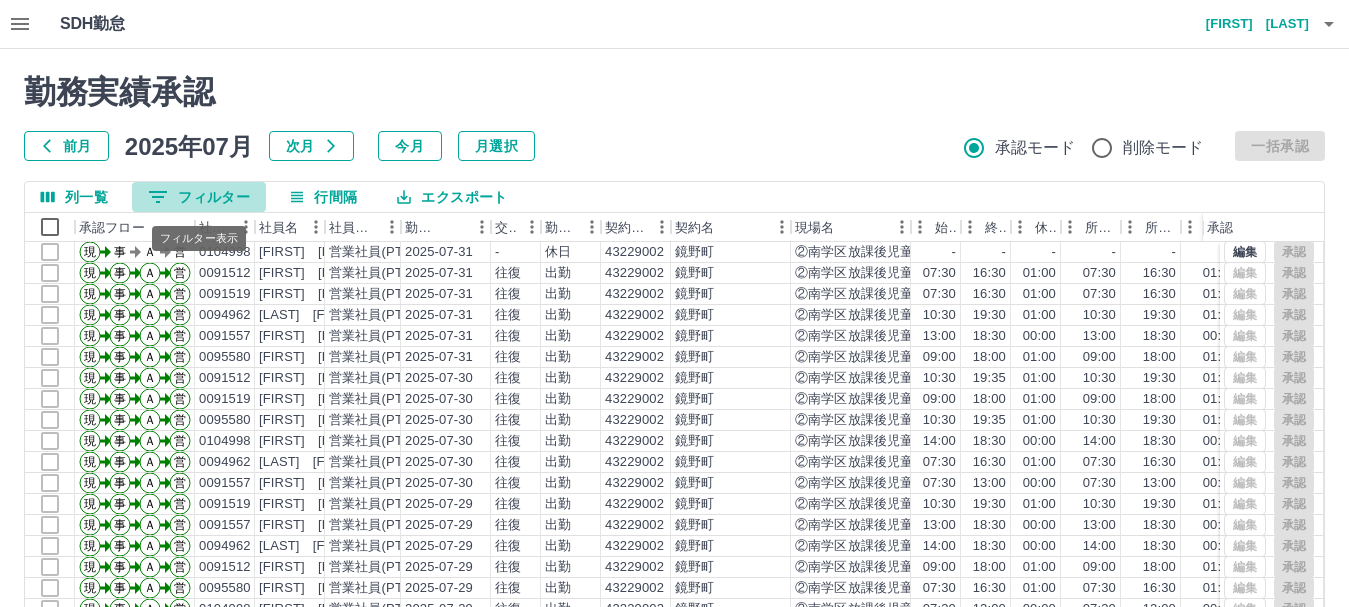 click on "0 フィルター" at bounding box center (199, 197) 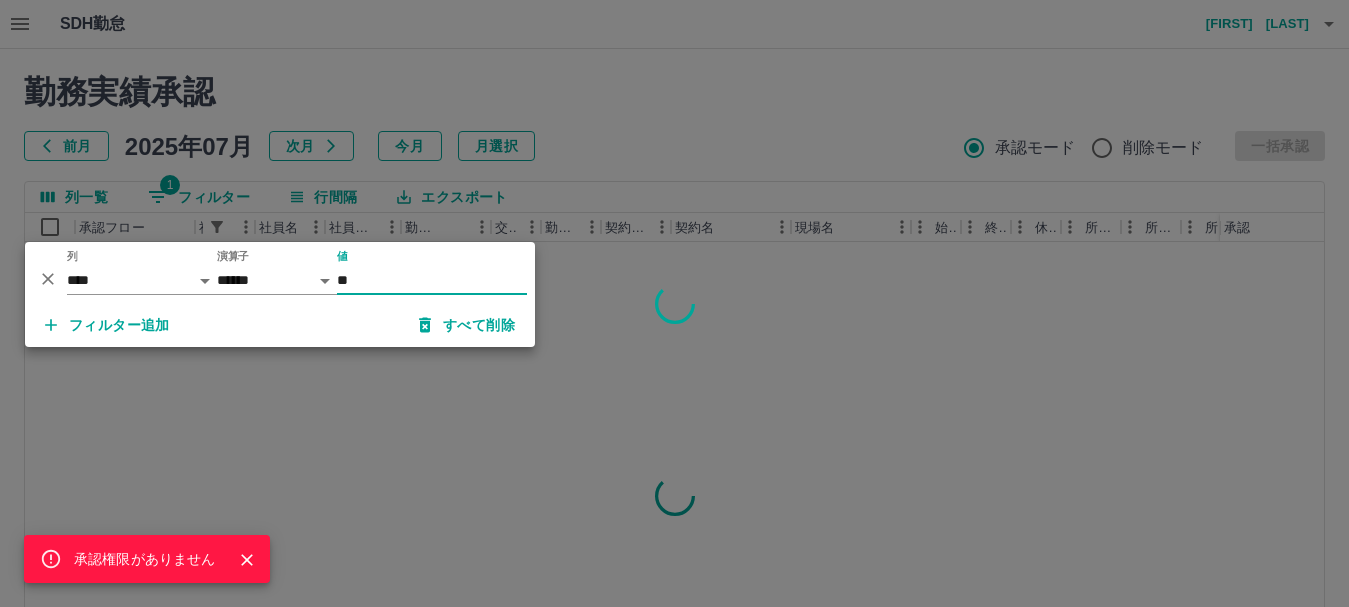 type on "*" 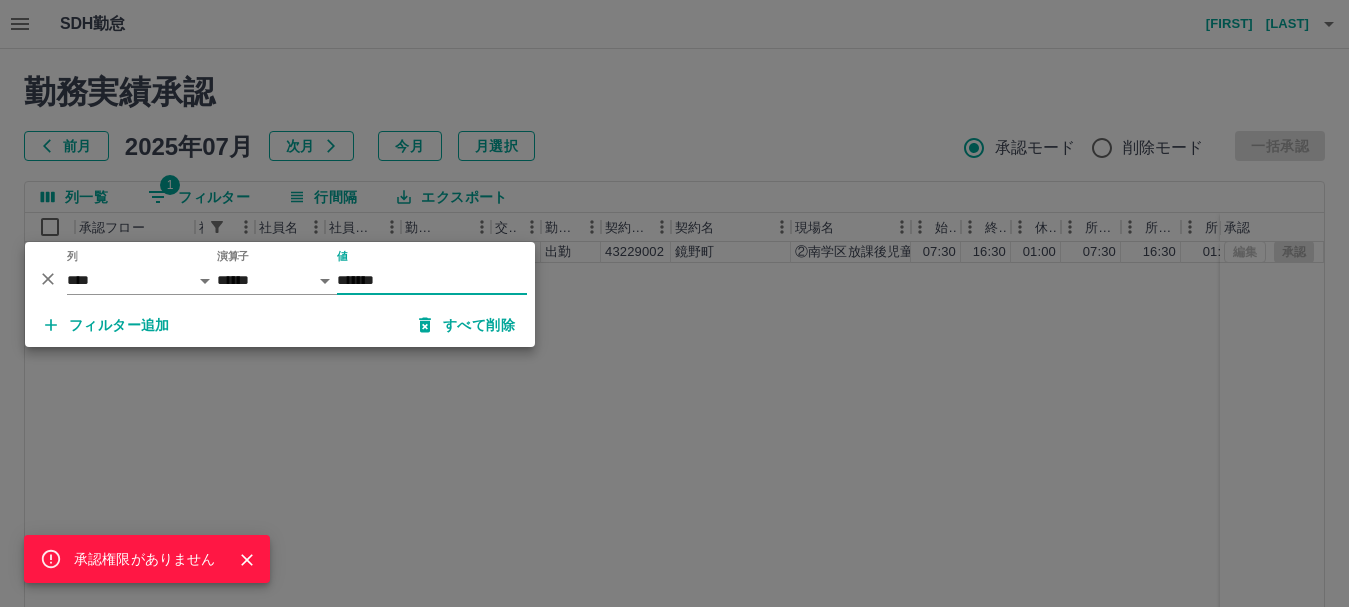 type on "*******" 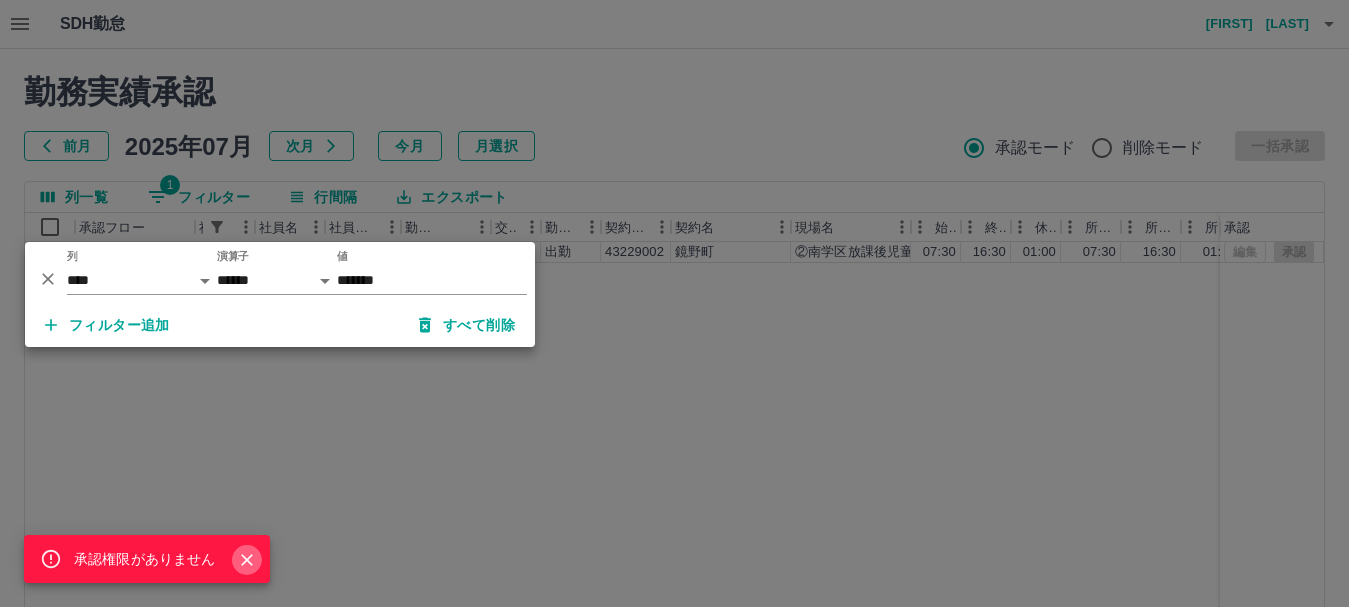 click 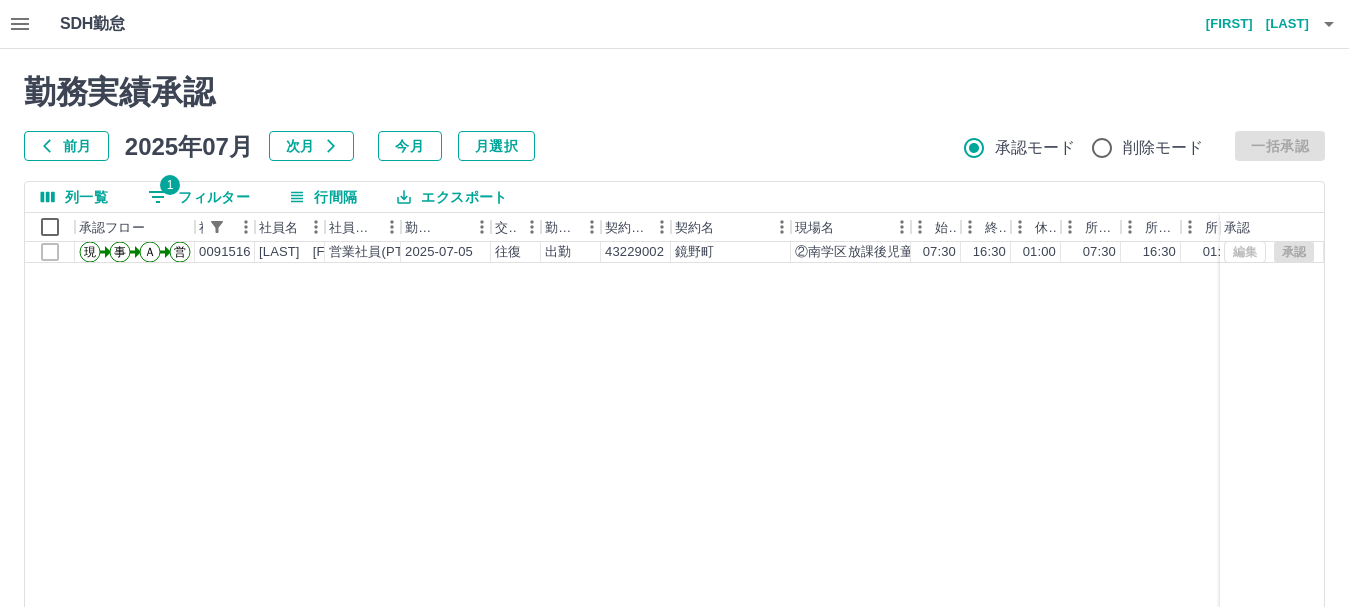 click on "エクスポート" at bounding box center [452, 197] 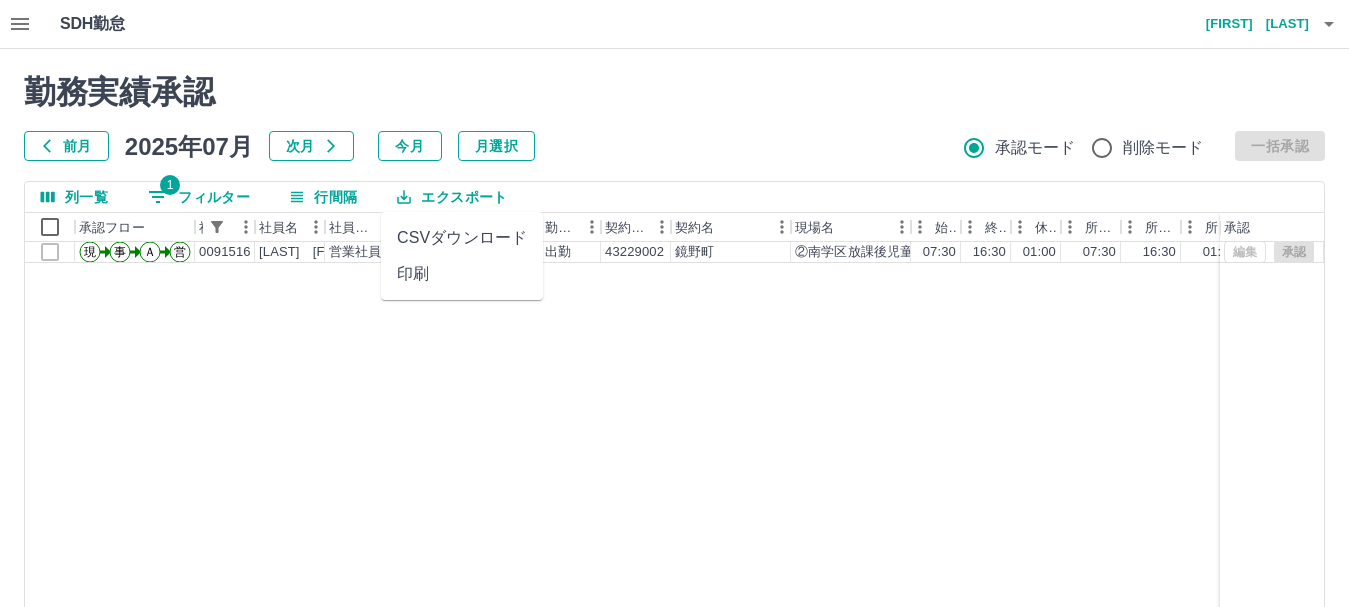 click on "印刷" at bounding box center [462, 274] 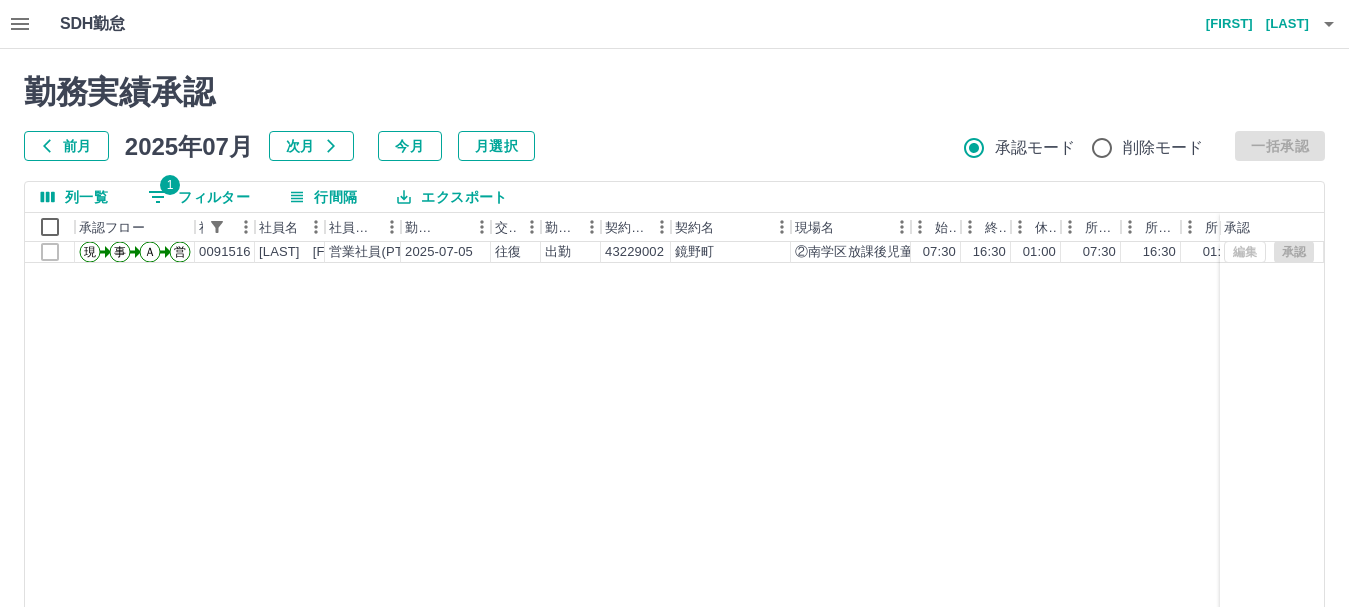 click on "エクスポート" at bounding box center (452, 197) 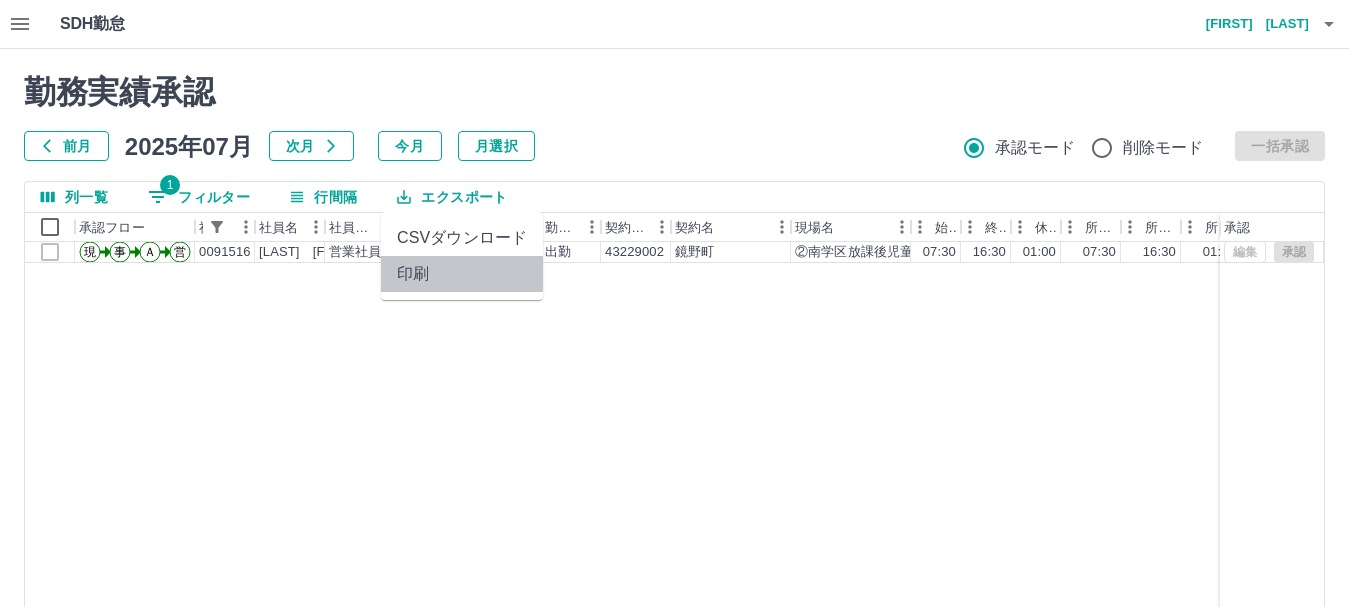 click on "印刷" at bounding box center [462, 274] 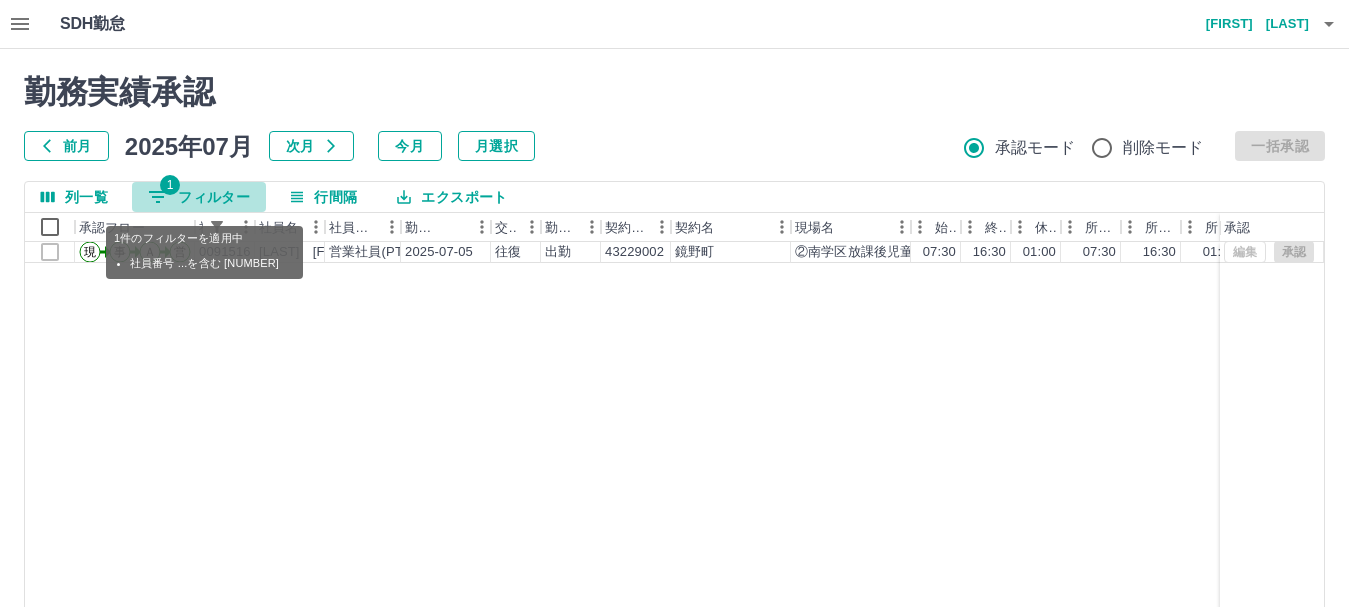 click on "1 フィルター" at bounding box center (199, 197) 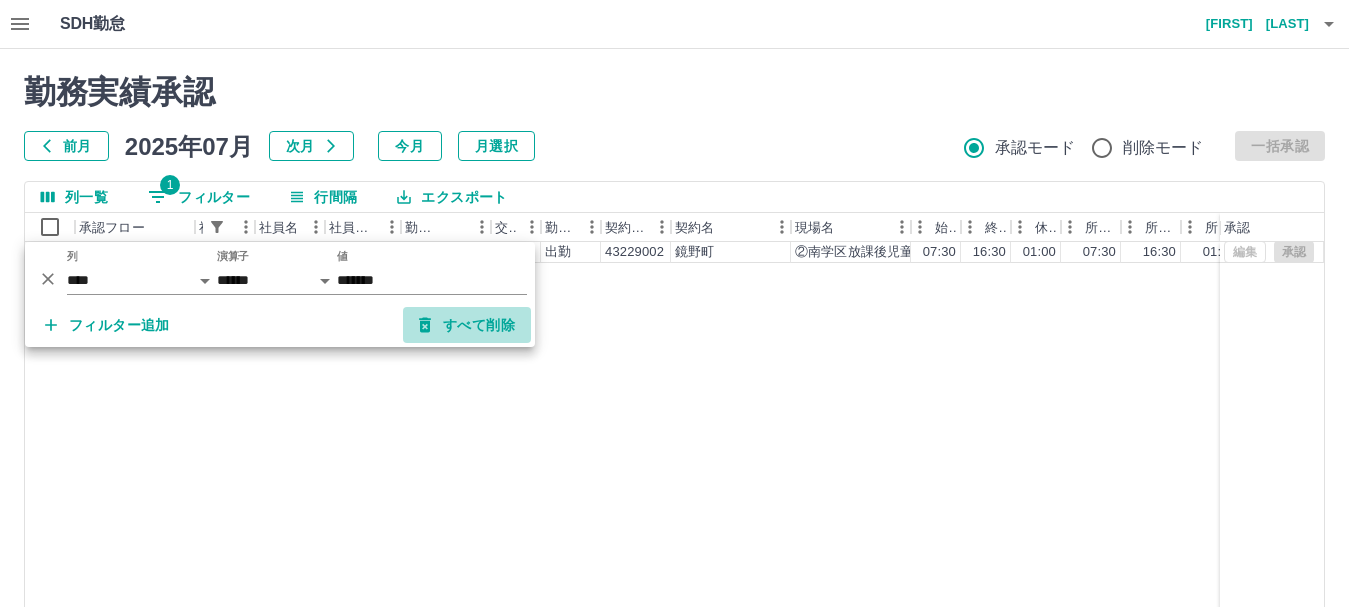 click on "すべて削除" at bounding box center [467, 325] 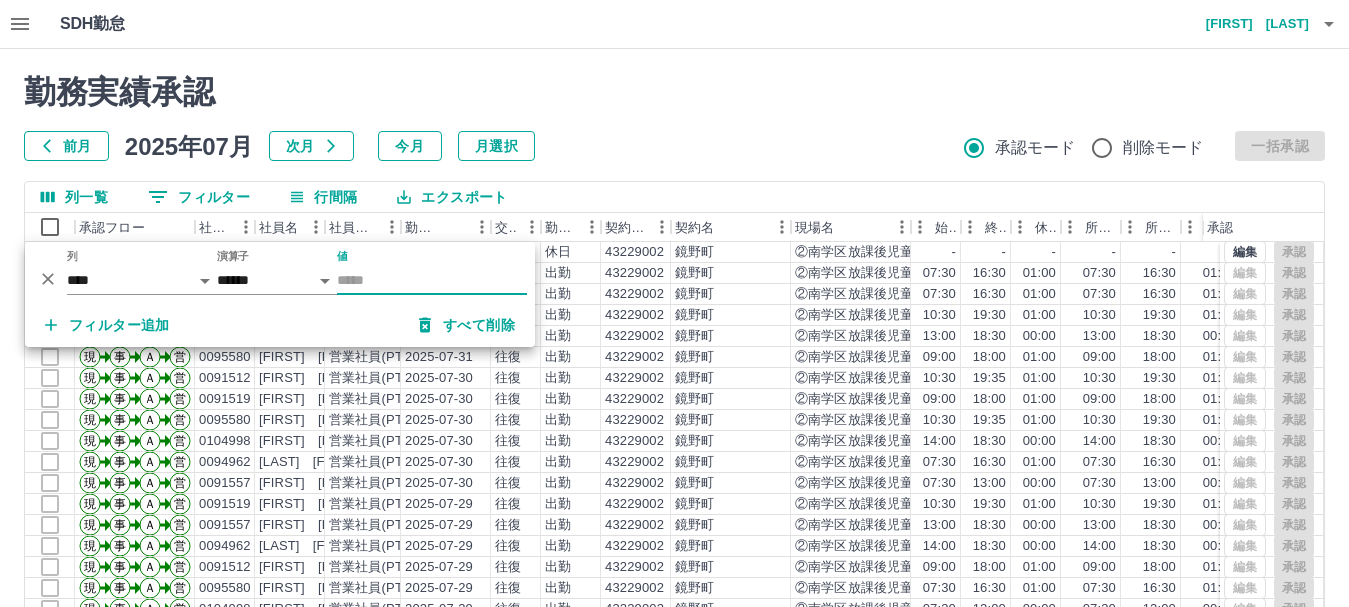 click on "値" at bounding box center [432, 280] 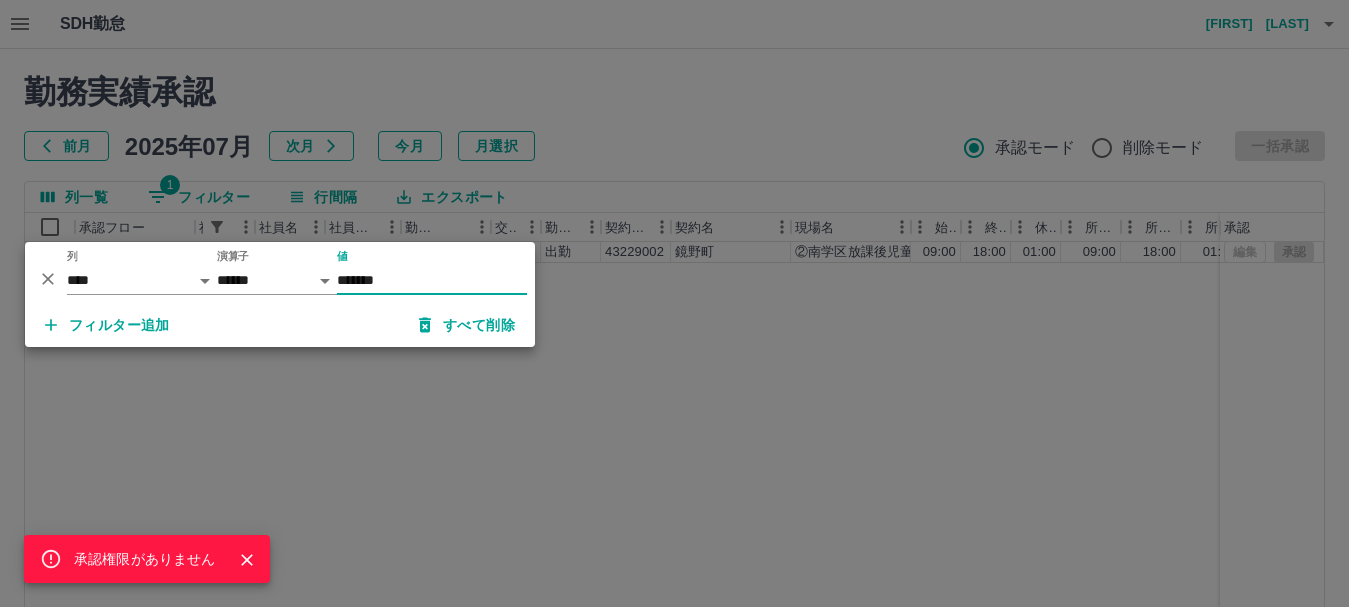 type on "*******" 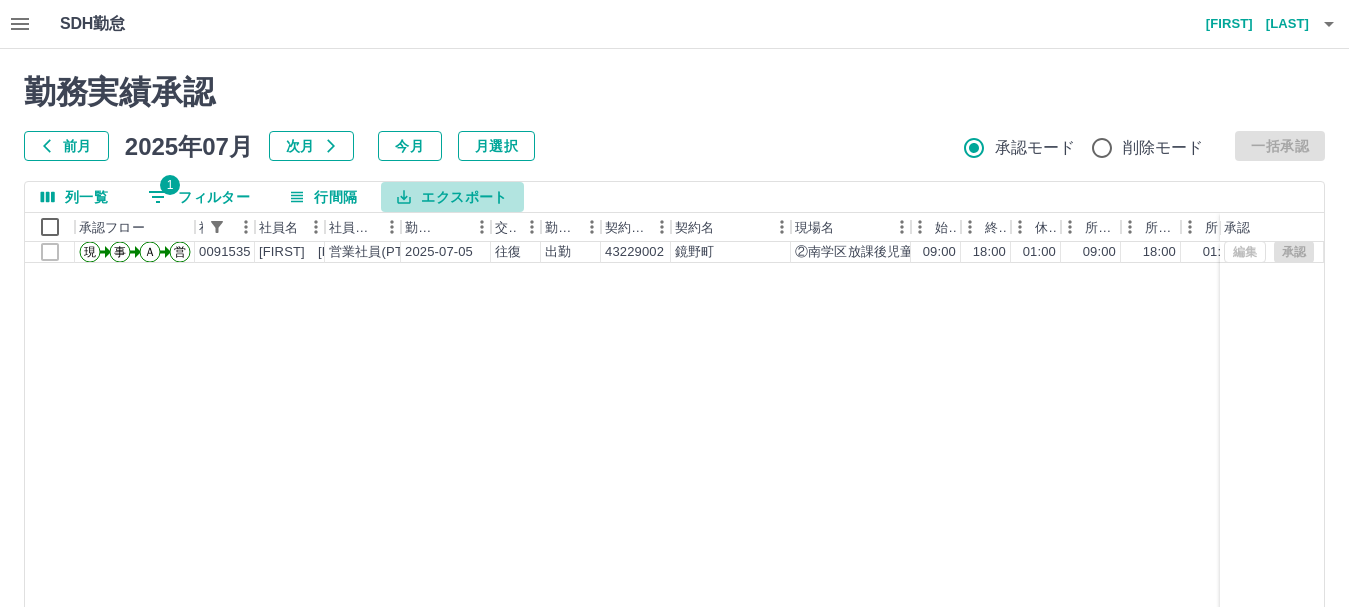 click on "エクスポート" at bounding box center [452, 197] 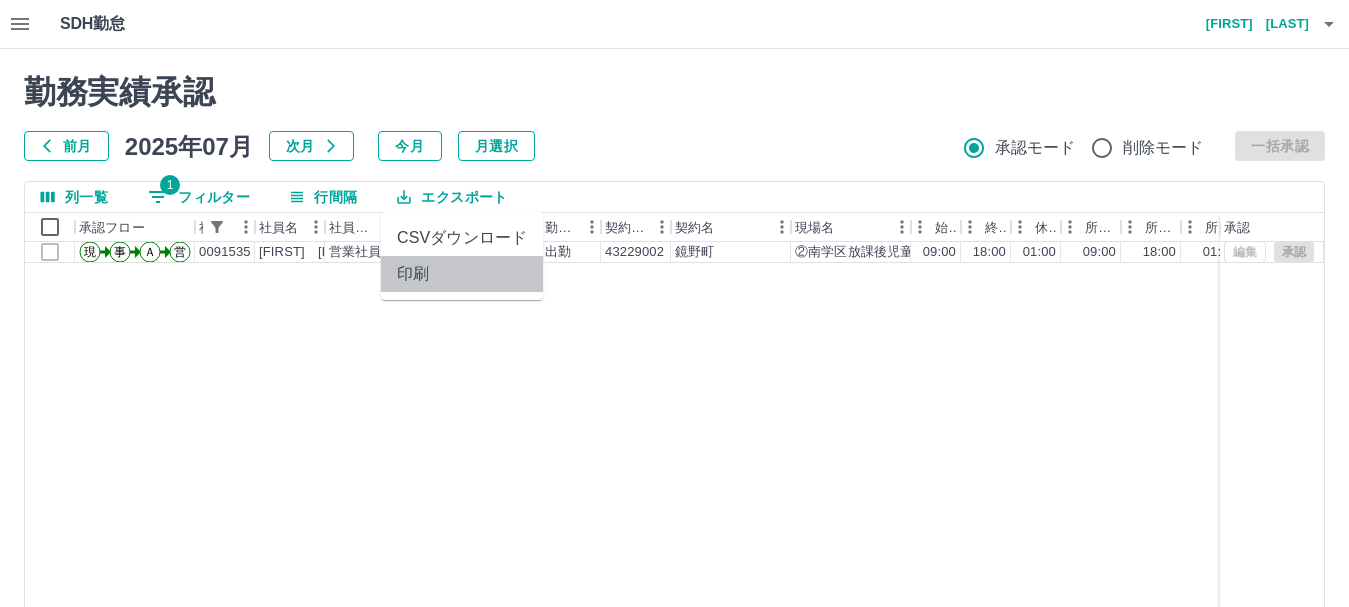 click on "印刷" at bounding box center [462, 274] 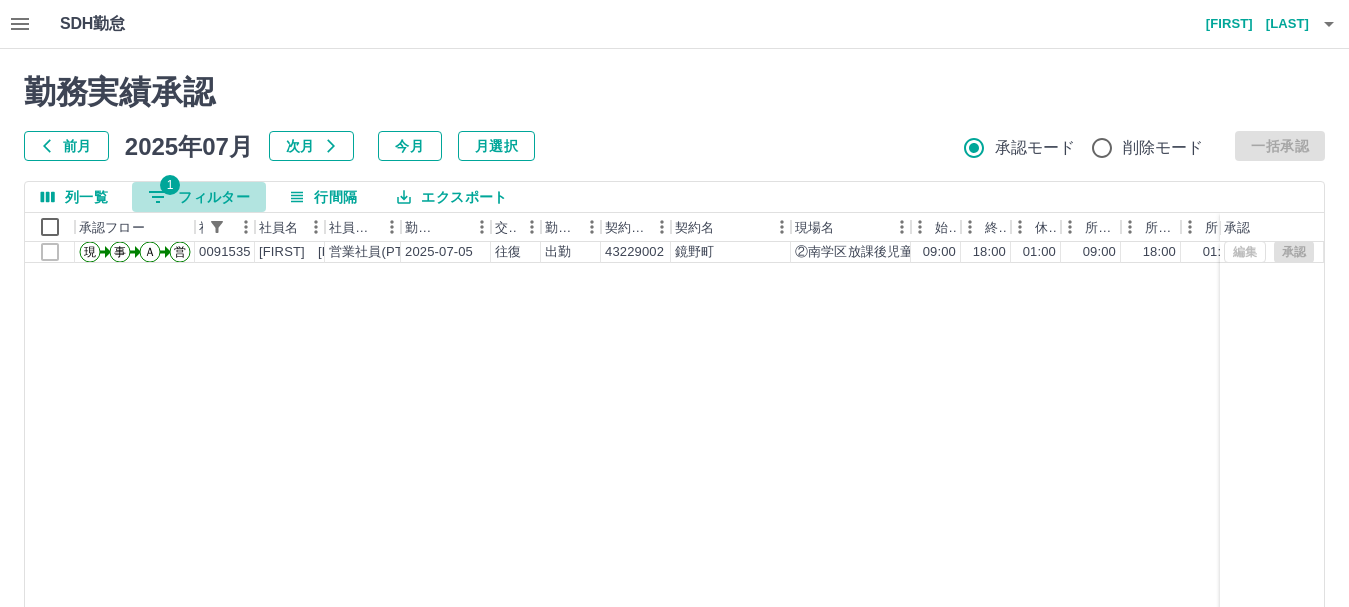 click on "1 フィルター" at bounding box center [199, 197] 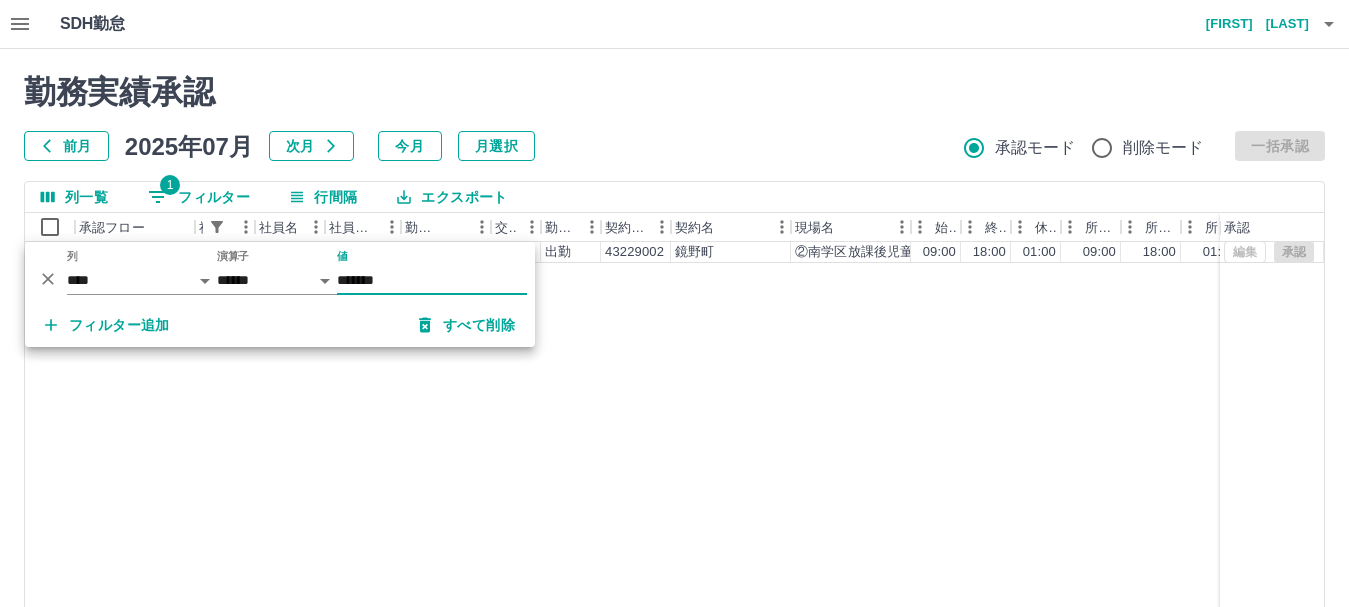 click on "すべて削除" at bounding box center [467, 325] 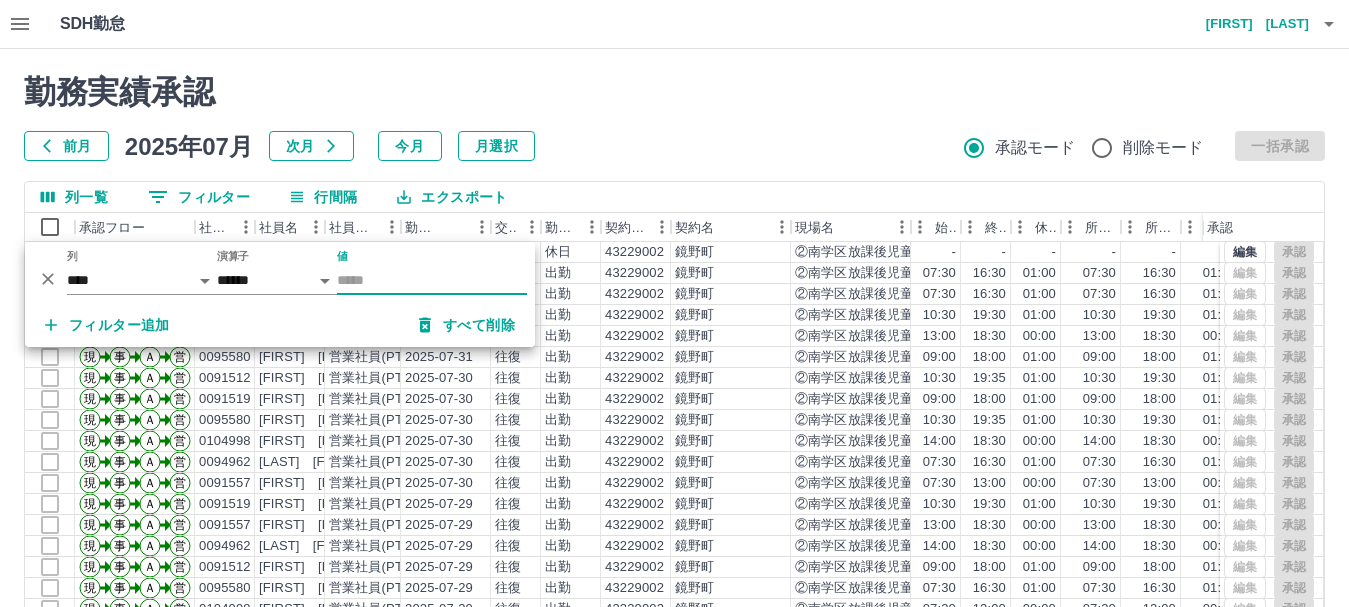 click on "値" at bounding box center (432, 280) 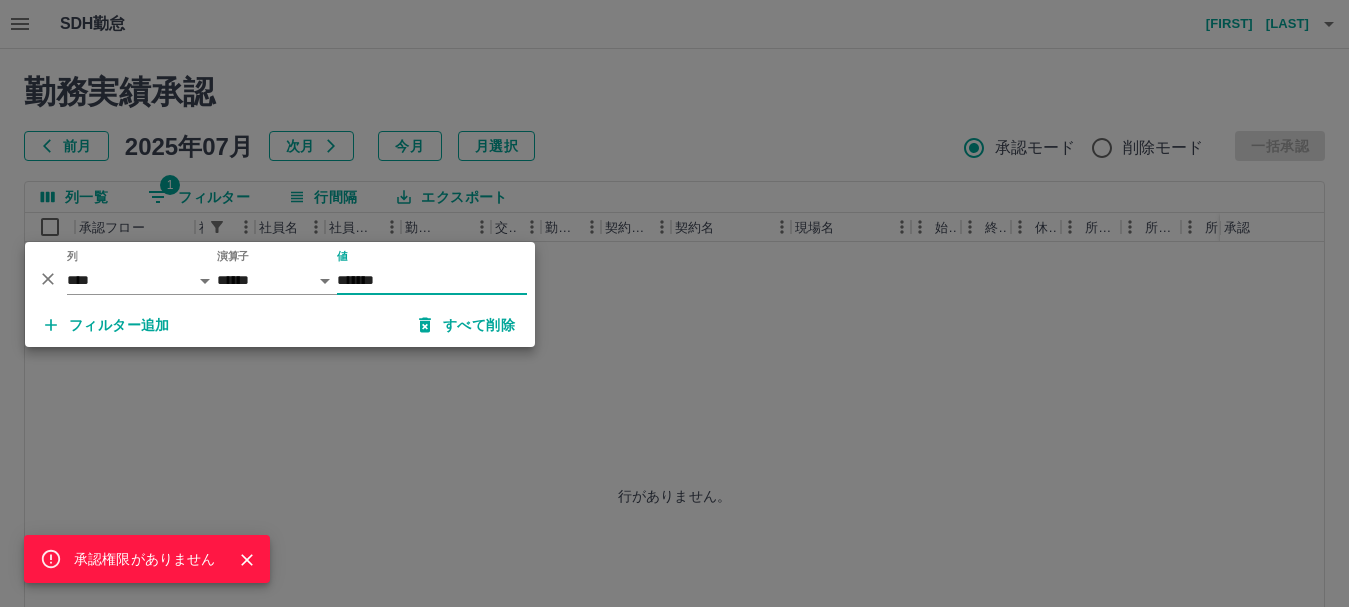 type on "*******" 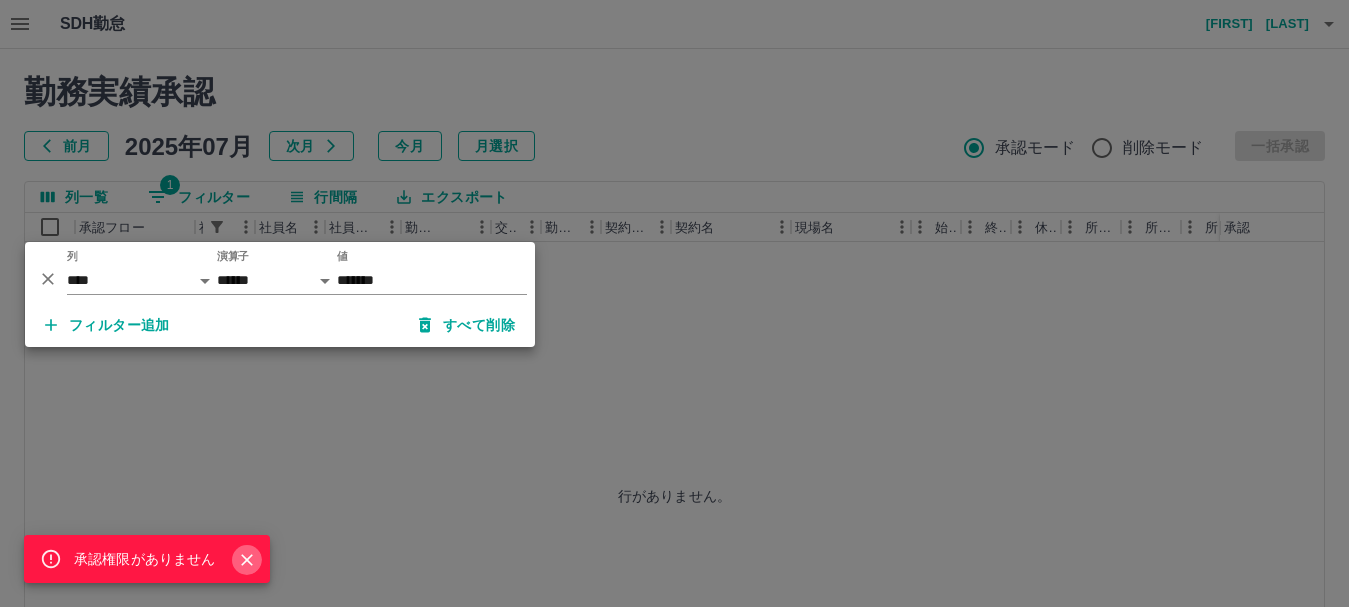 click 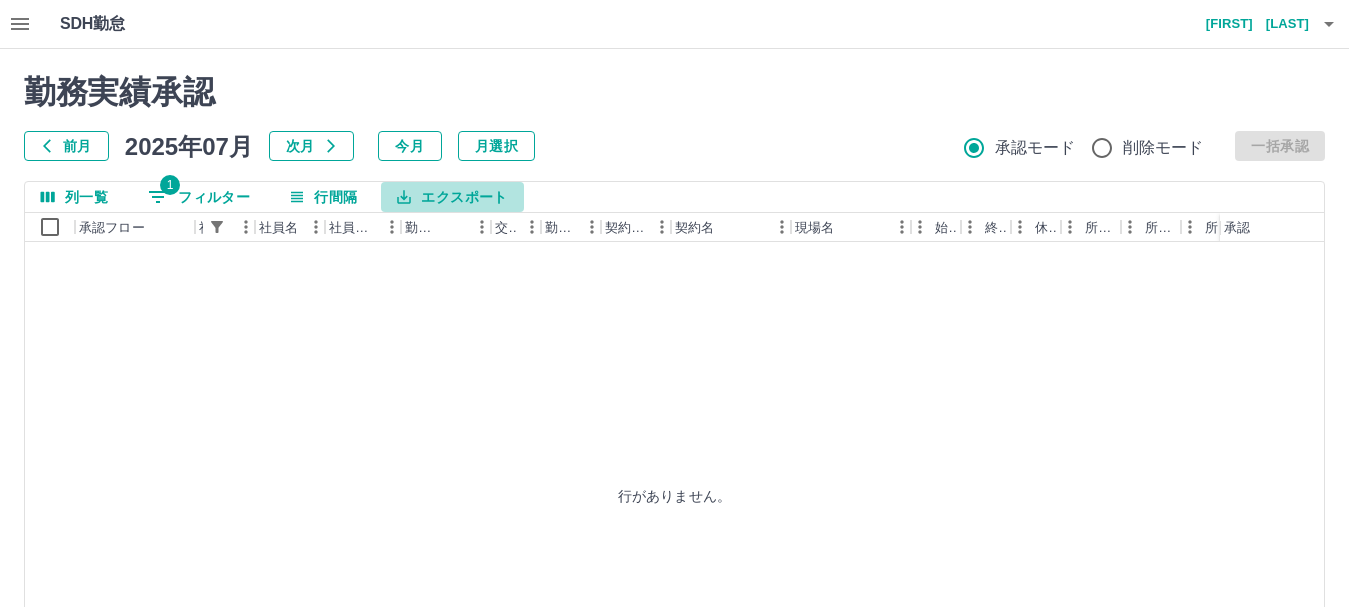 click on "エクスポート" at bounding box center (452, 197) 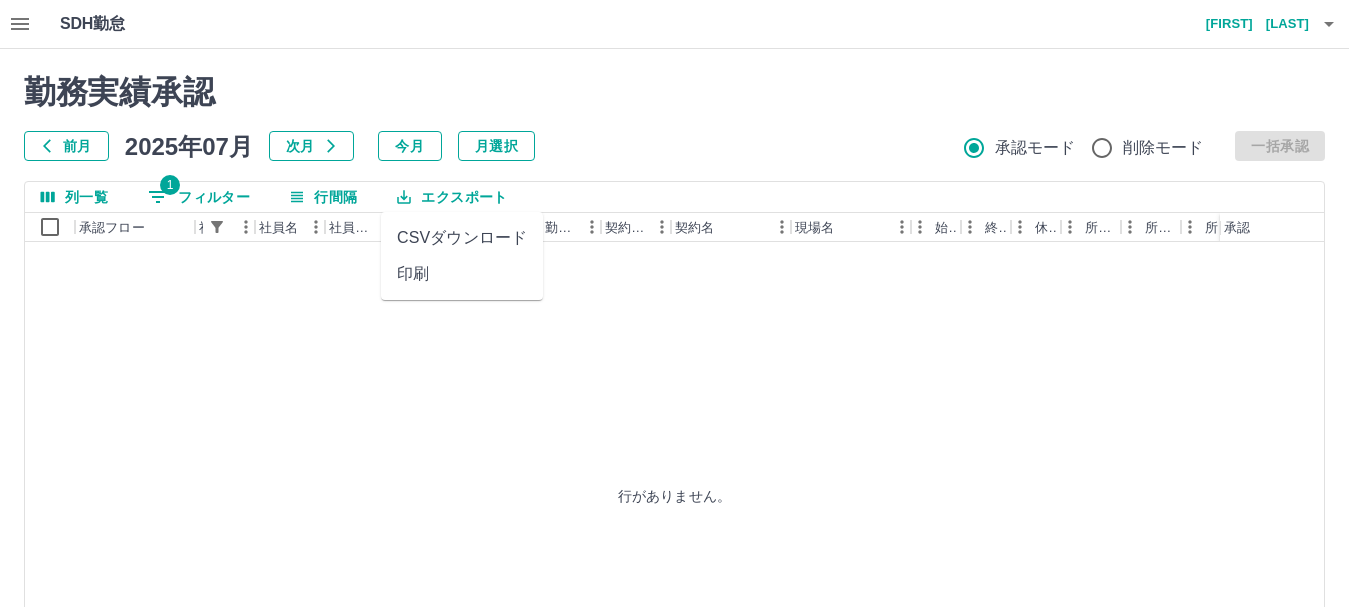 click on "印刷" at bounding box center [462, 274] 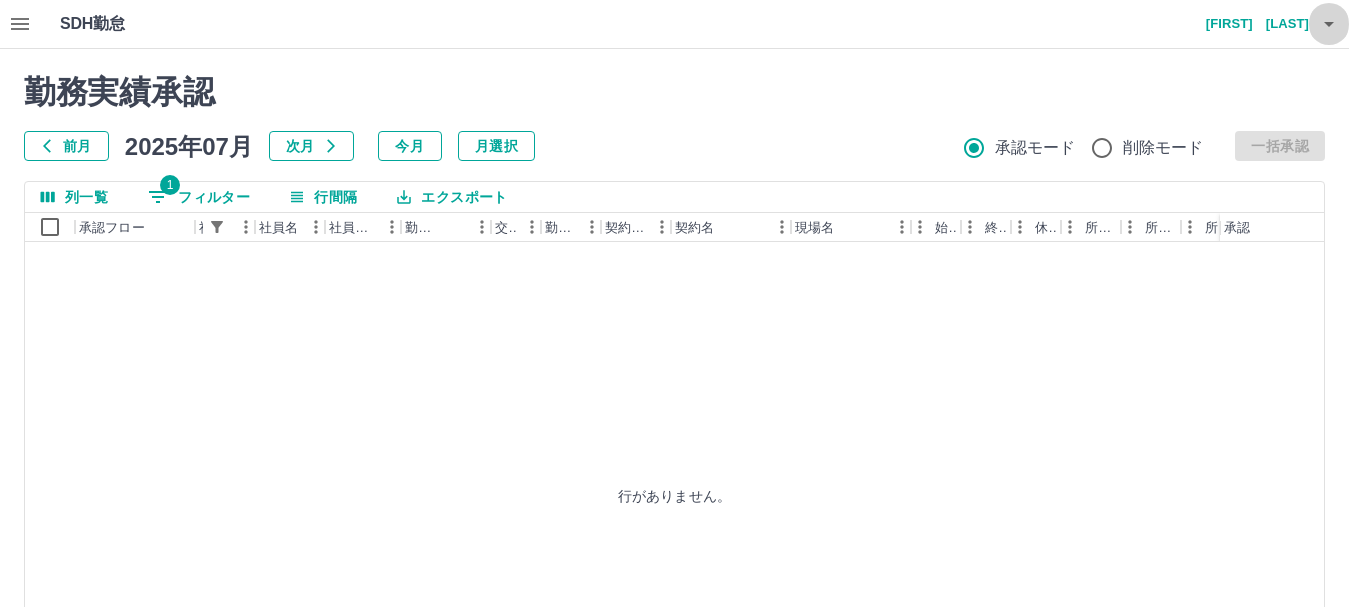 click 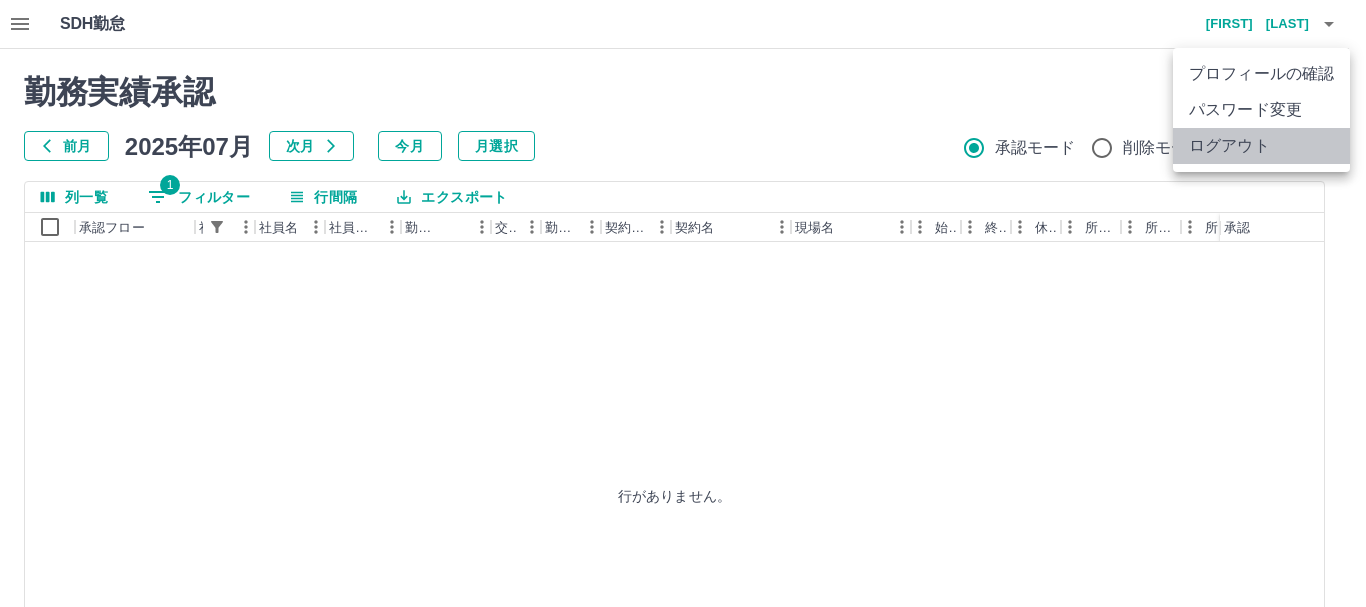 click on "ログアウト" at bounding box center (1261, 146) 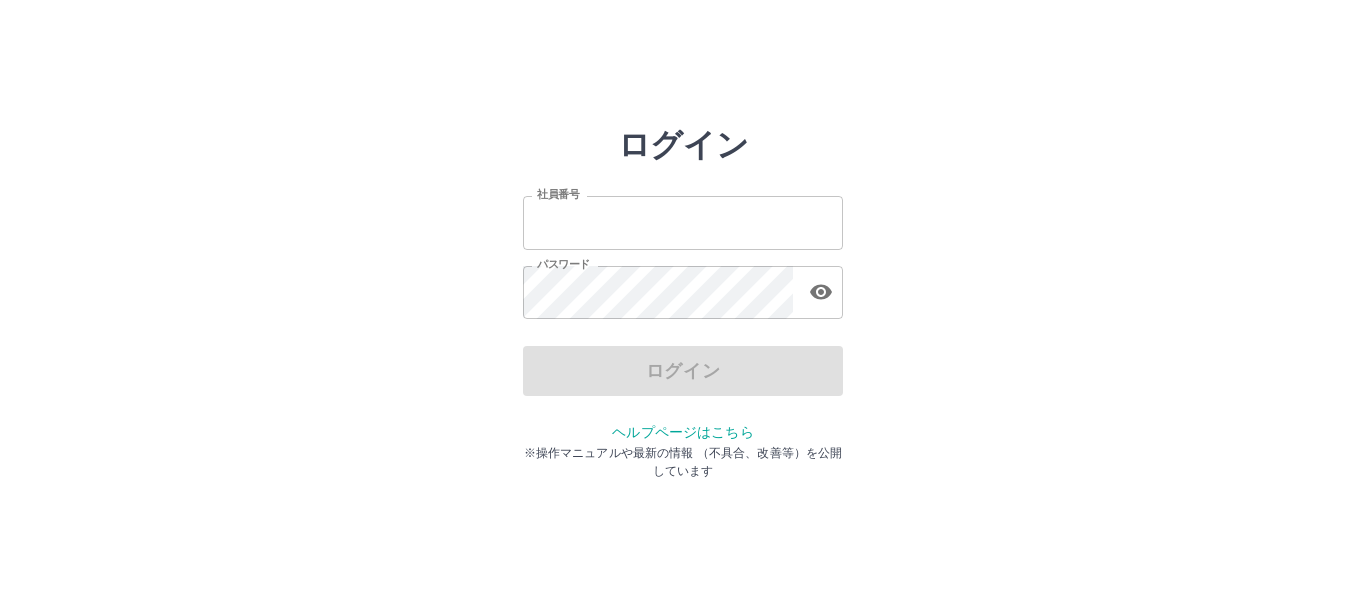 scroll, scrollTop: 0, scrollLeft: 0, axis: both 